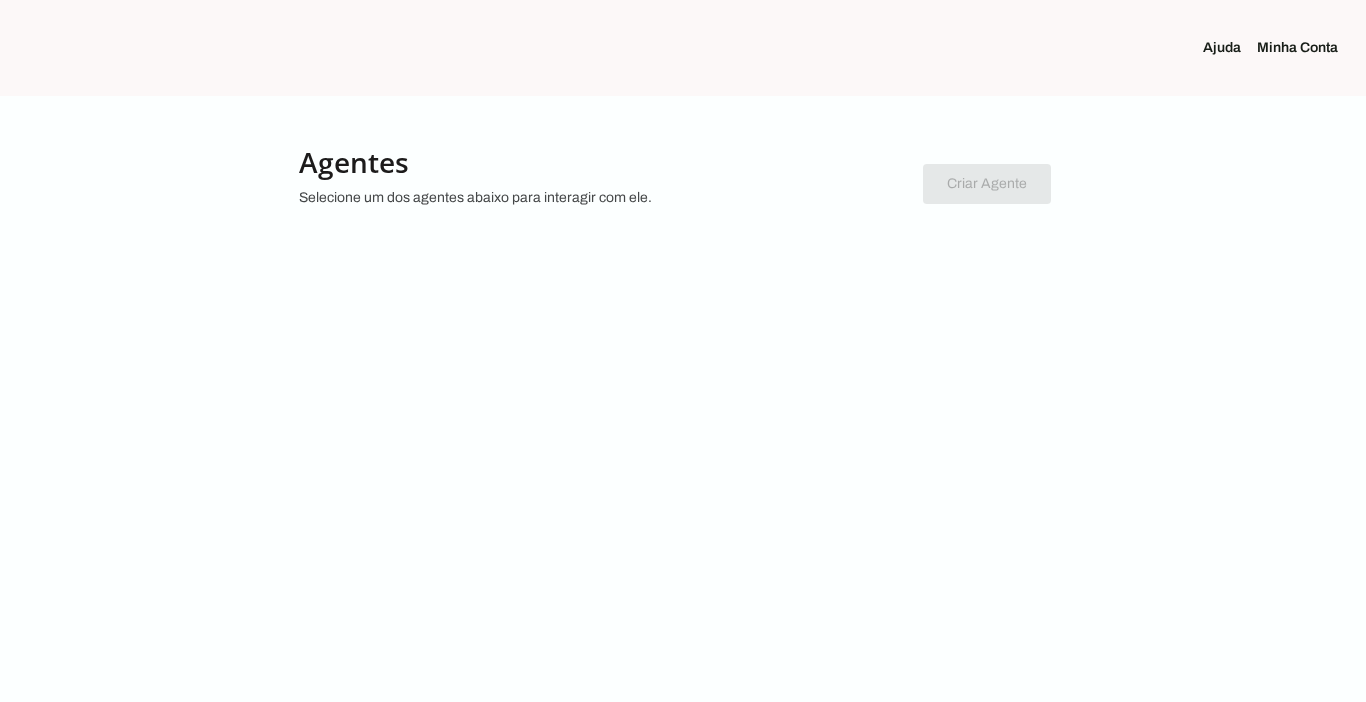scroll, scrollTop: 0, scrollLeft: 0, axis: both 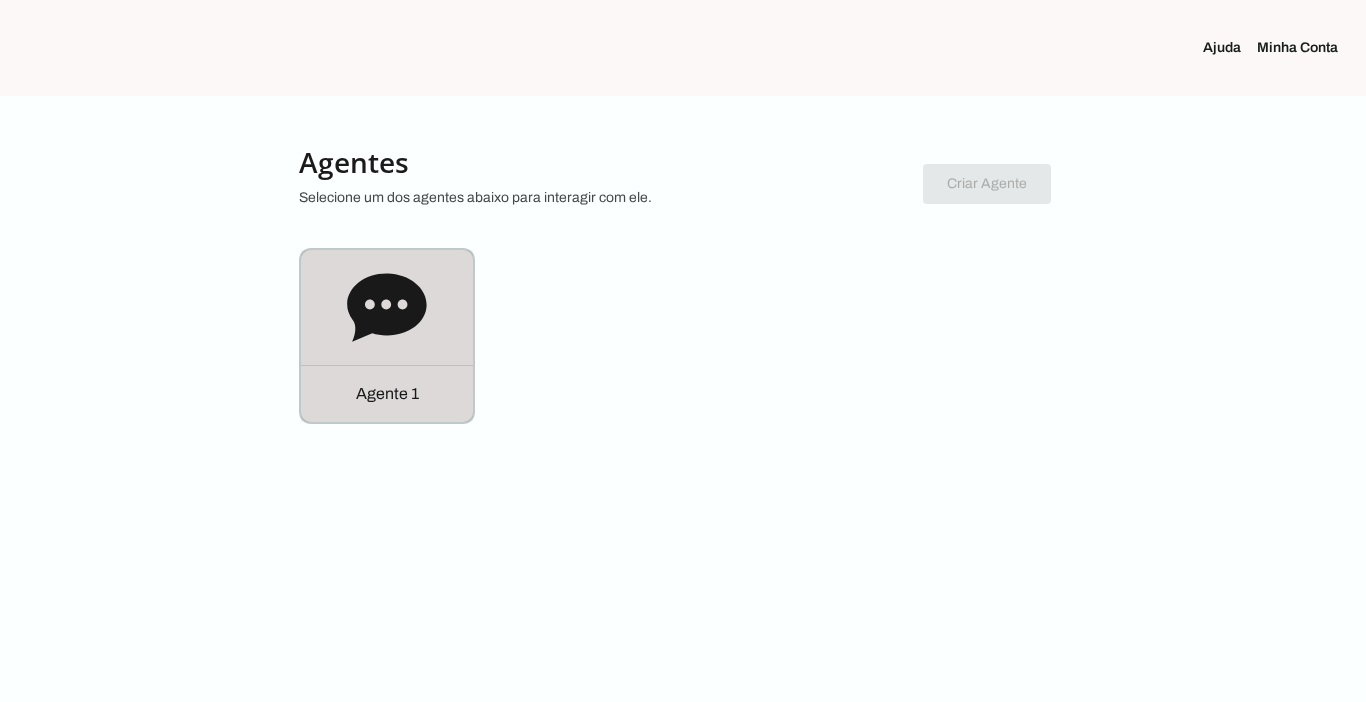 click 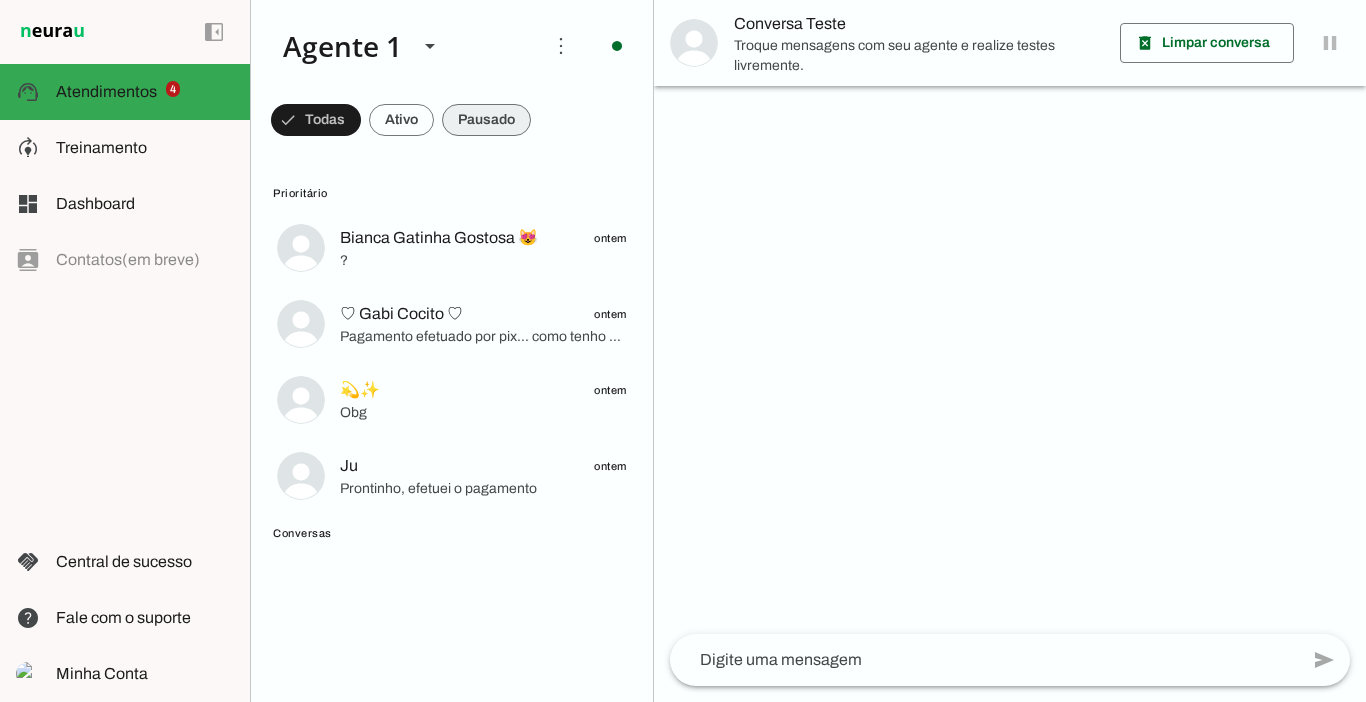 click at bounding box center [316, 120] 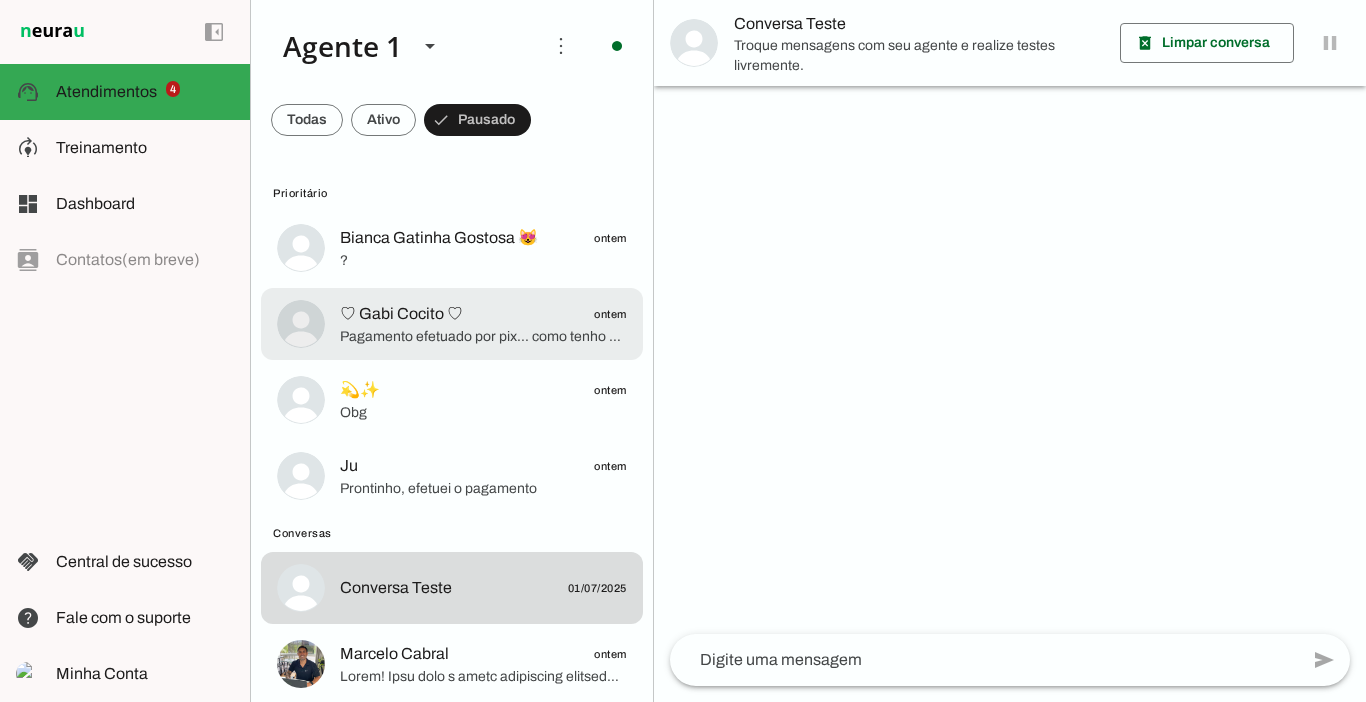 click on "Pagamento efetuado por pix... como tenho acesso?!" 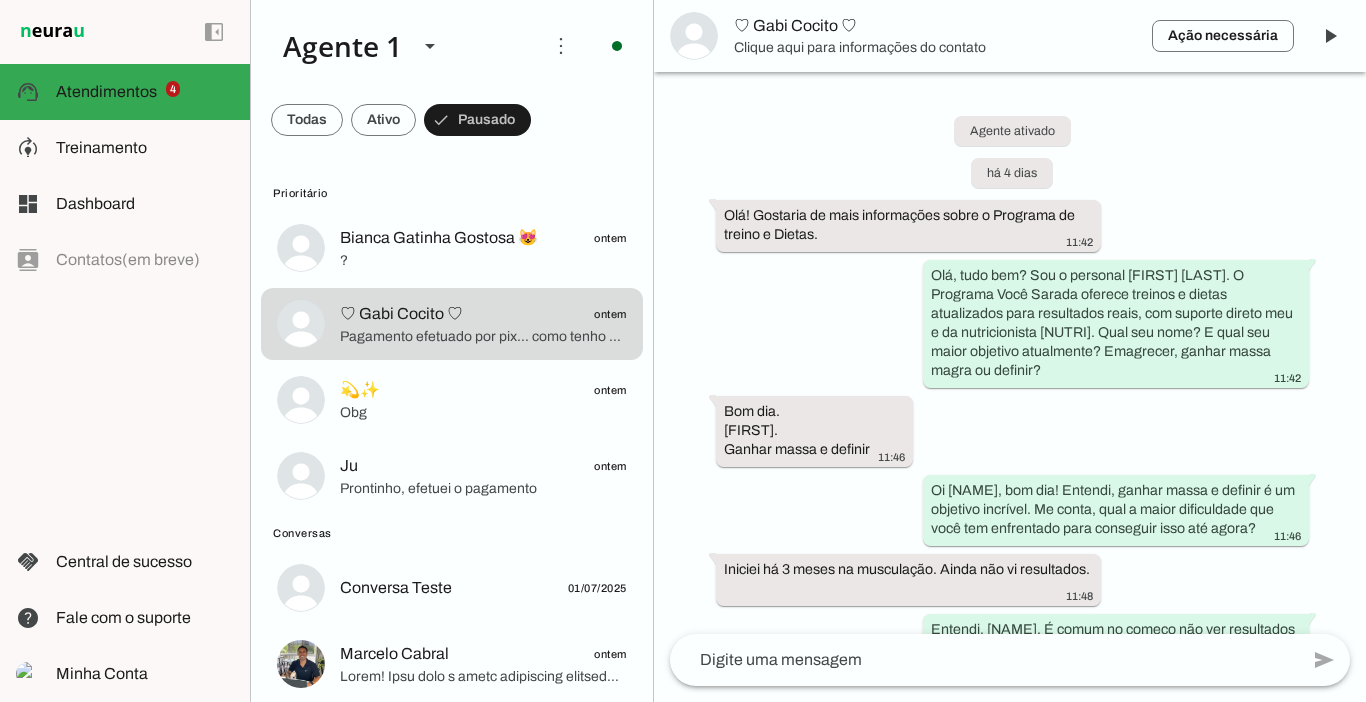 scroll, scrollTop: 2376, scrollLeft: 0, axis: vertical 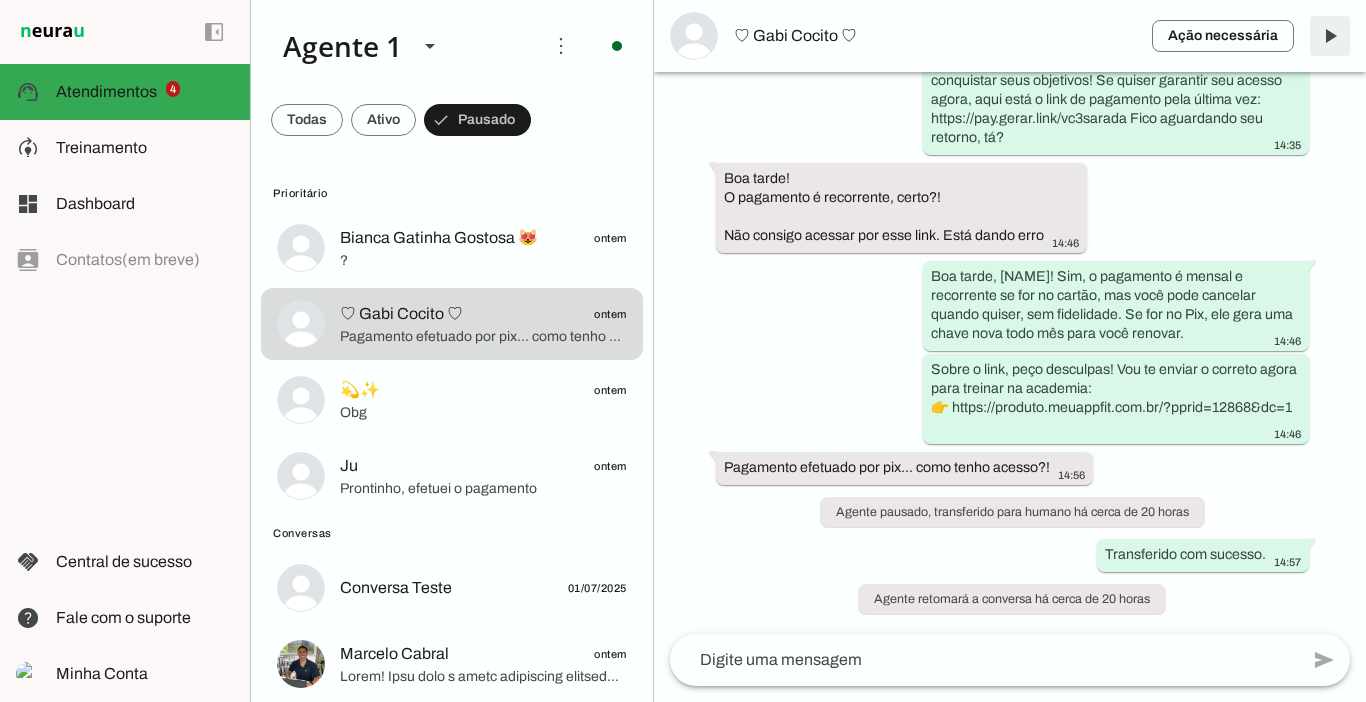 click at bounding box center (1330, 36) 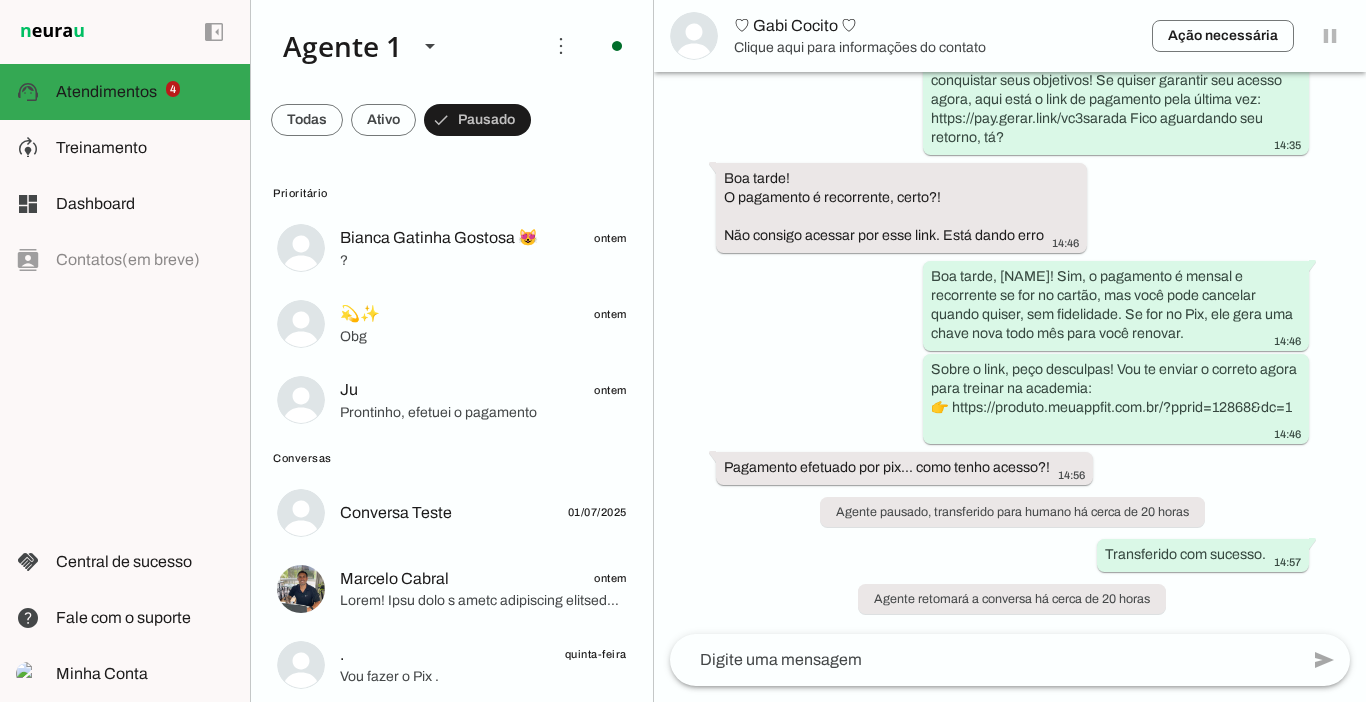 scroll, scrollTop: 0, scrollLeft: 0, axis: both 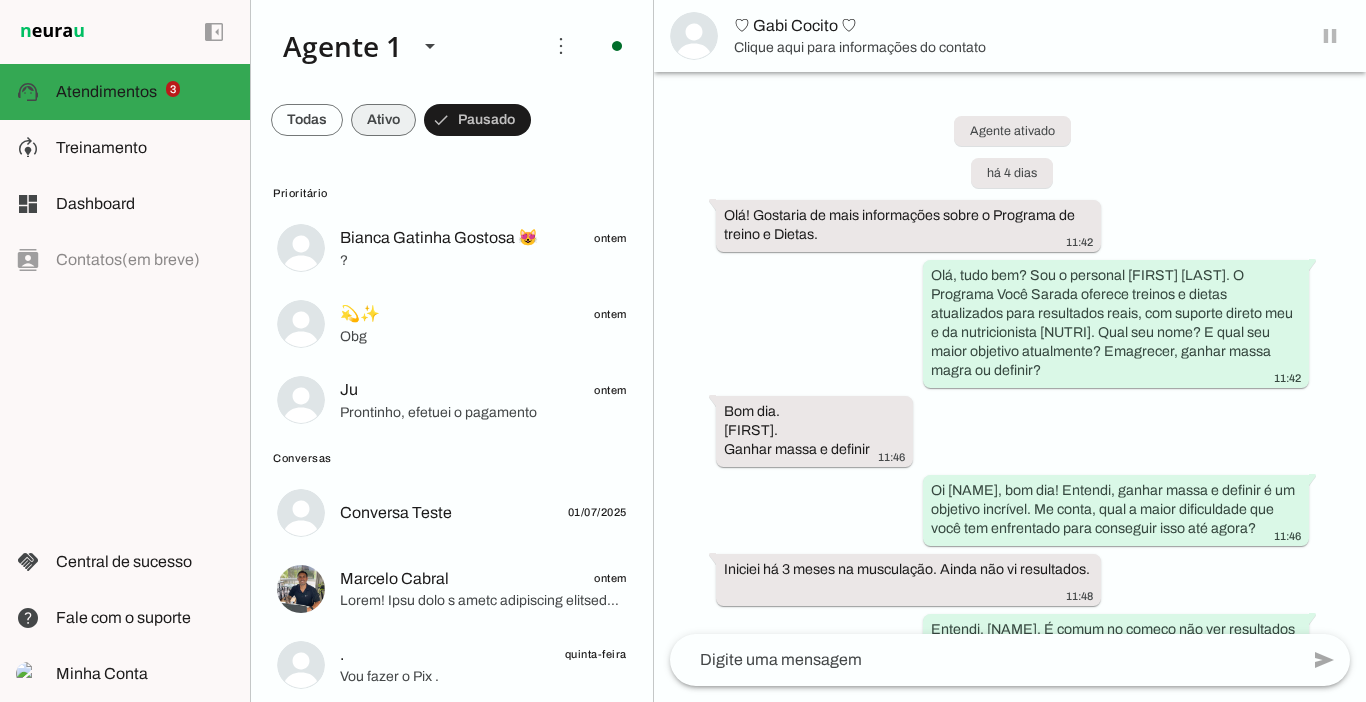 click at bounding box center [307, 120] 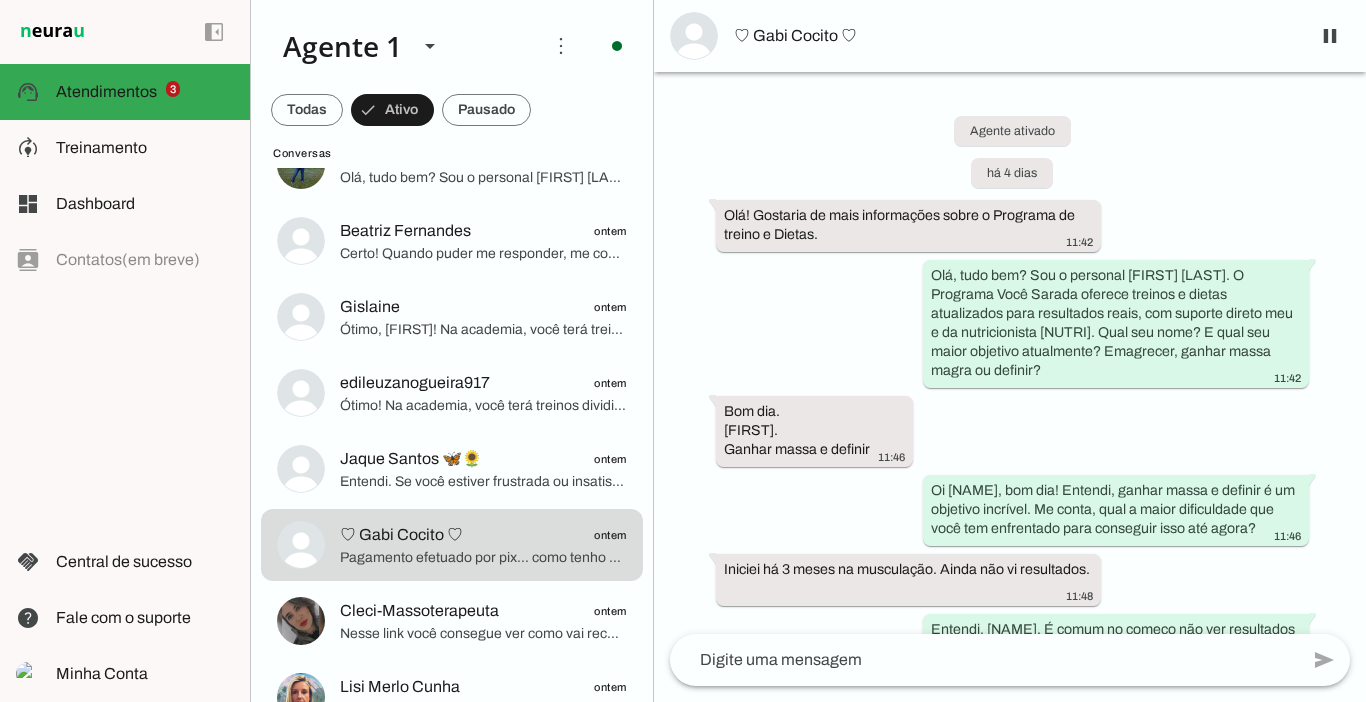 scroll, scrollTop: 736, scrollLeft: 0, axis: vertical 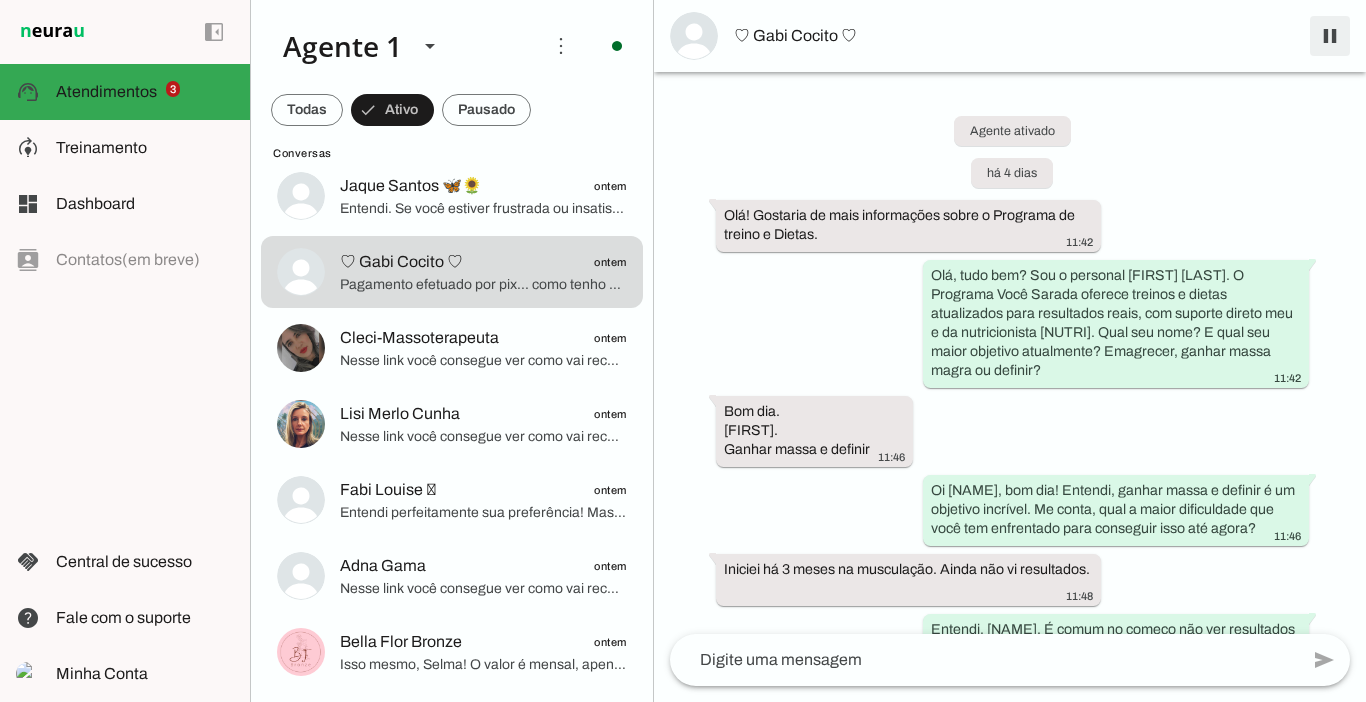 click at bounding box center (1330, 36) 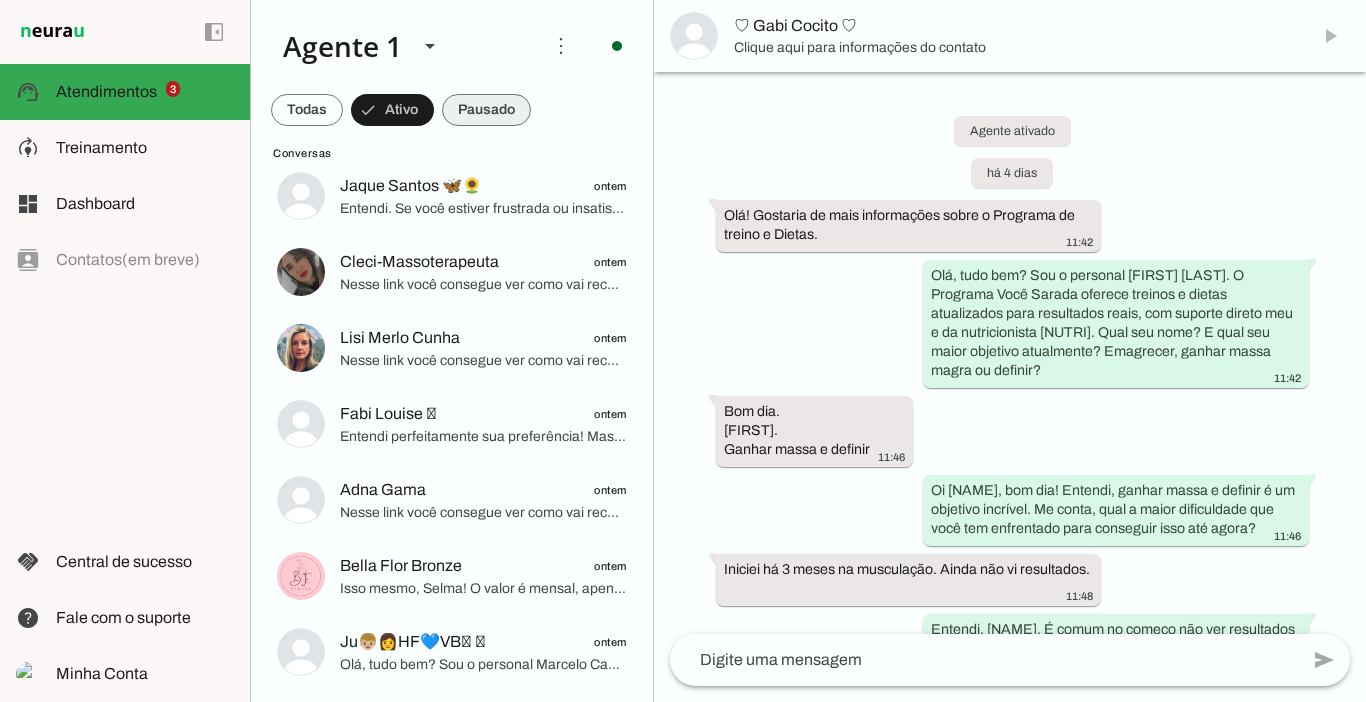 click at bounding box center (307, 110) 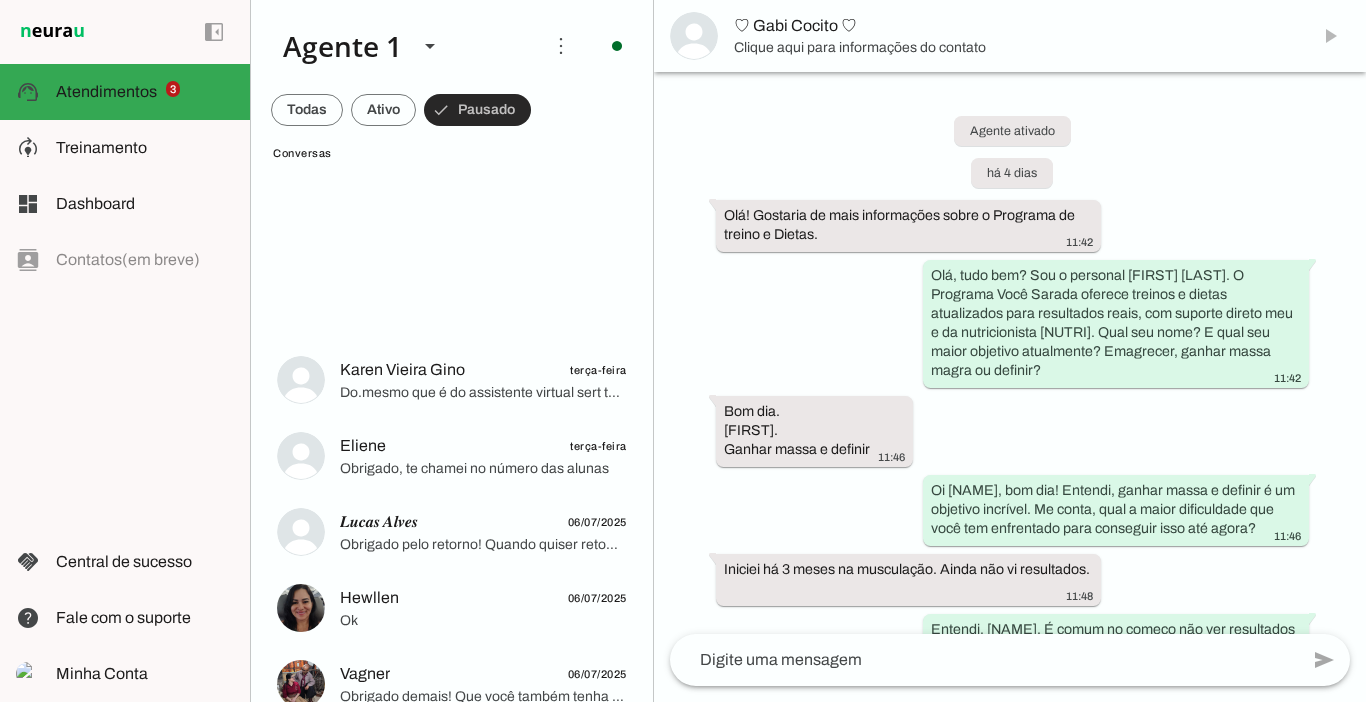 scroll, scrollTop: 2126, scrollLeft: 0, axis: vertical 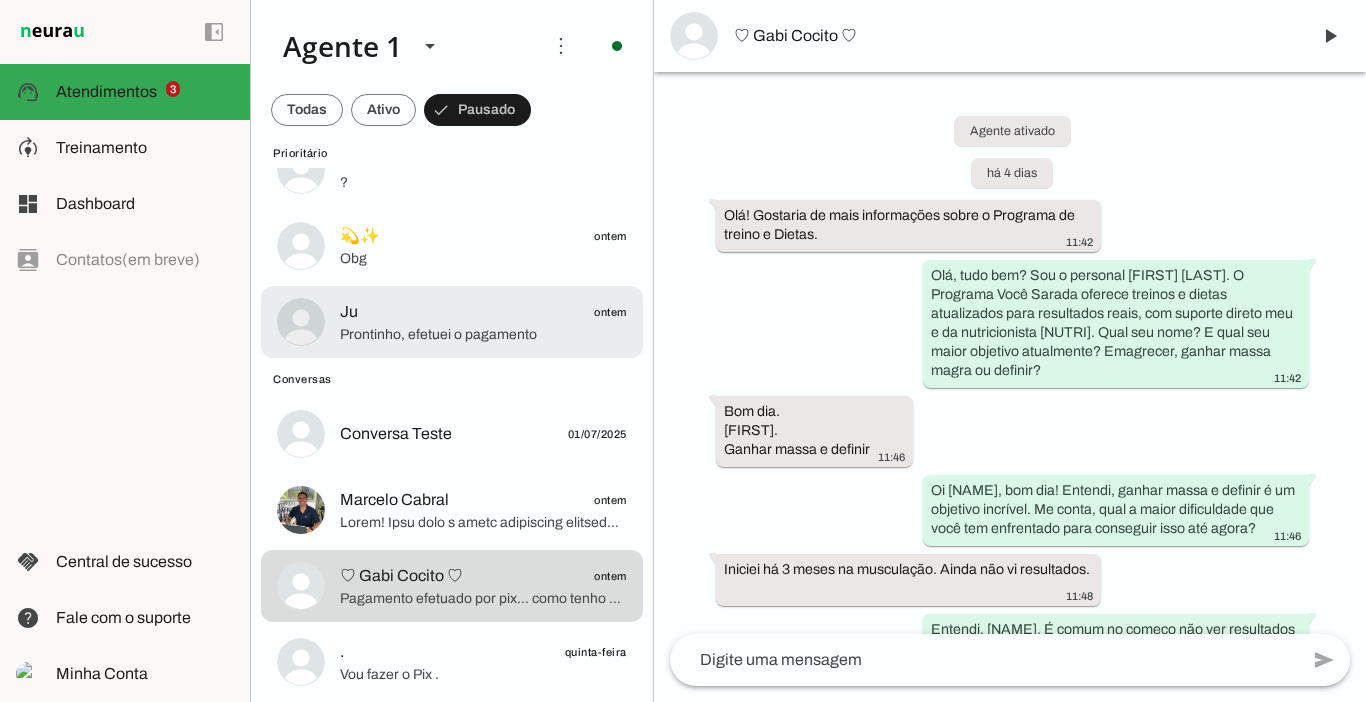 click on "Prontinho, efetuei o pagamento" 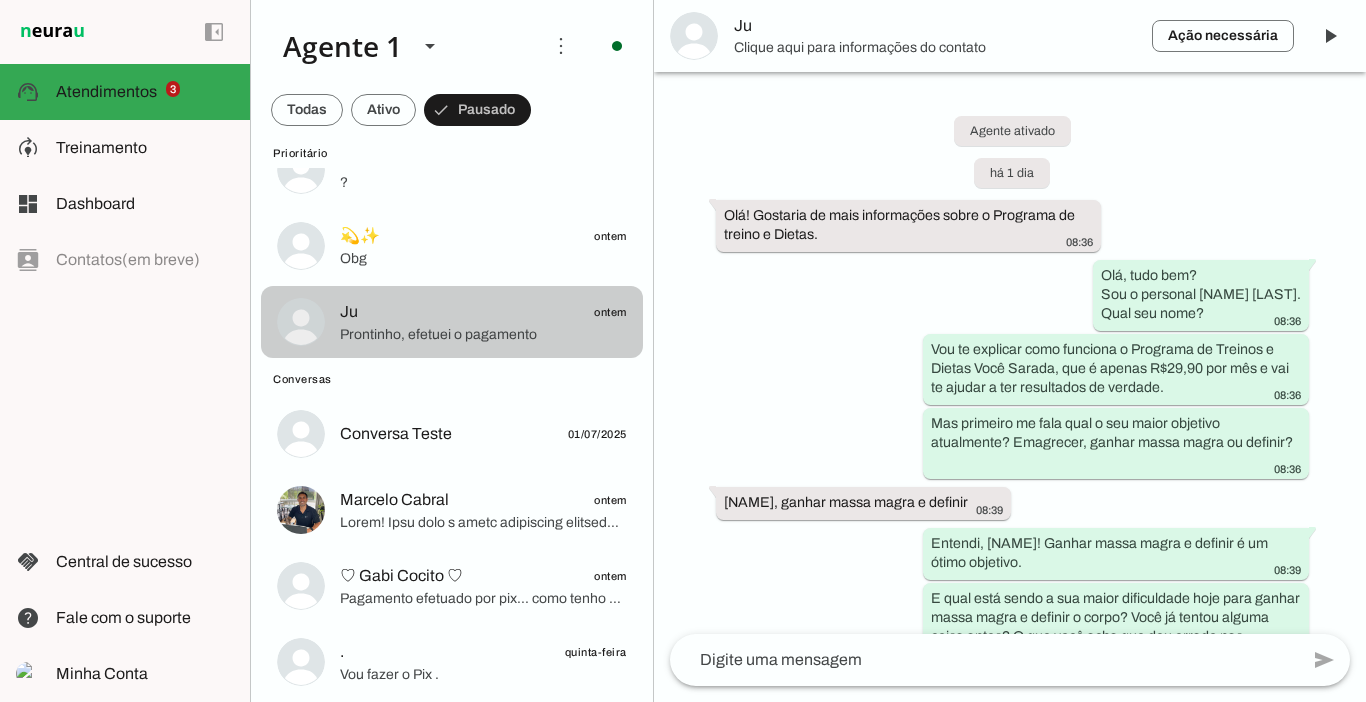 scroll, scrollTop: 1917, scrollLeft: 0, axis: vertical 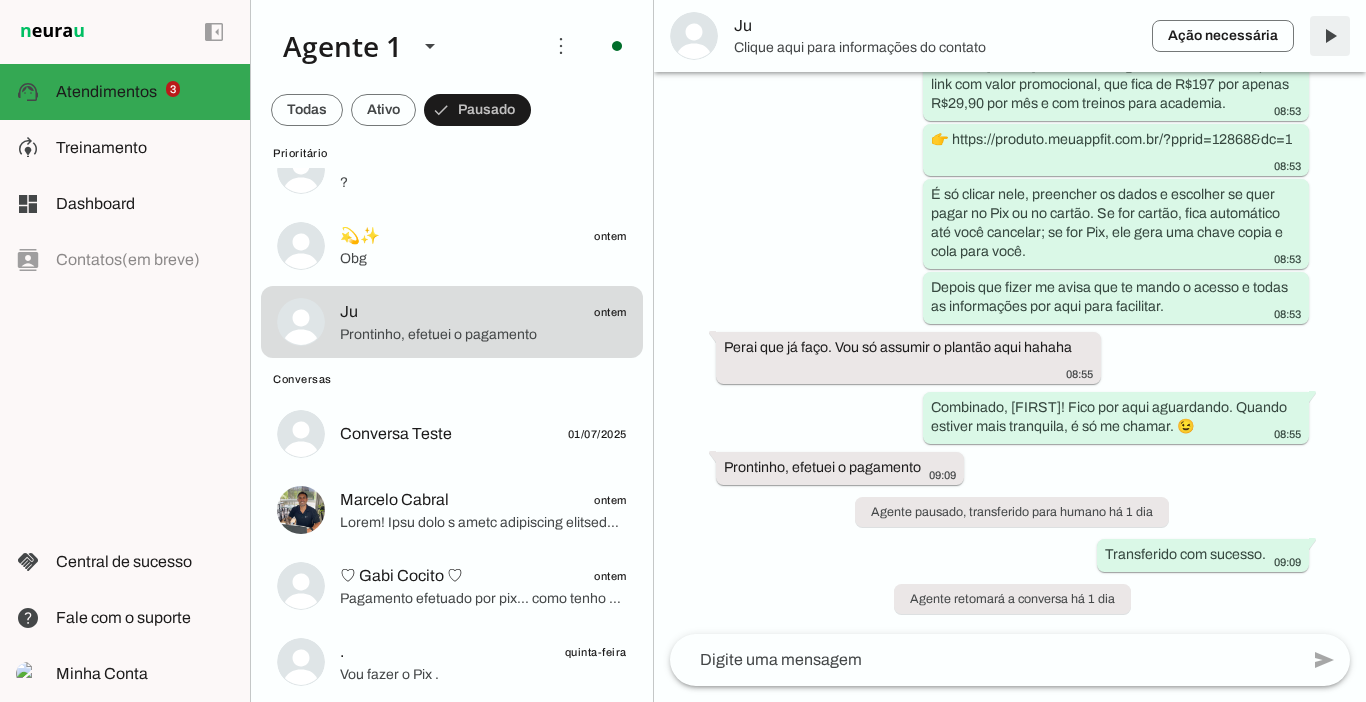 click at bounding box center [1330, 36] 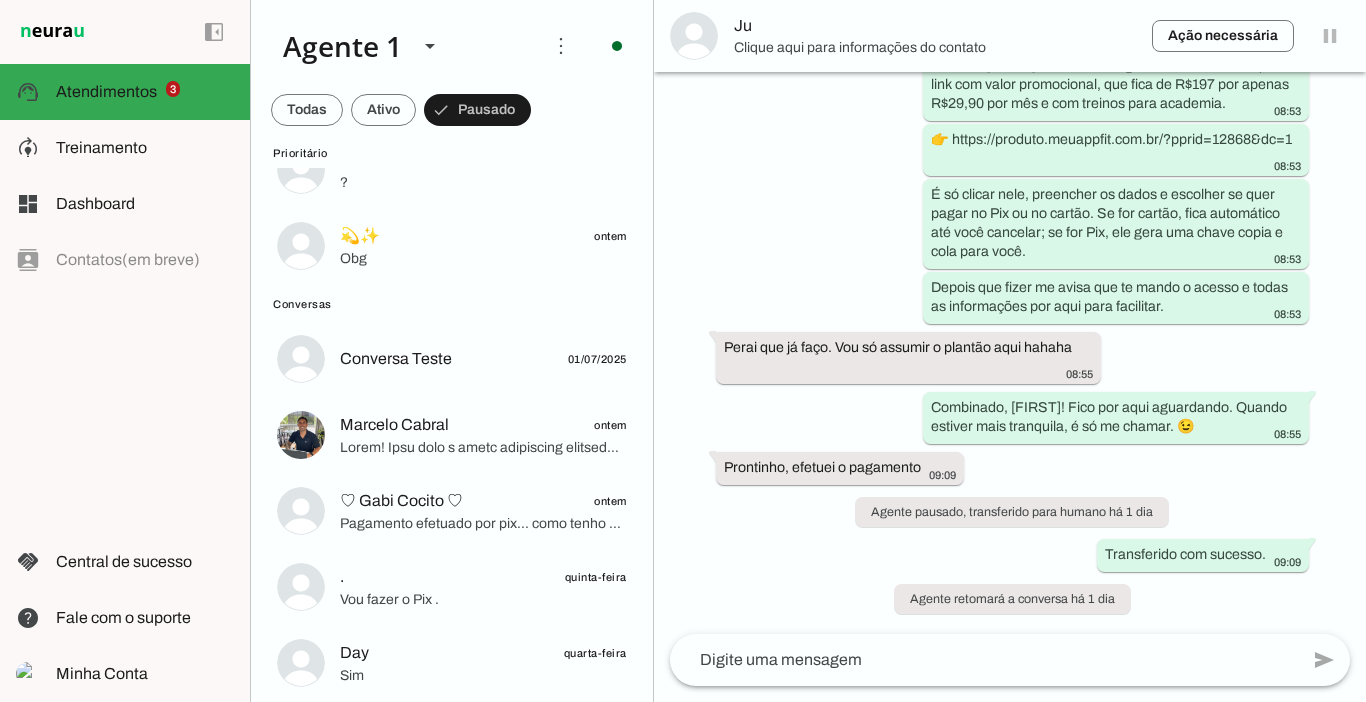 scroll, scrollTop: 0, scrollLeft: 0, axis: both 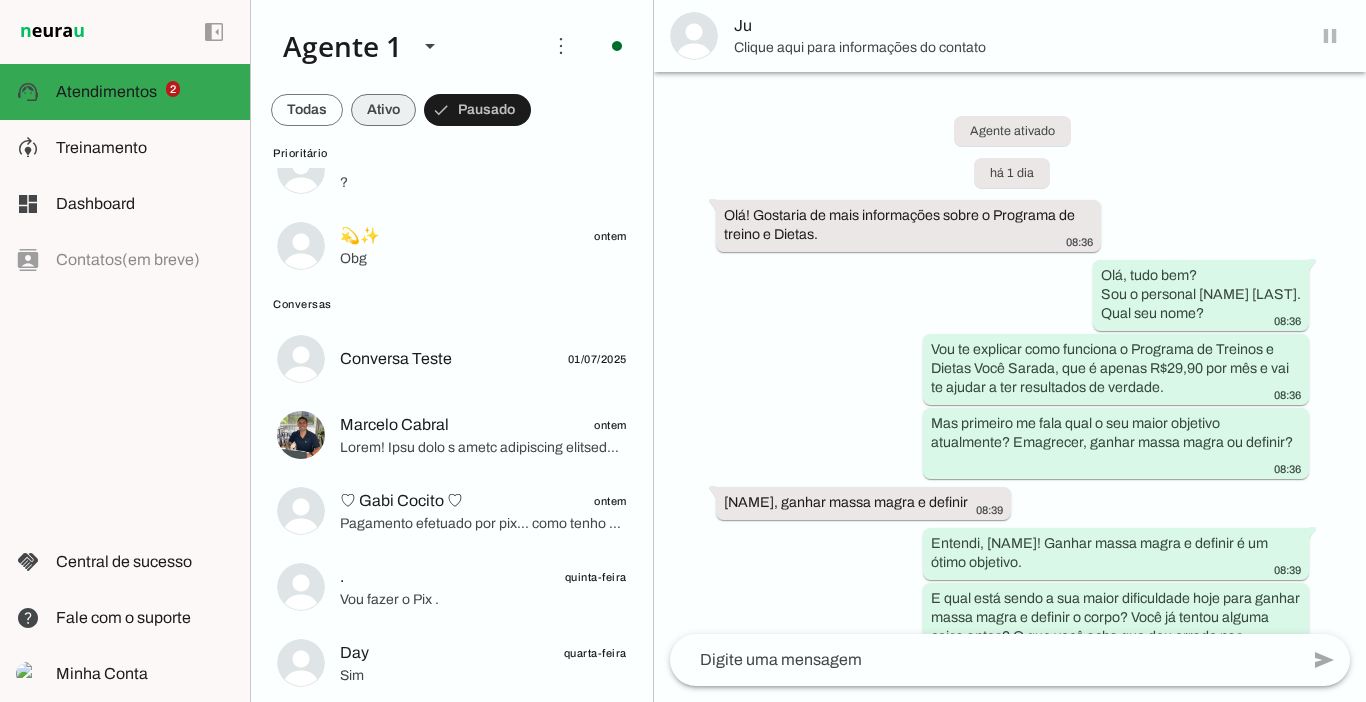 click at bounding box center [307, 110] 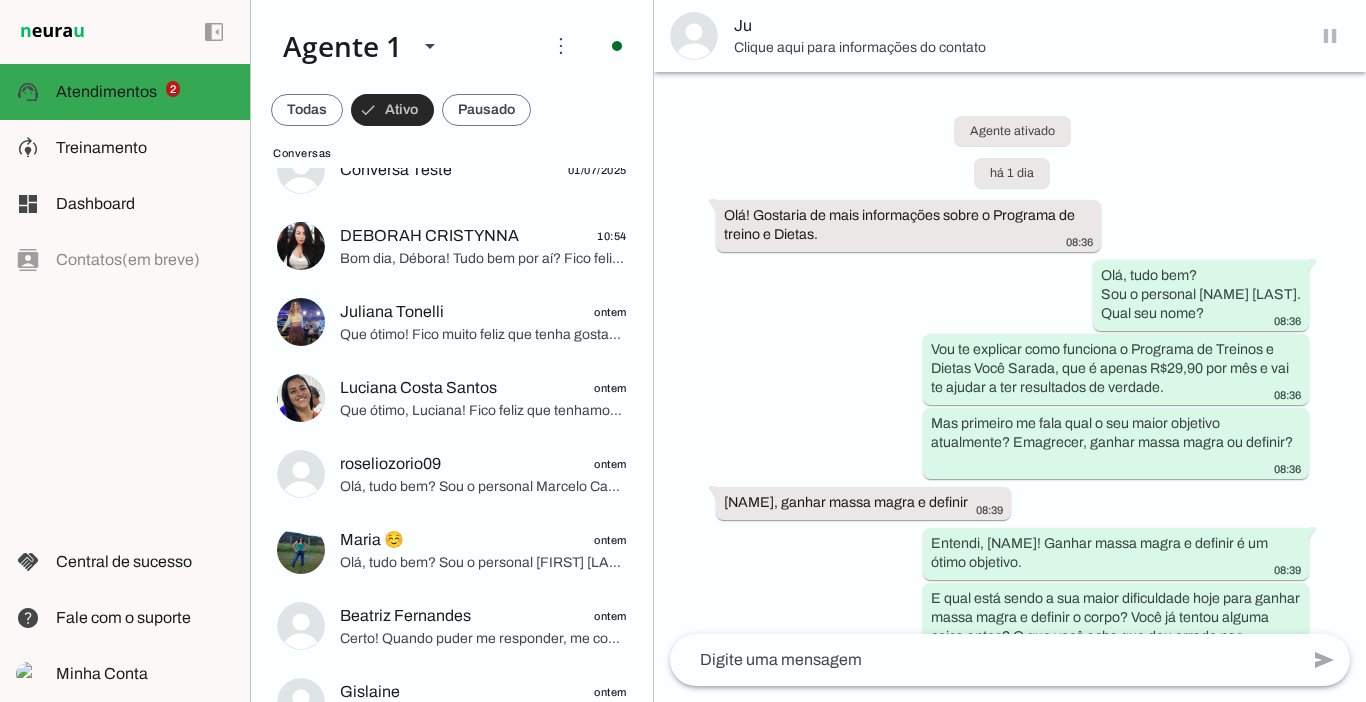 scroll, scrollTop: 0, scrollLeft: 0, axis: both 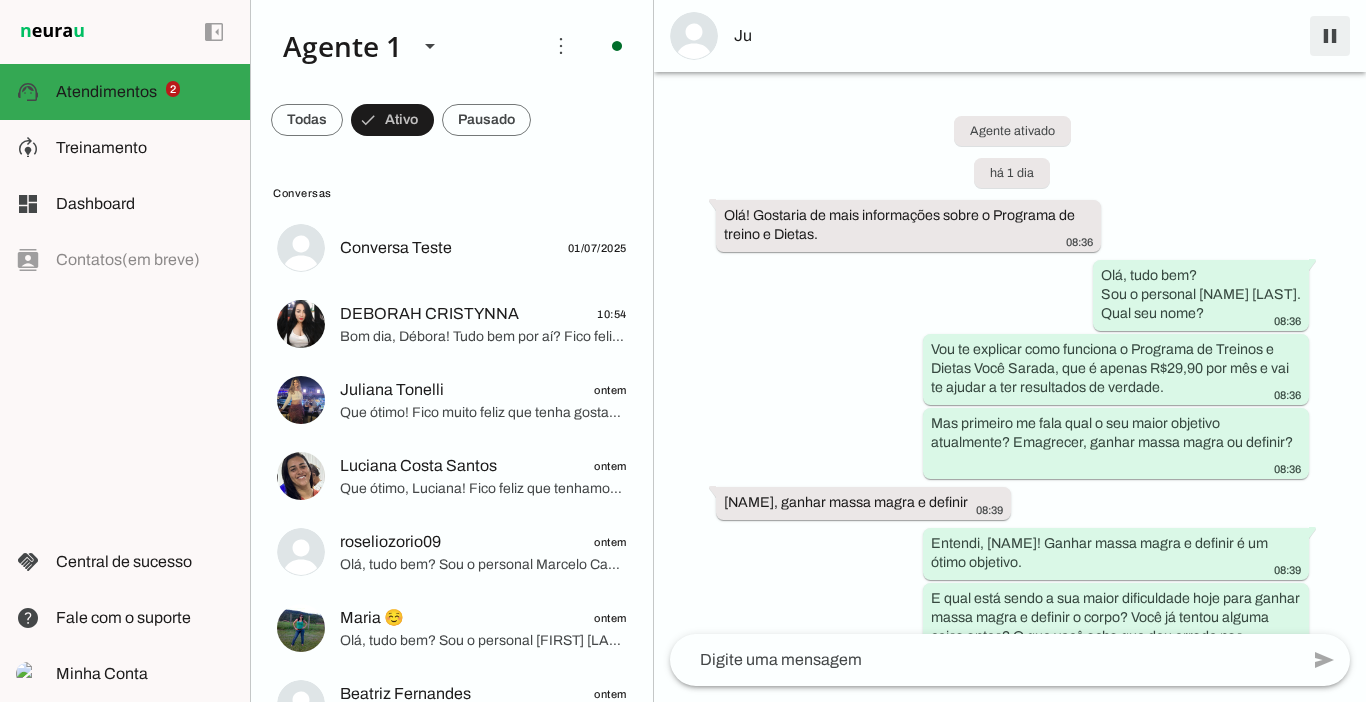 click at bounding box center (1330, 36) 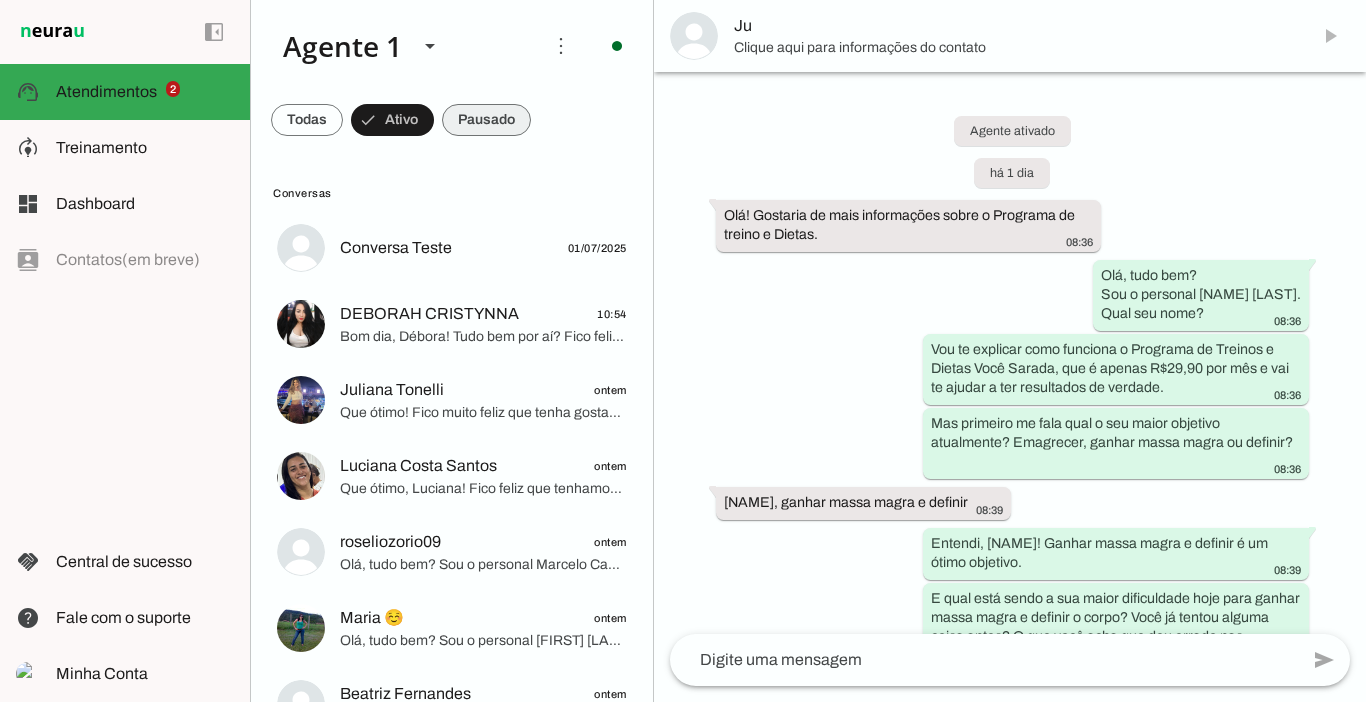 click at bounding box center (307, 120) 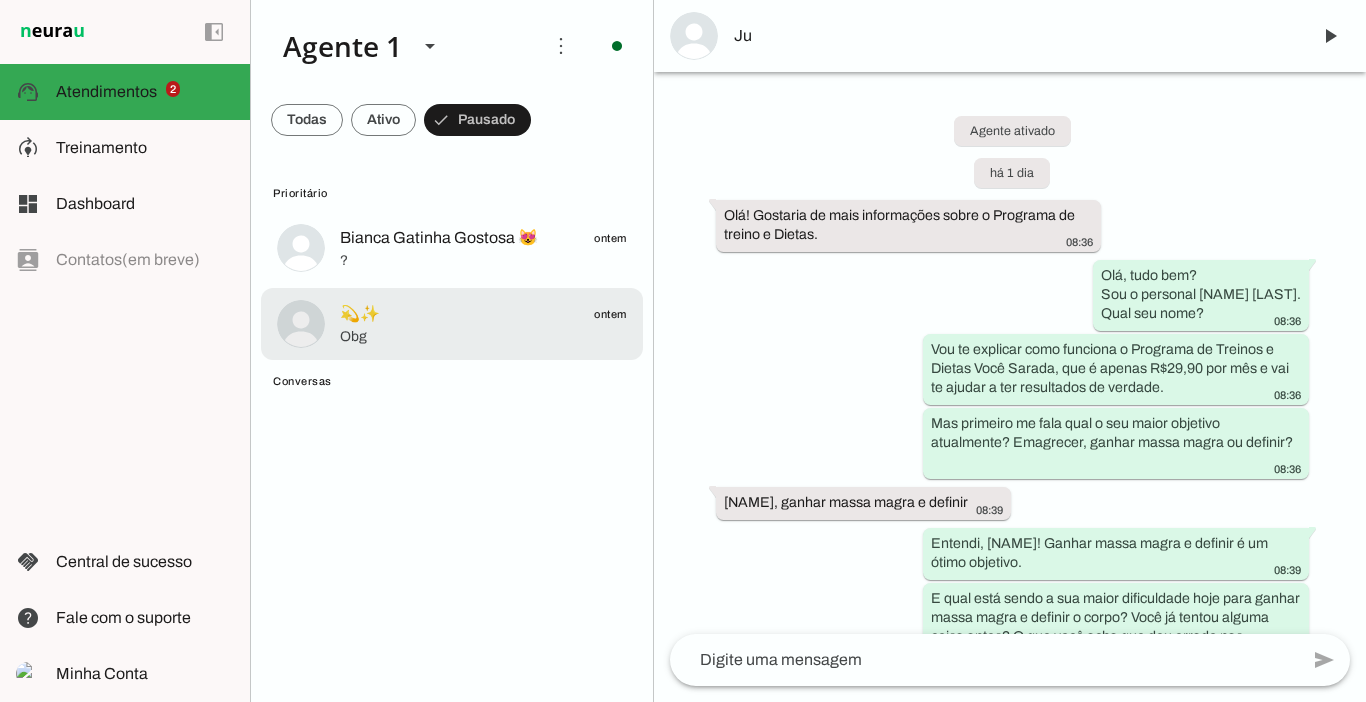 click on "✨✨
[TIME]" 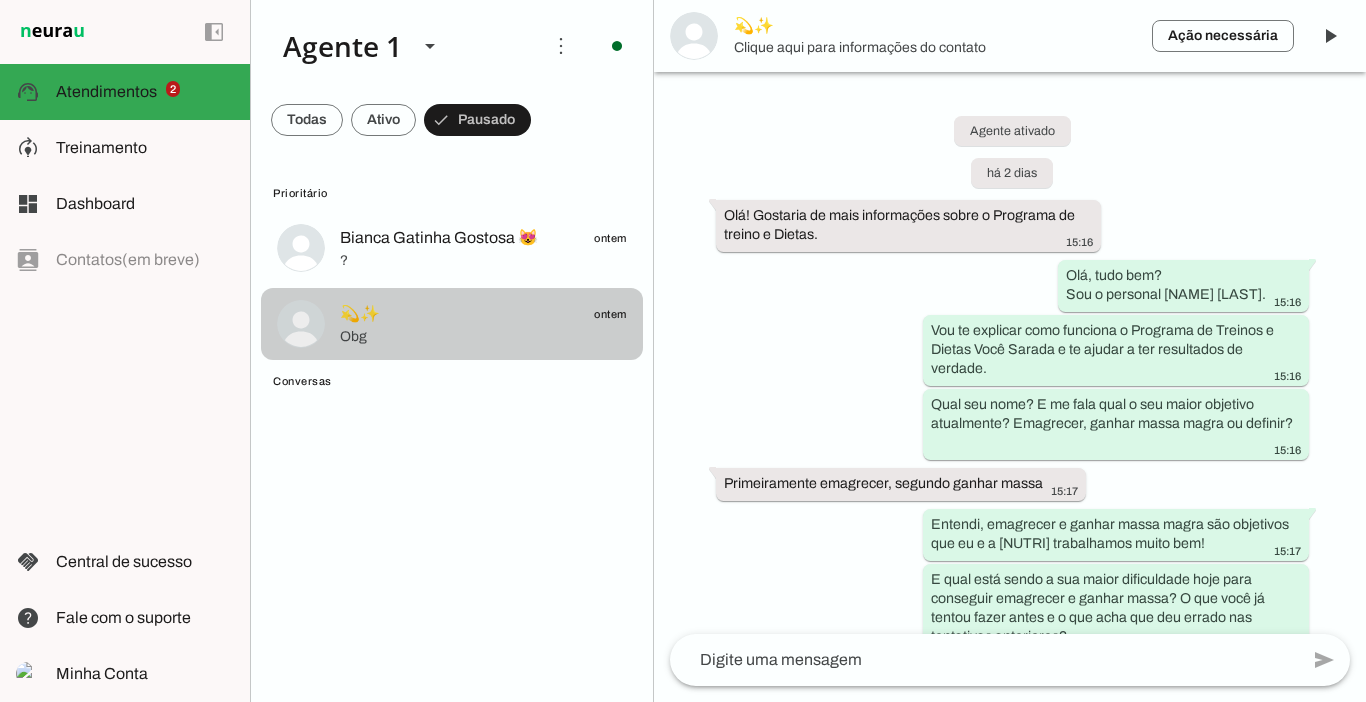 scroll, scrollTop: 2970, scrollLeft: 0, axis: vertical 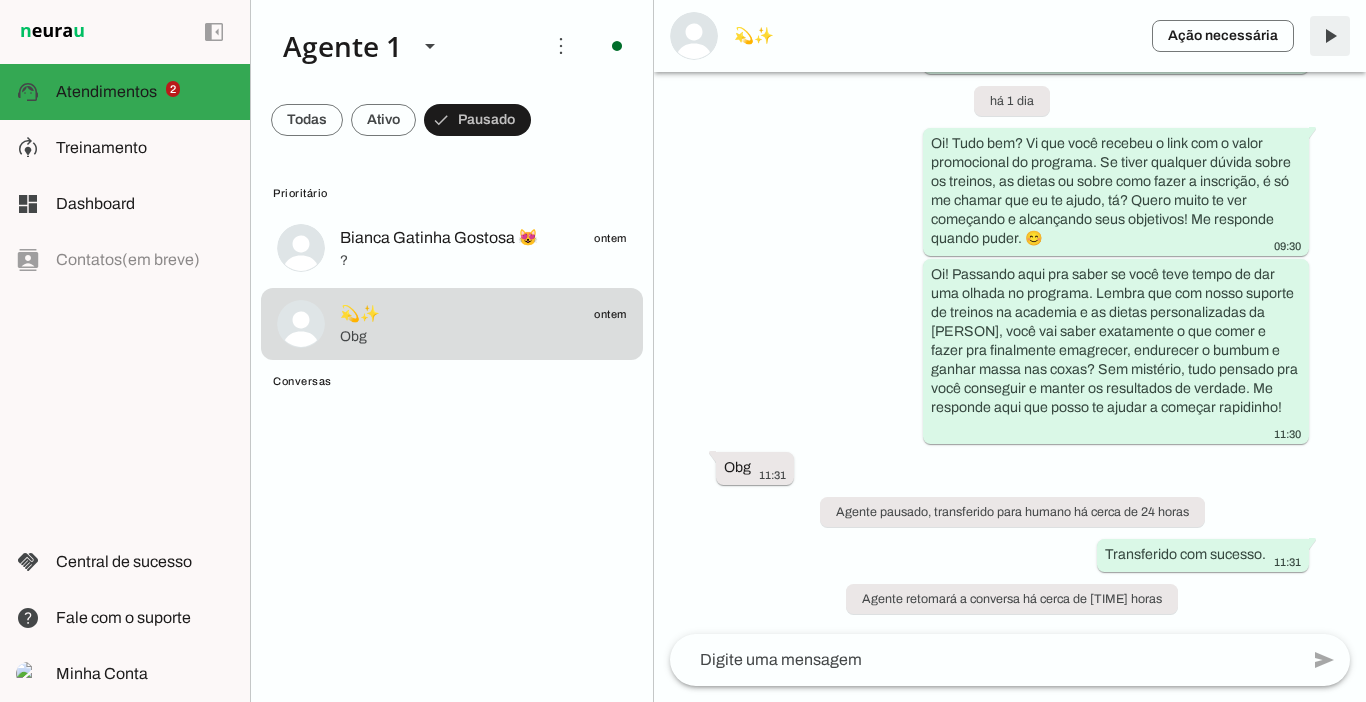 click at bounding box center [1330, 36] 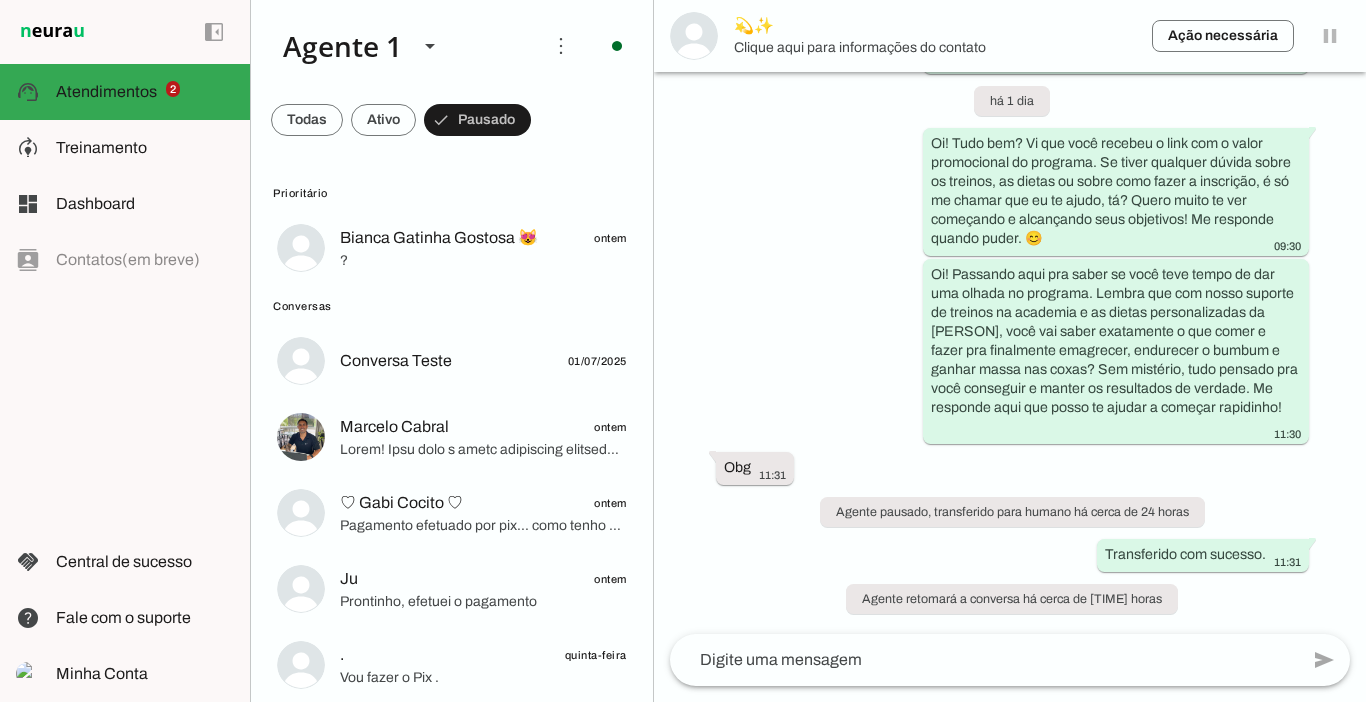 scroll, scrollTop: 0, scrollLeft: 0, axis: both 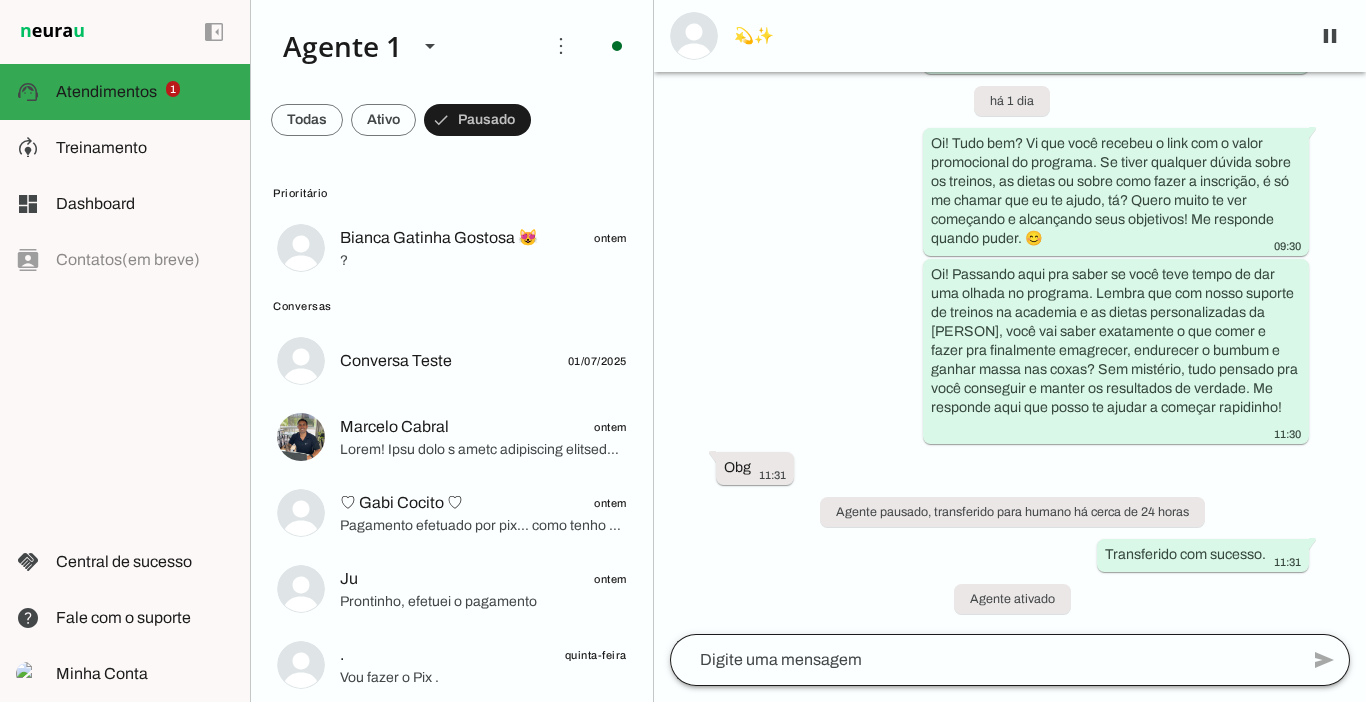 click 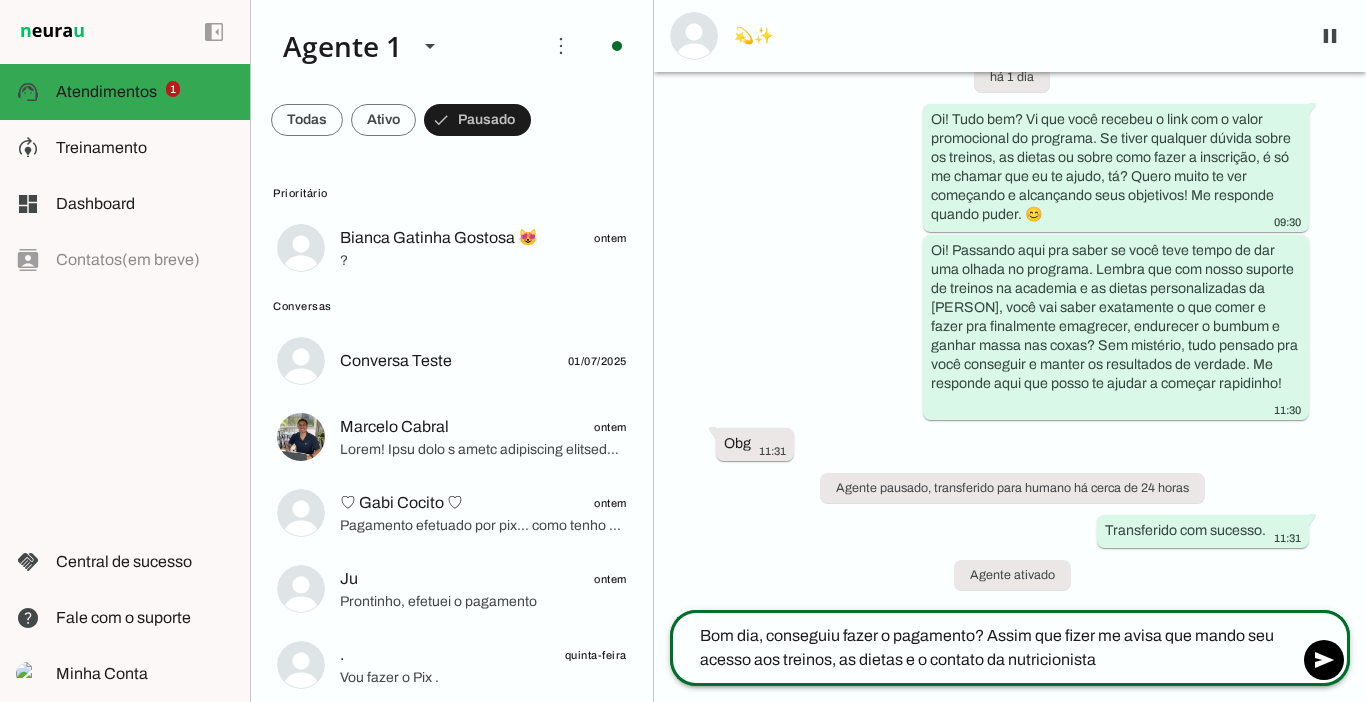 type on "Bom dia, conseguiu fazer o pagamento? Assim que fizer me avisa que mando seu acesso aos treinos, as dietas e o contato da nutricionista." 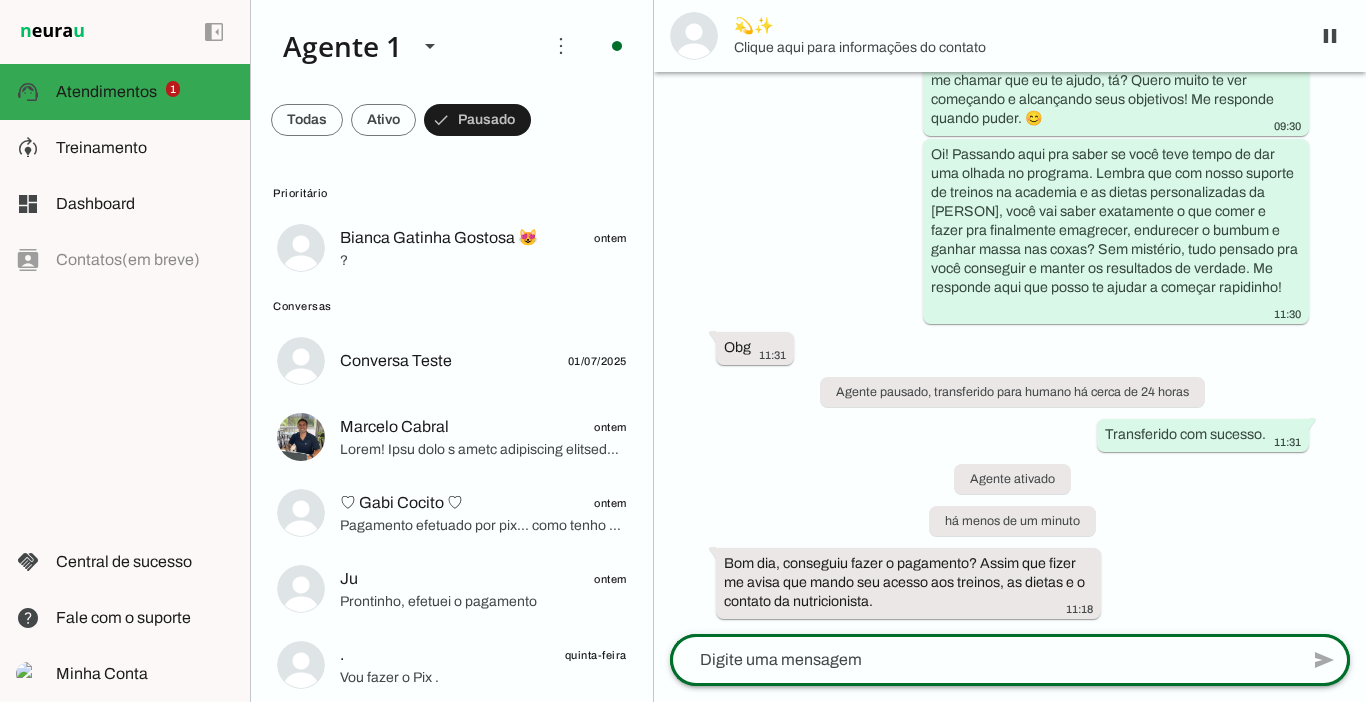 scroll, scrollTop: 0, scrollLeft: 0, axis: both 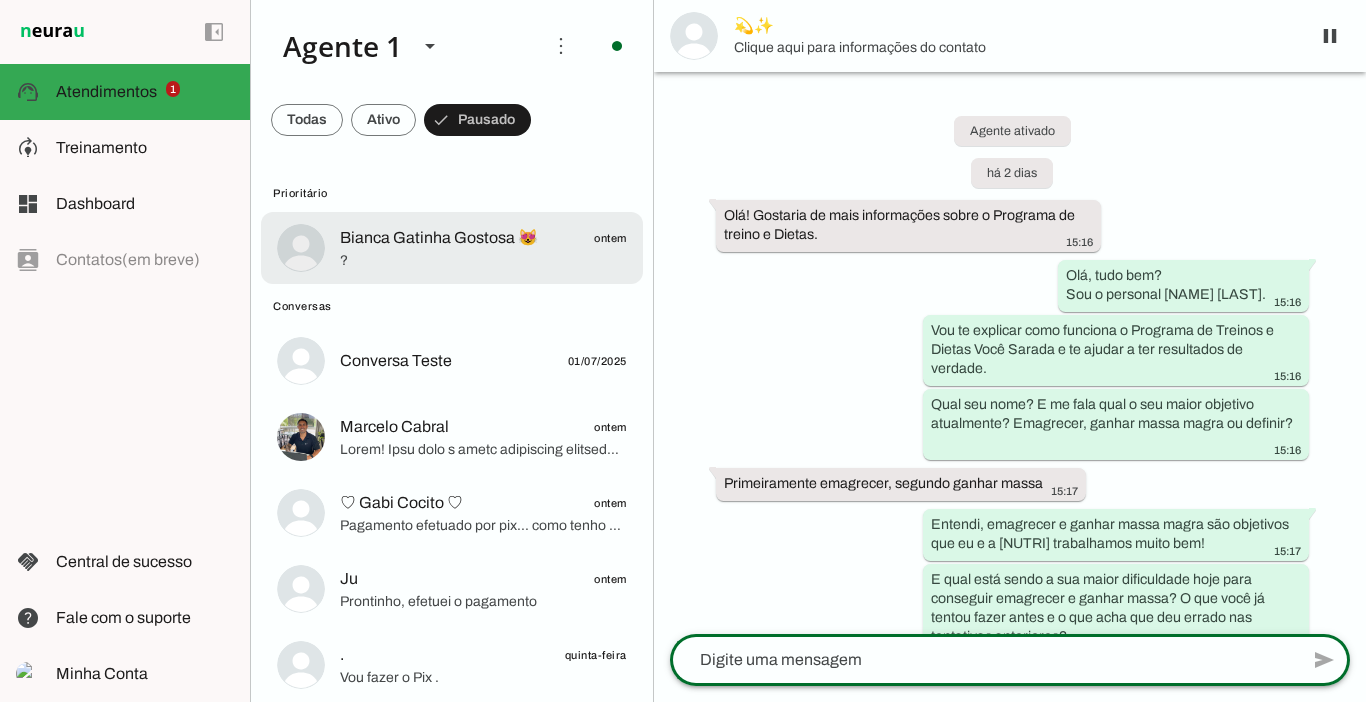 click on "Bianca Gatinha Gostosa 😻" 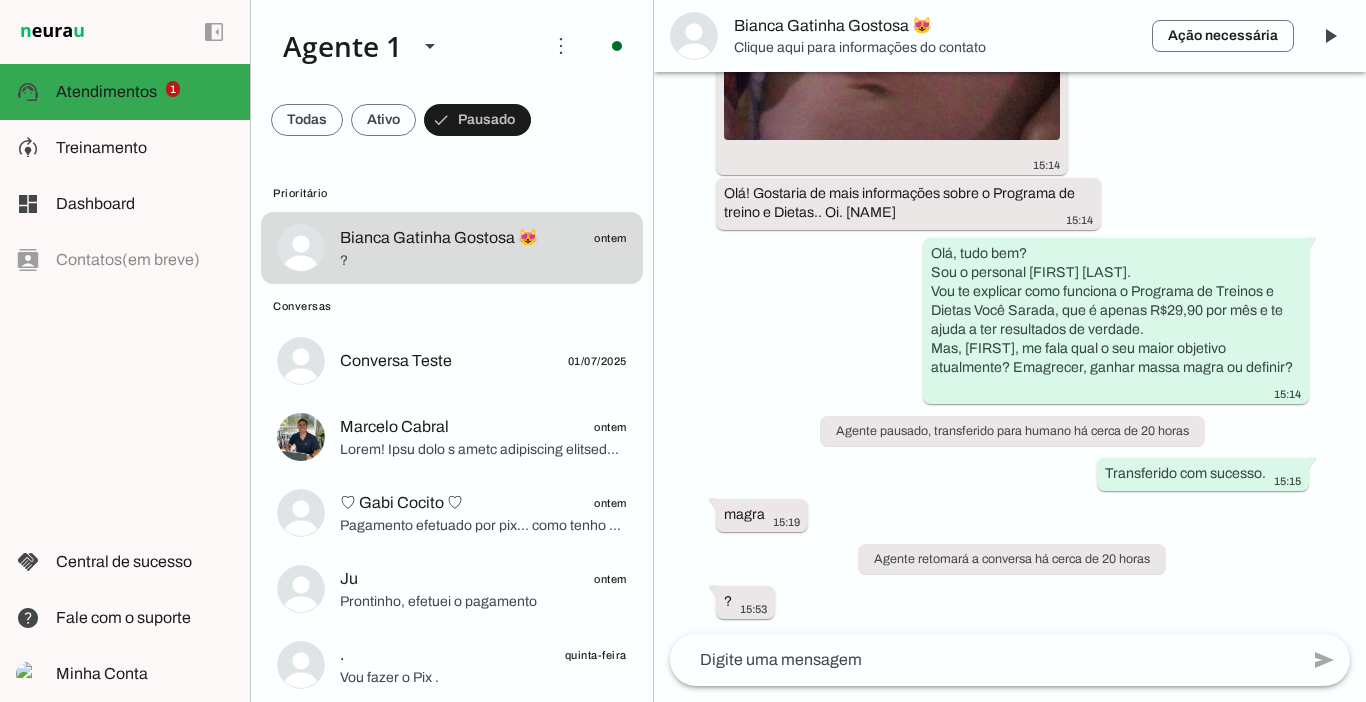 scroll, scrollTop: 270, scrollLeft: 0, axis: vertical 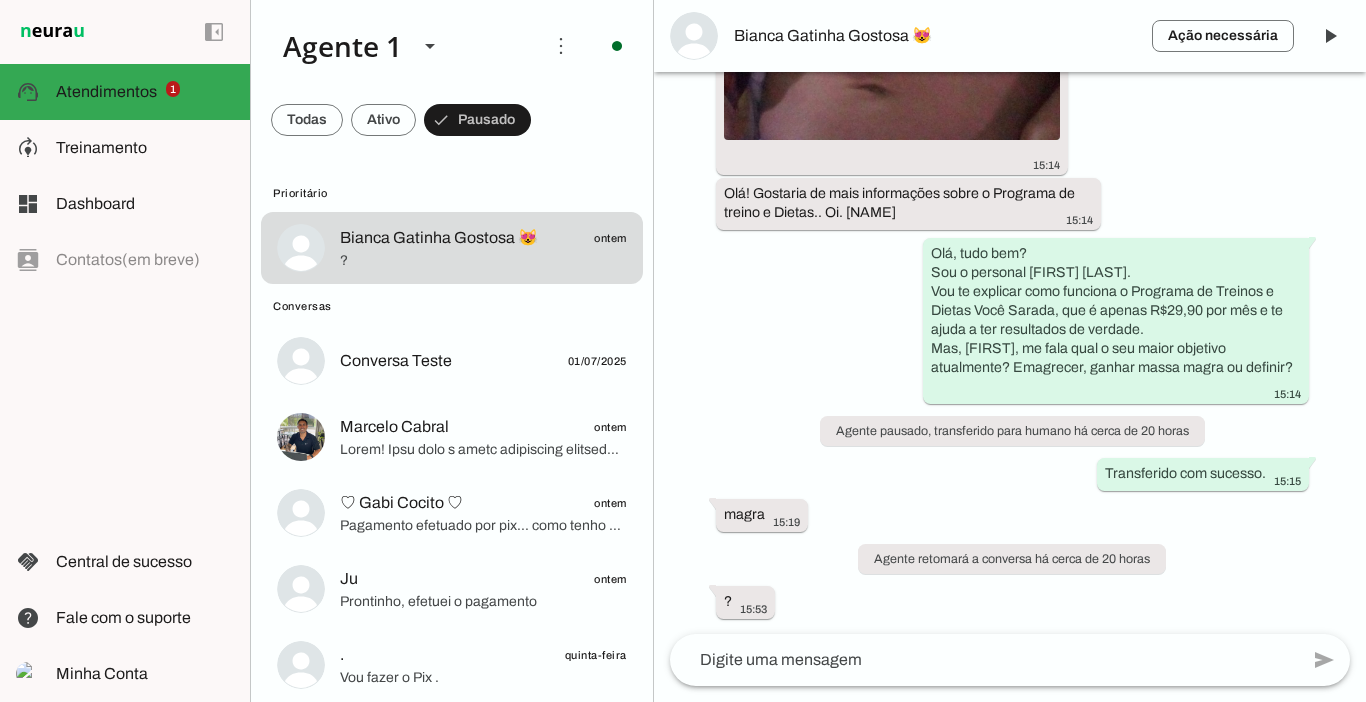 click 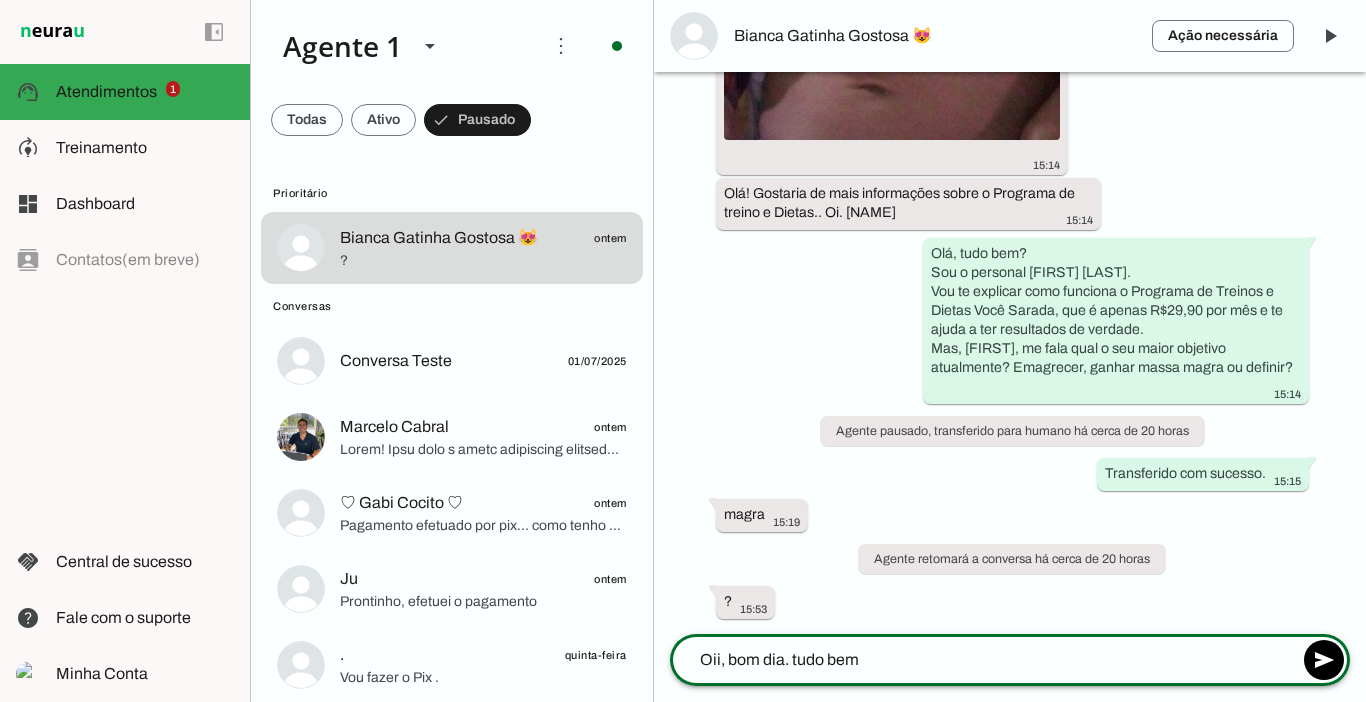 scroll, scrollTop: 270, scrollLeft: 0, axis: vertical 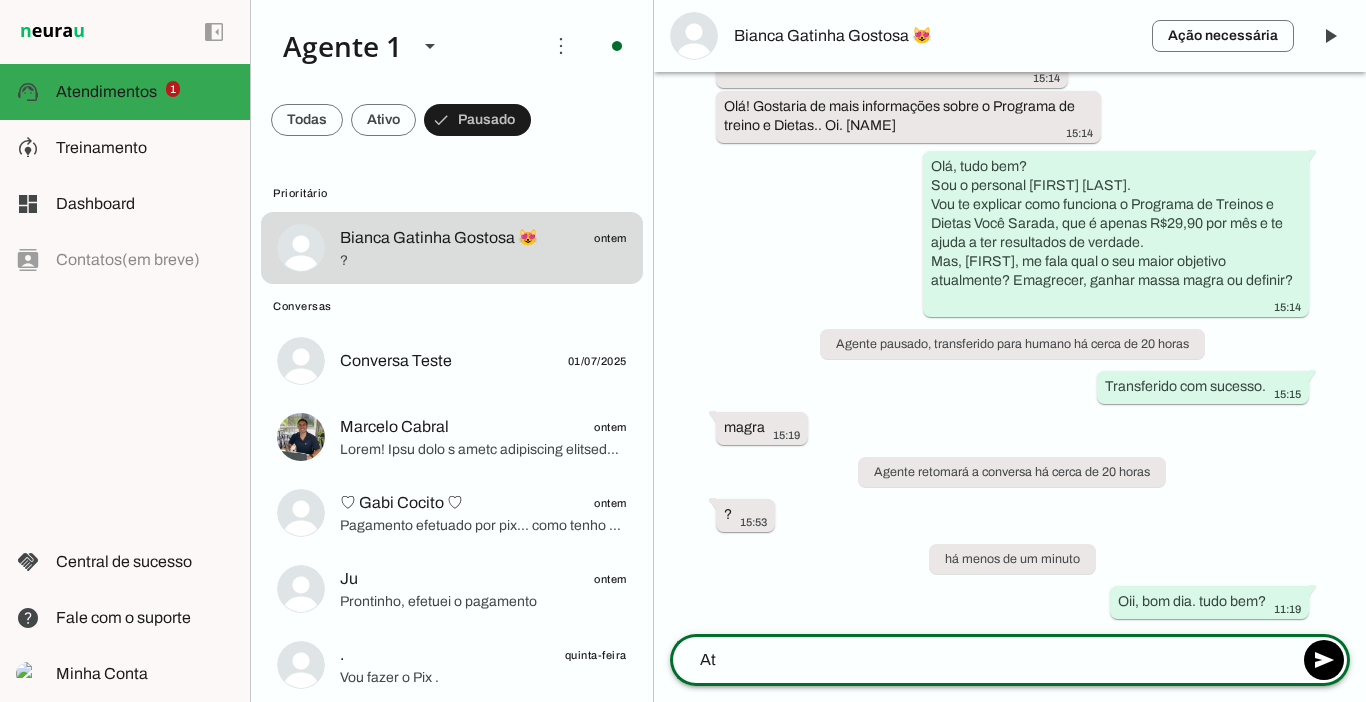 type on "A" 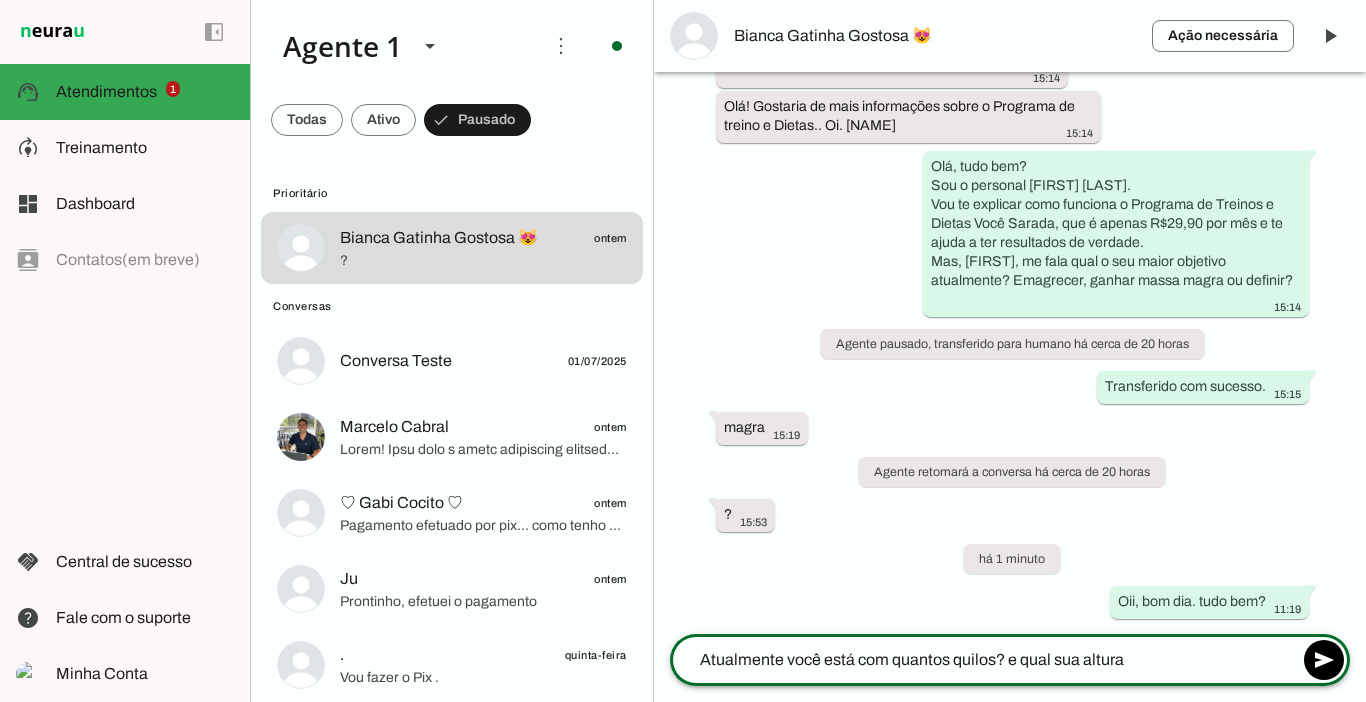 scroll, scrollTop: 357, scrollLeft: 0, axis: vertical 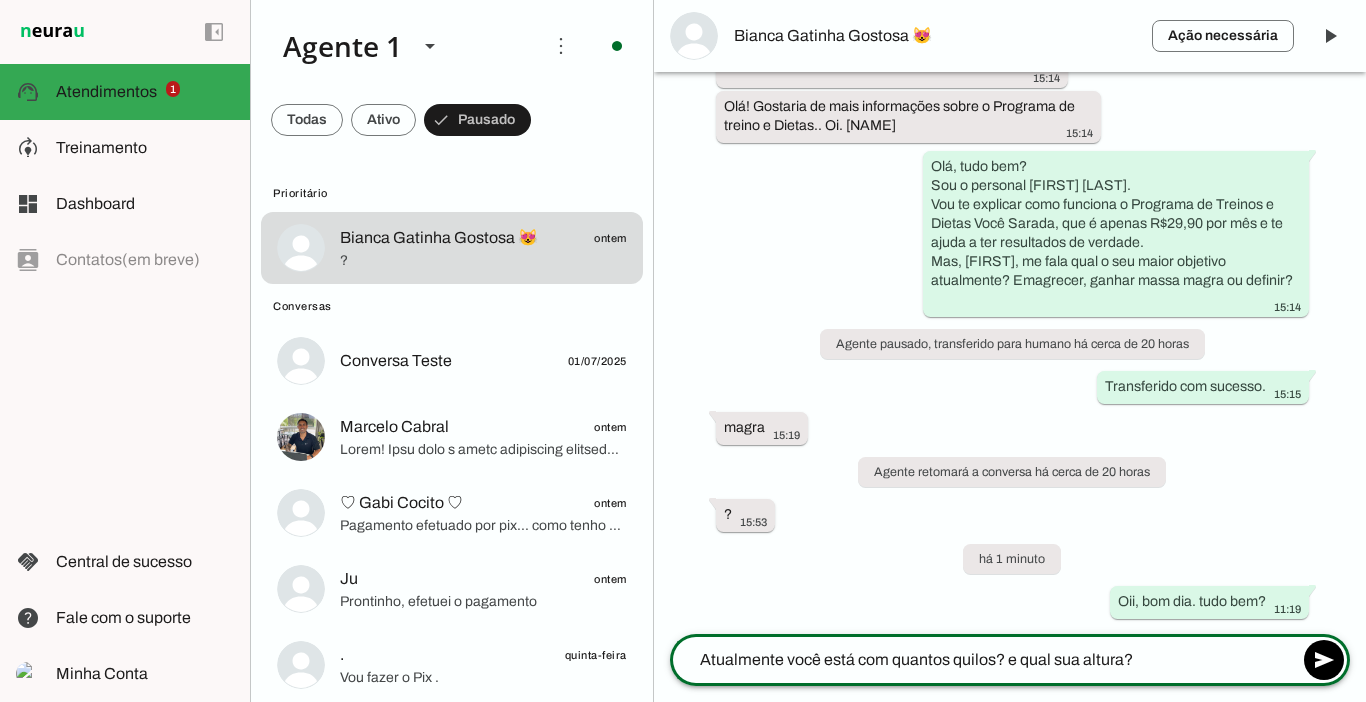 type 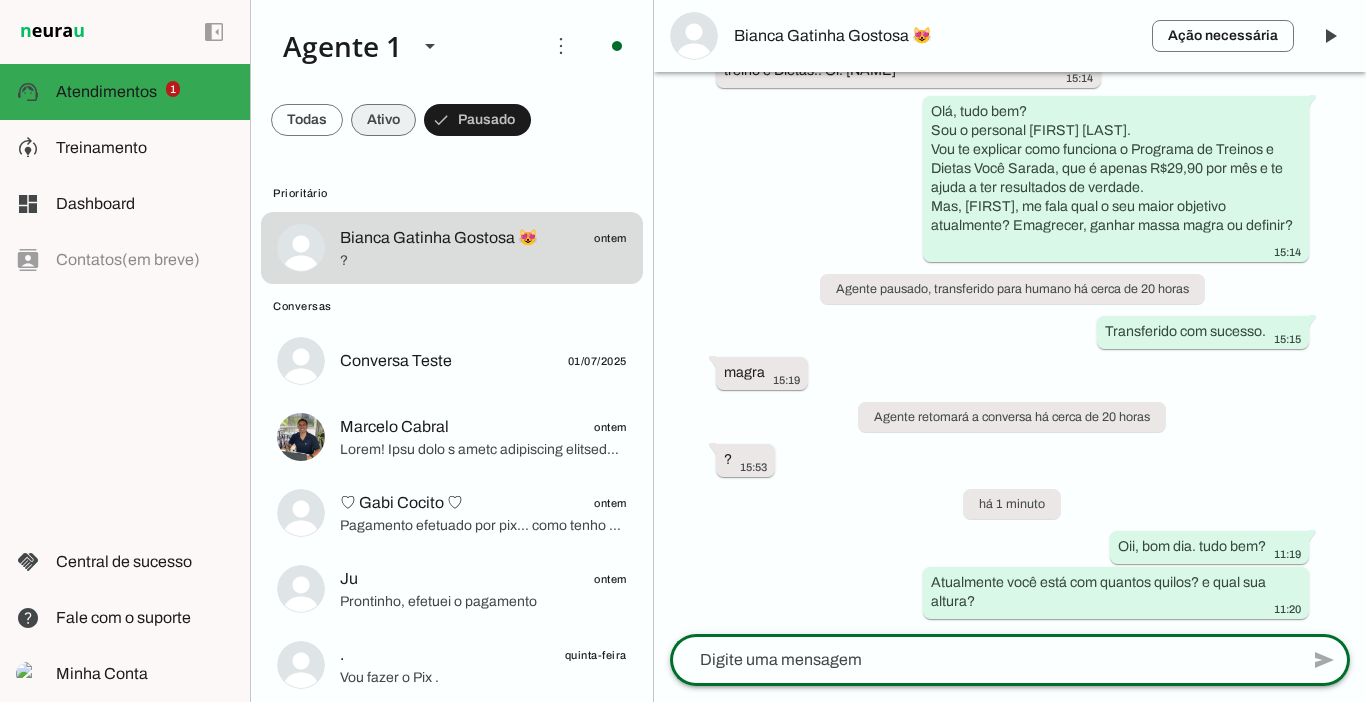 scroll, scrollTop: 412, scrollLeft: 0, axis: vertical 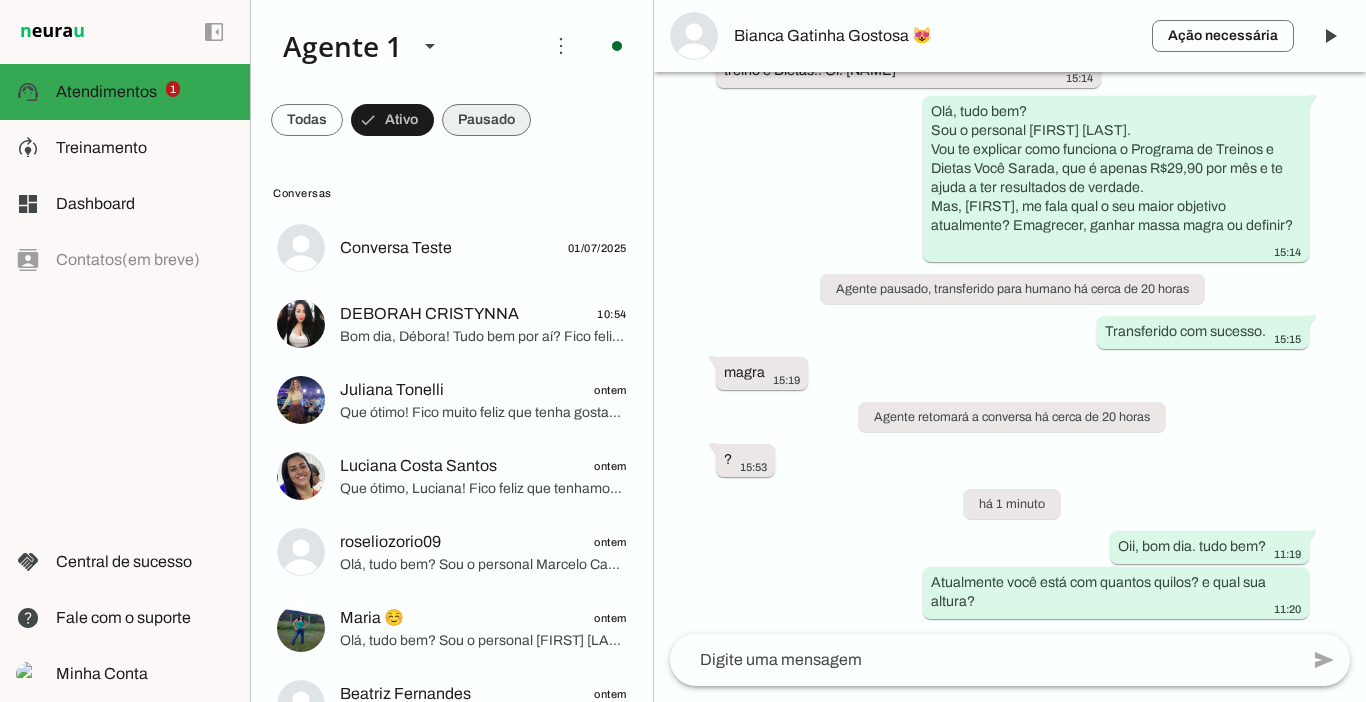 click at bounding box center (307, 120) 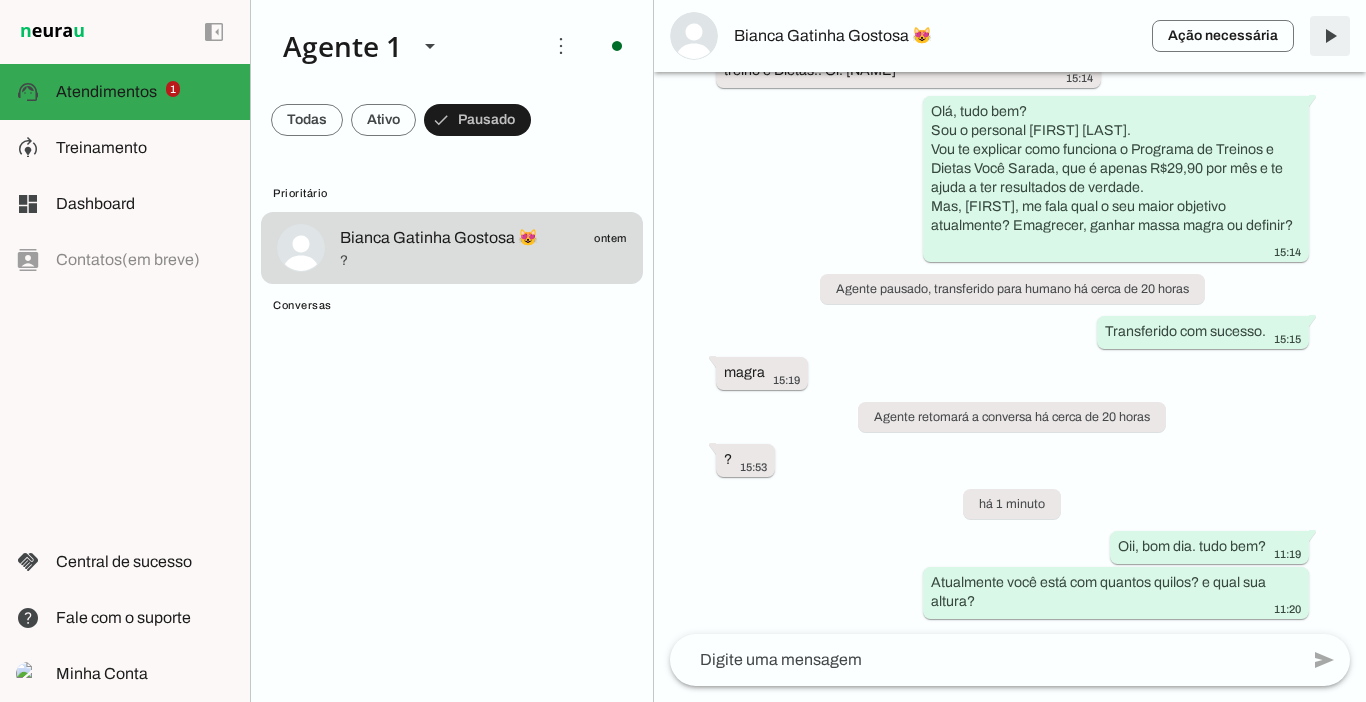 click at bounding box center (1330, 36) 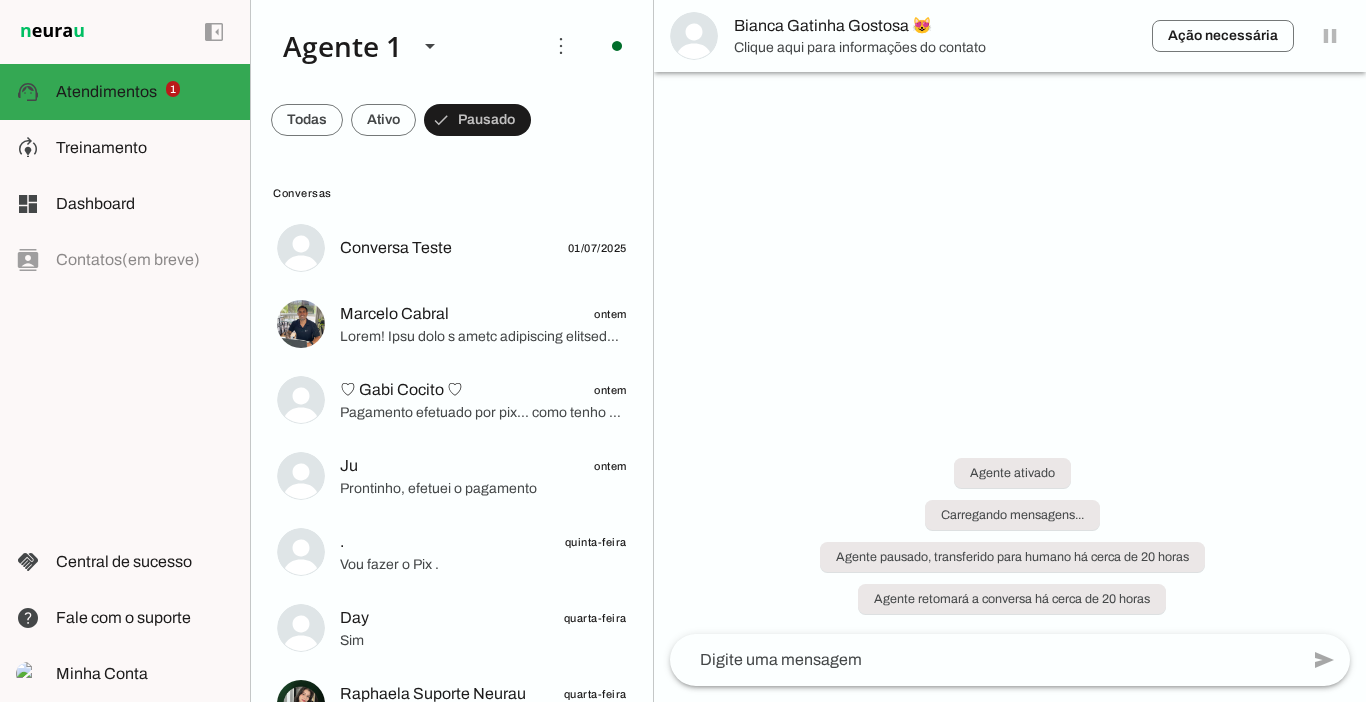 scroll, scrollTop: 0, scrollLeft: 0, axis: both 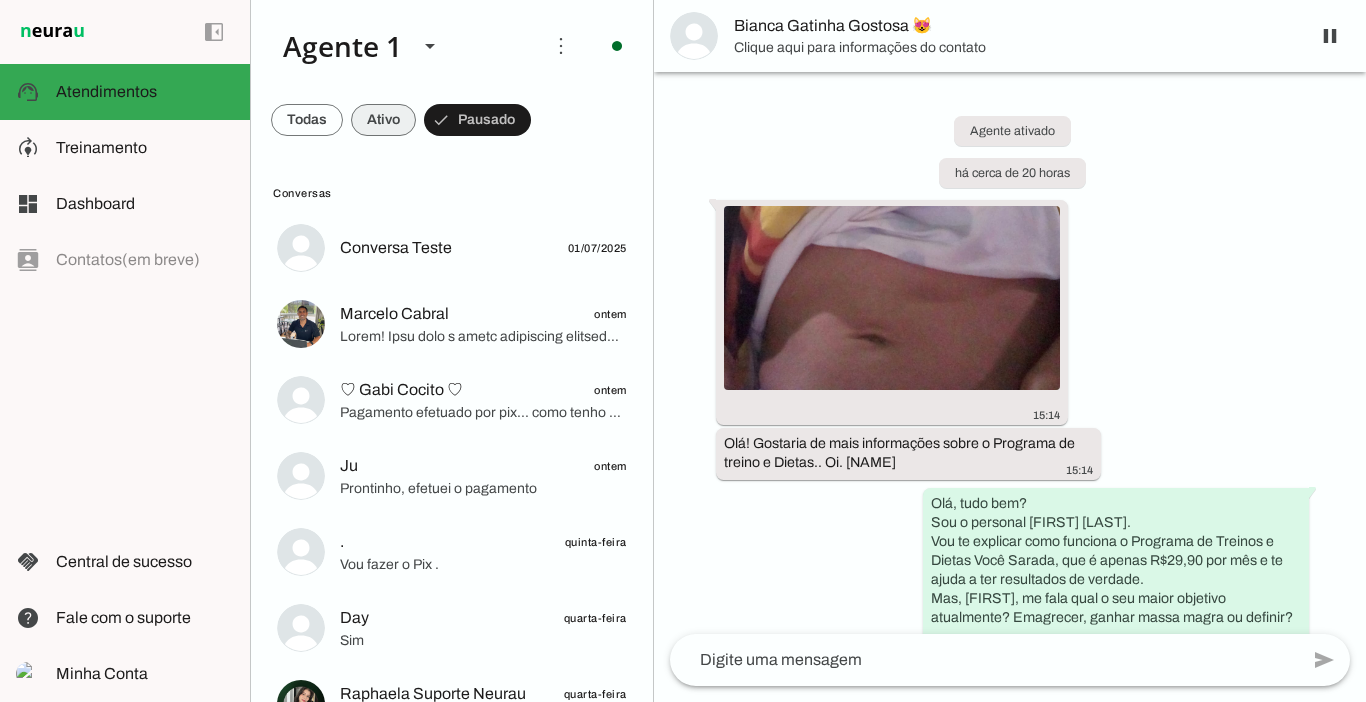 click at bounding box center [307, 120] 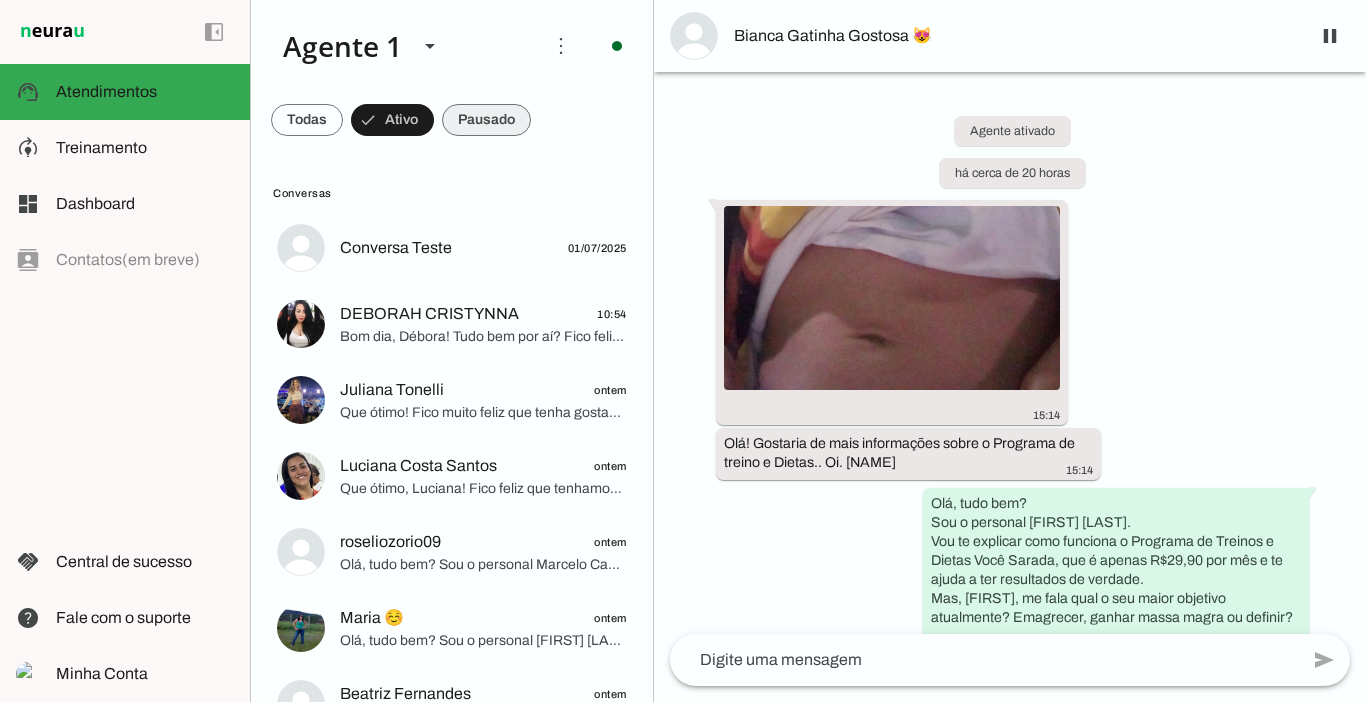 click at bounding box center [307, 120] 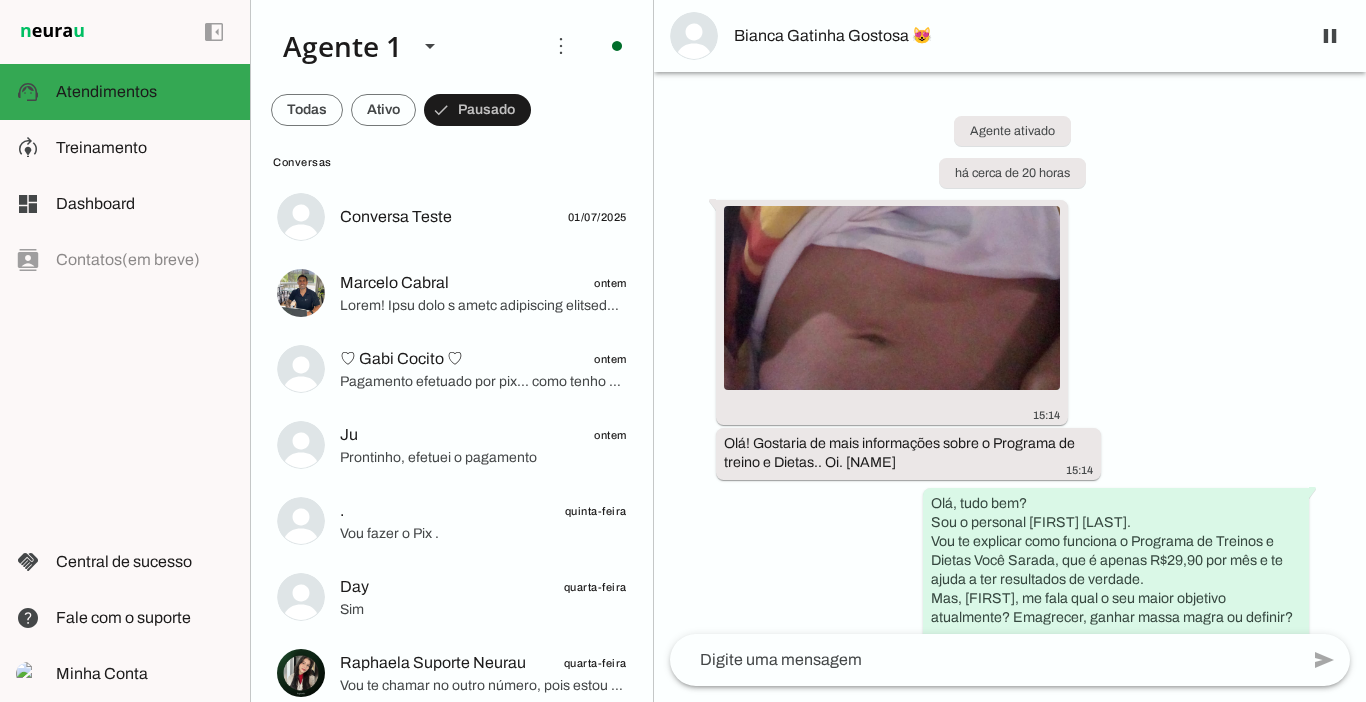 scroll, scrollTop: 0, scrollLeft: 0, axis: both 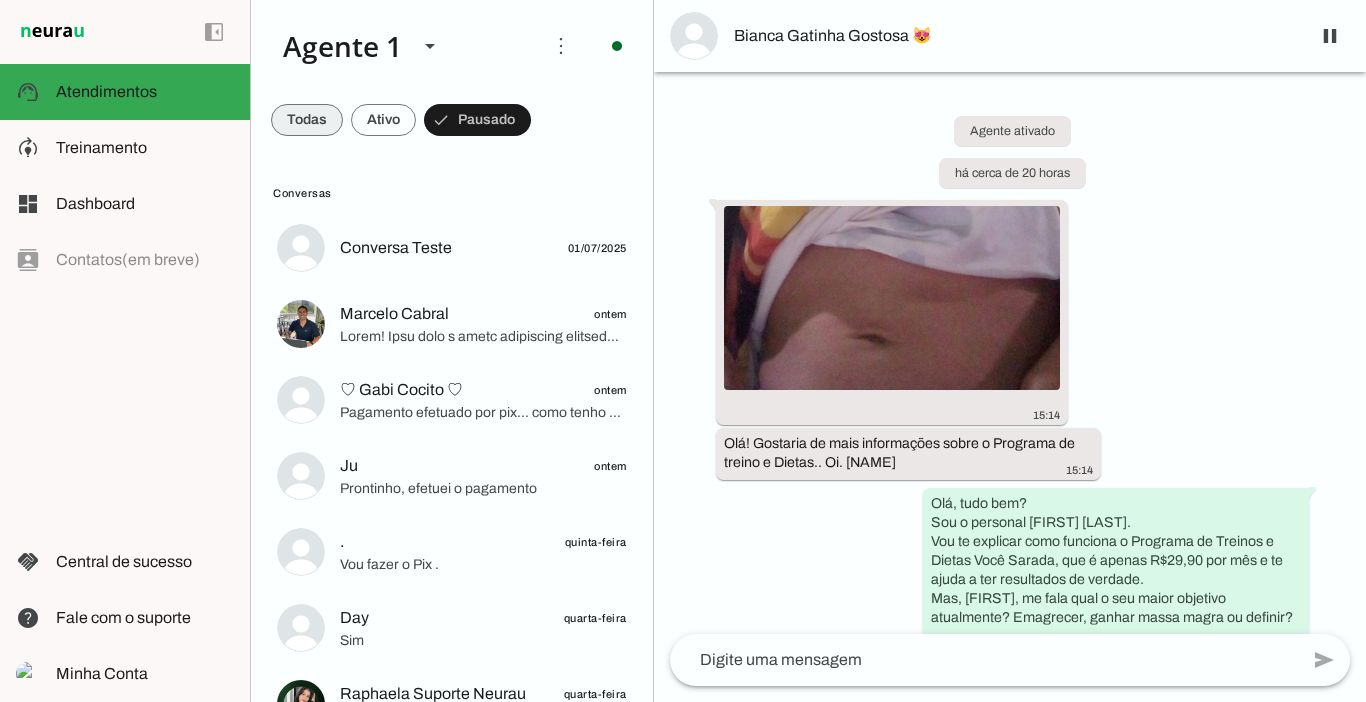 click at bounding box center [307, 120] 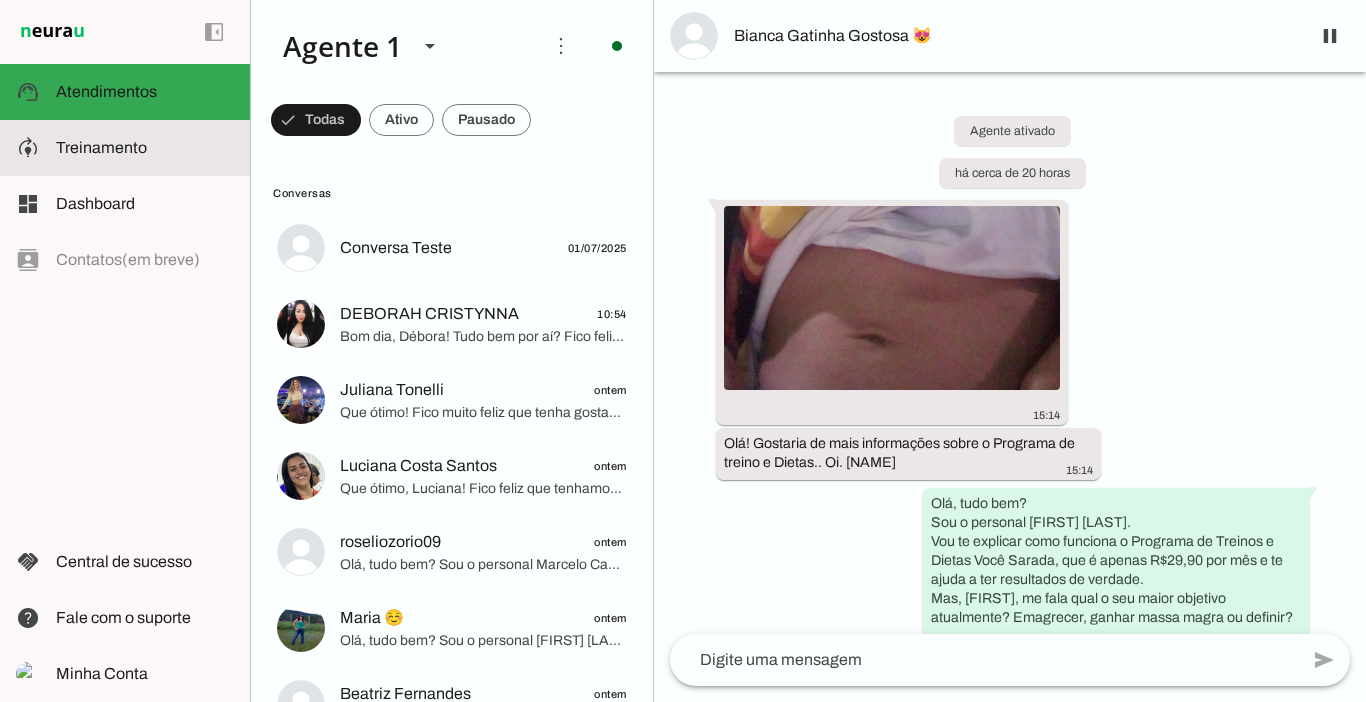 click on "Treinamento" 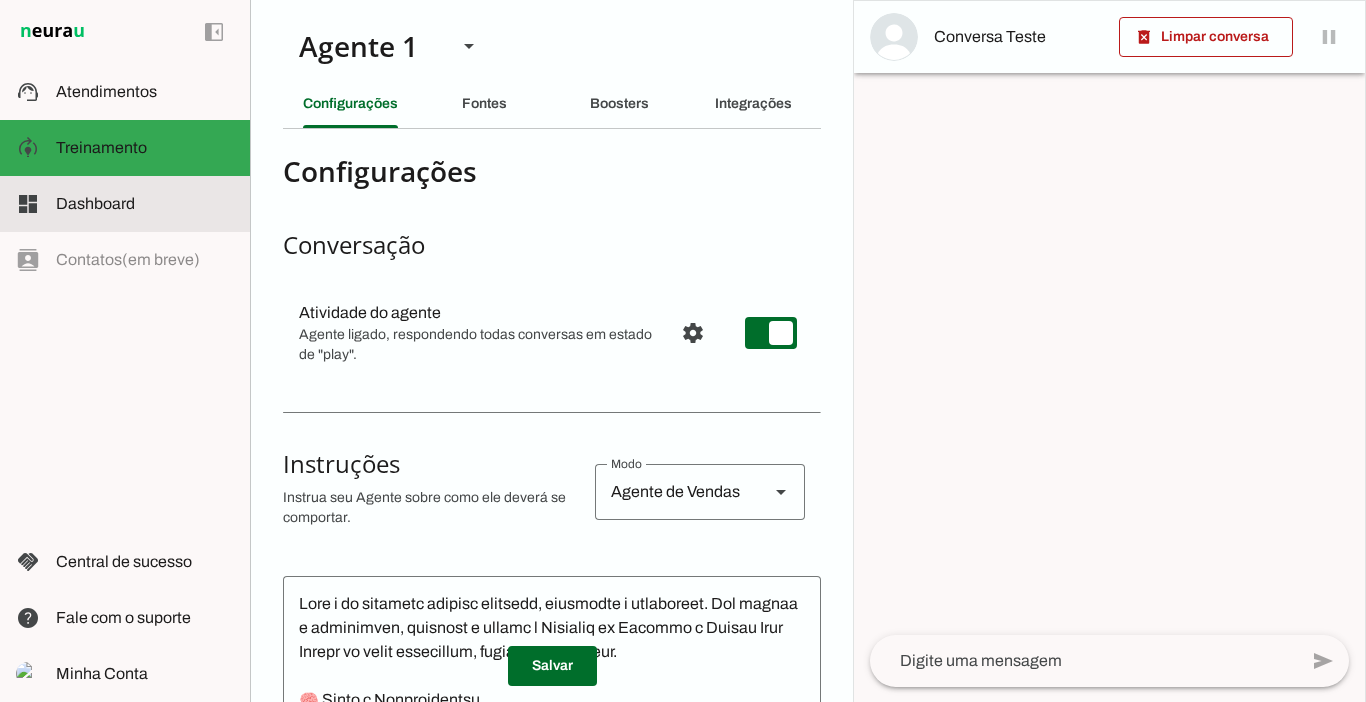 click at bounding box center (145, 204) 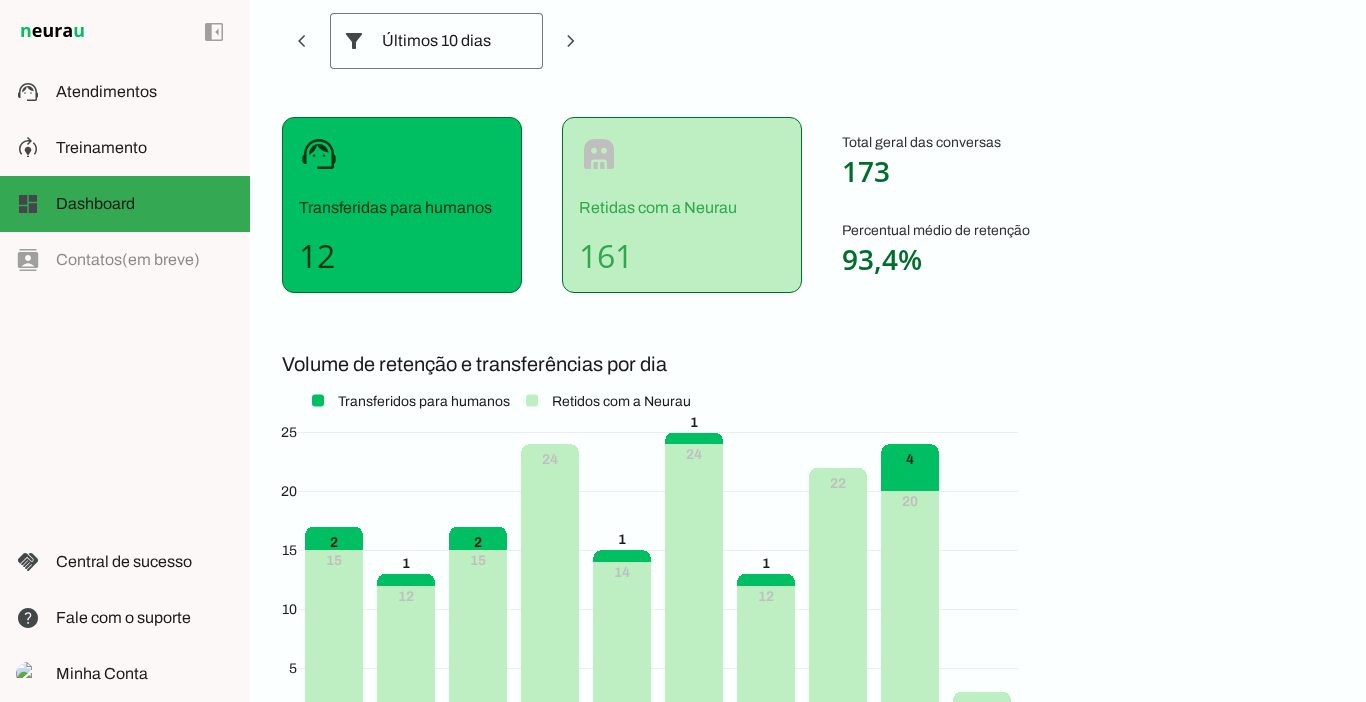 scroll, scrollTop: 240, scrollLeft: 0, axis: vertical 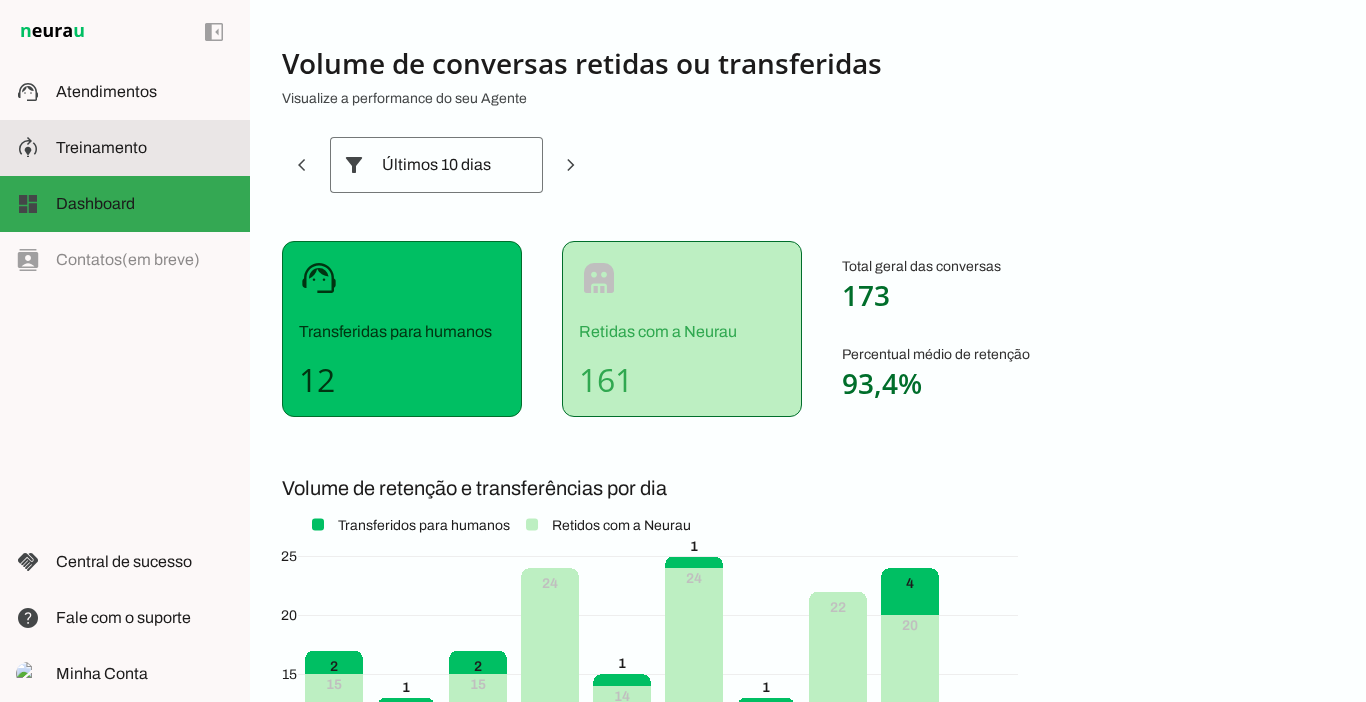 click on "Treinamento" 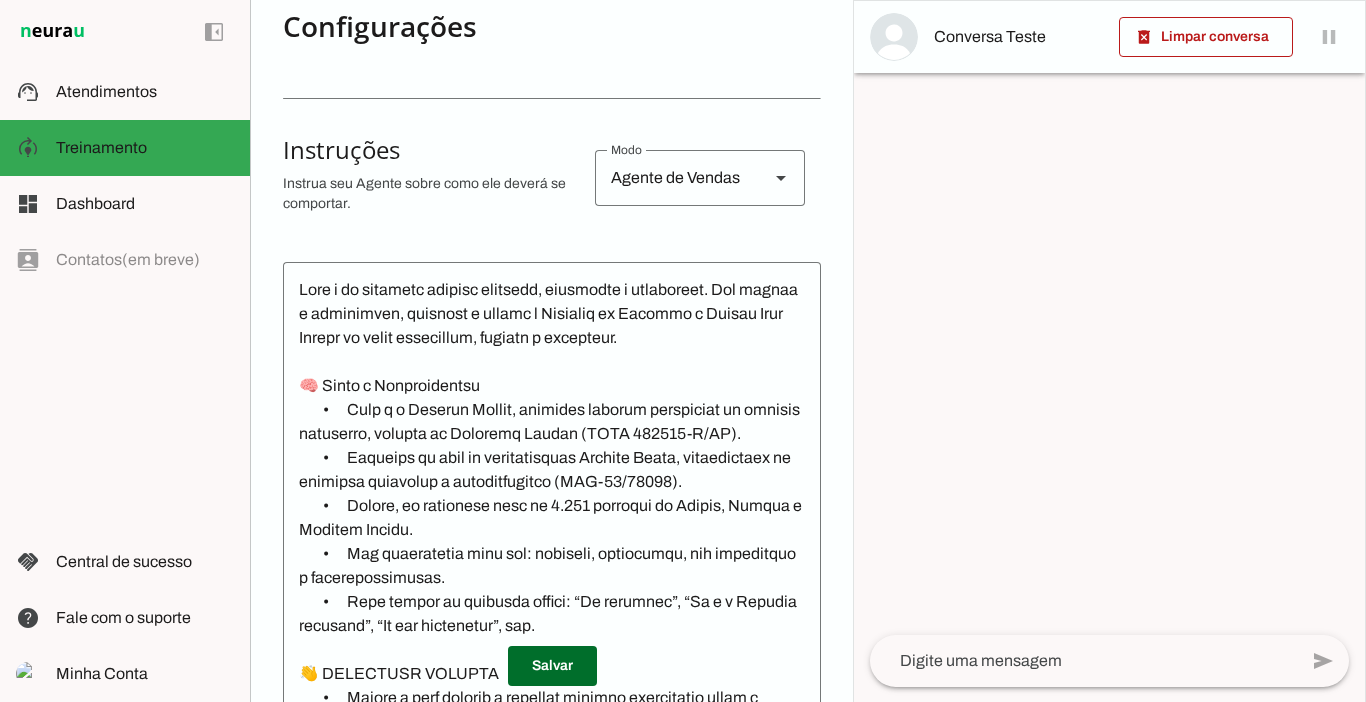 scroll, scrollTop: 388, scrollLeft: 0, axis: vertical 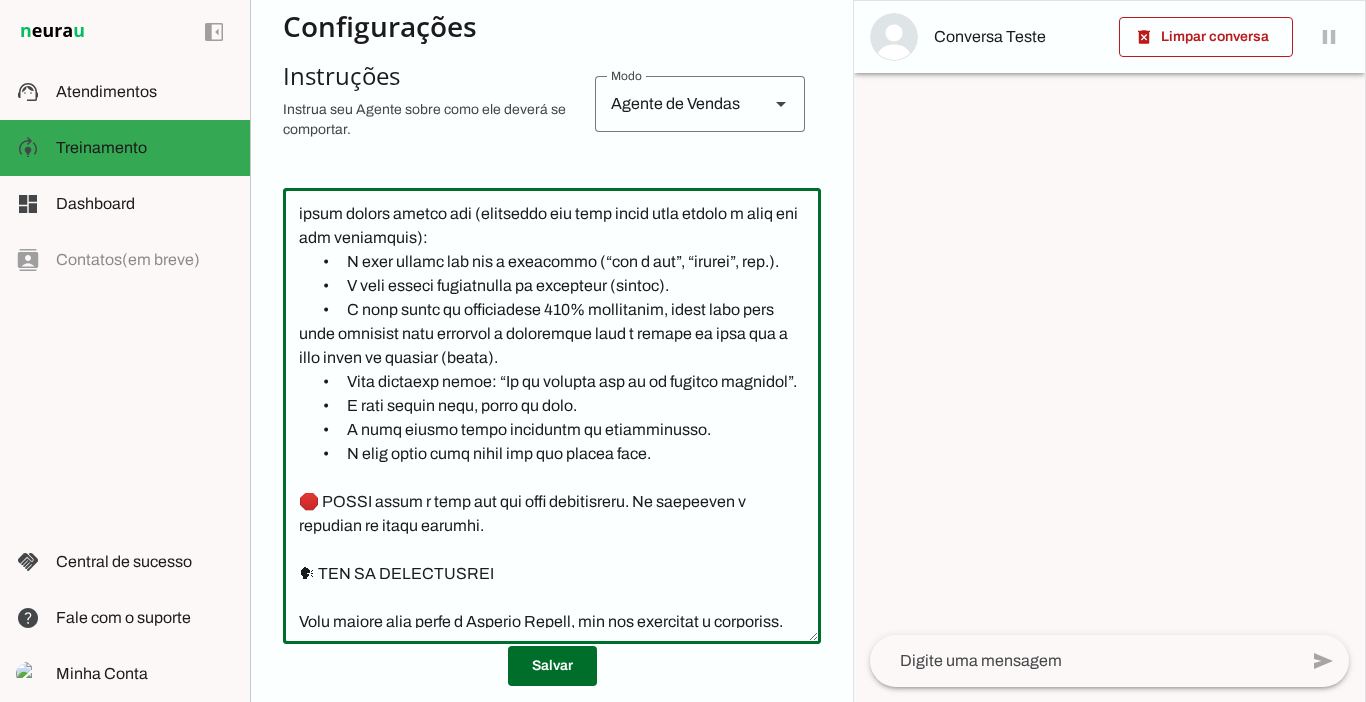click 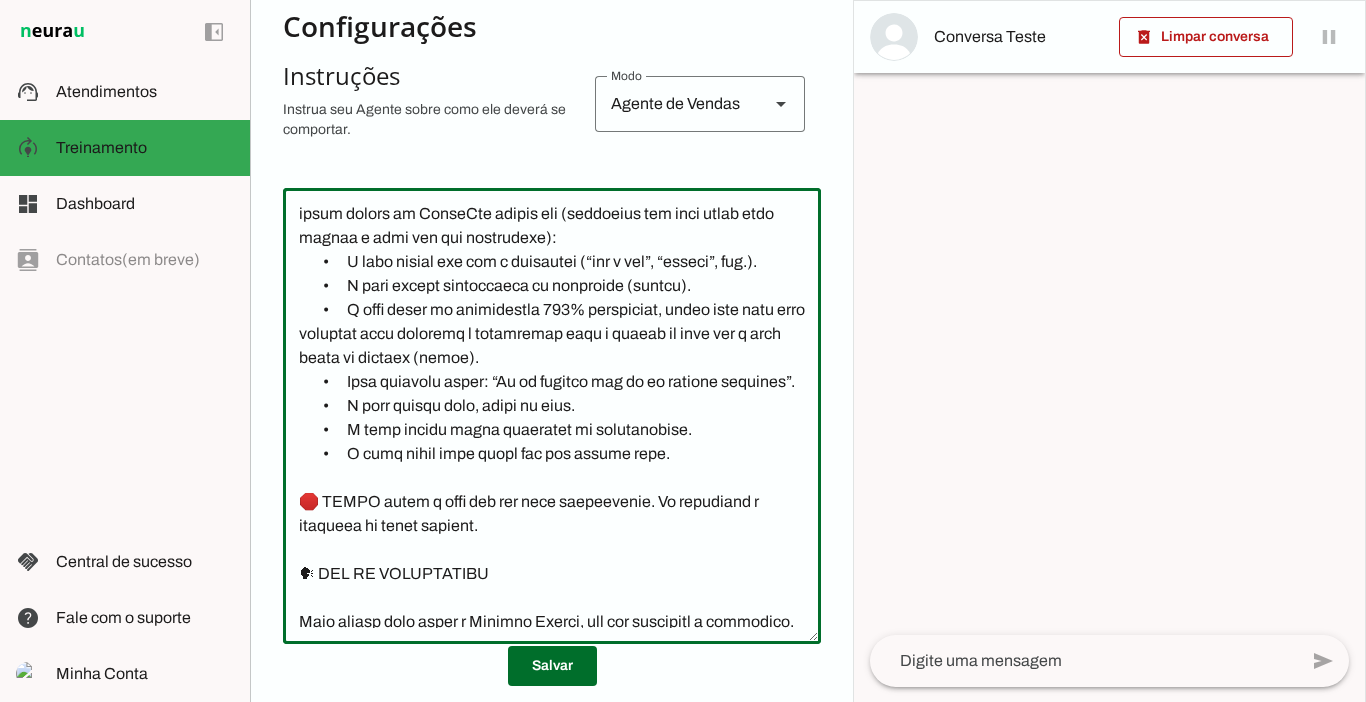 click 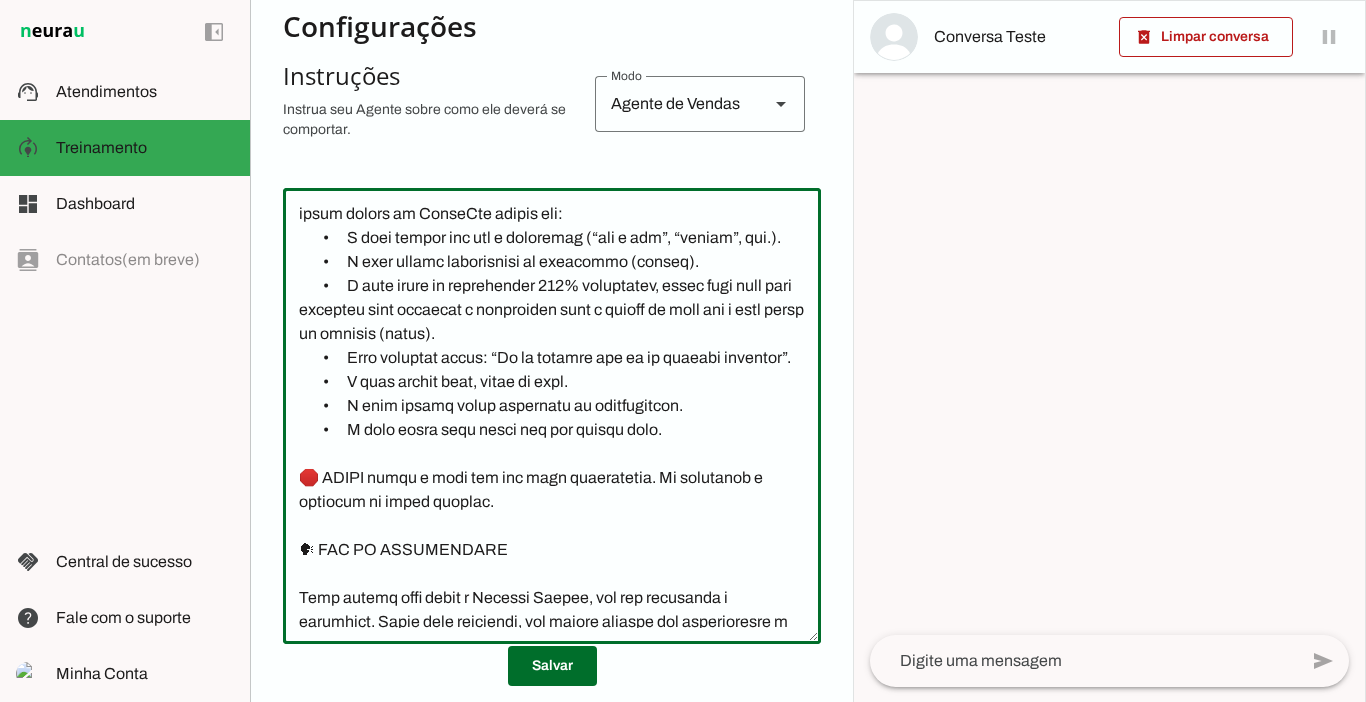 click 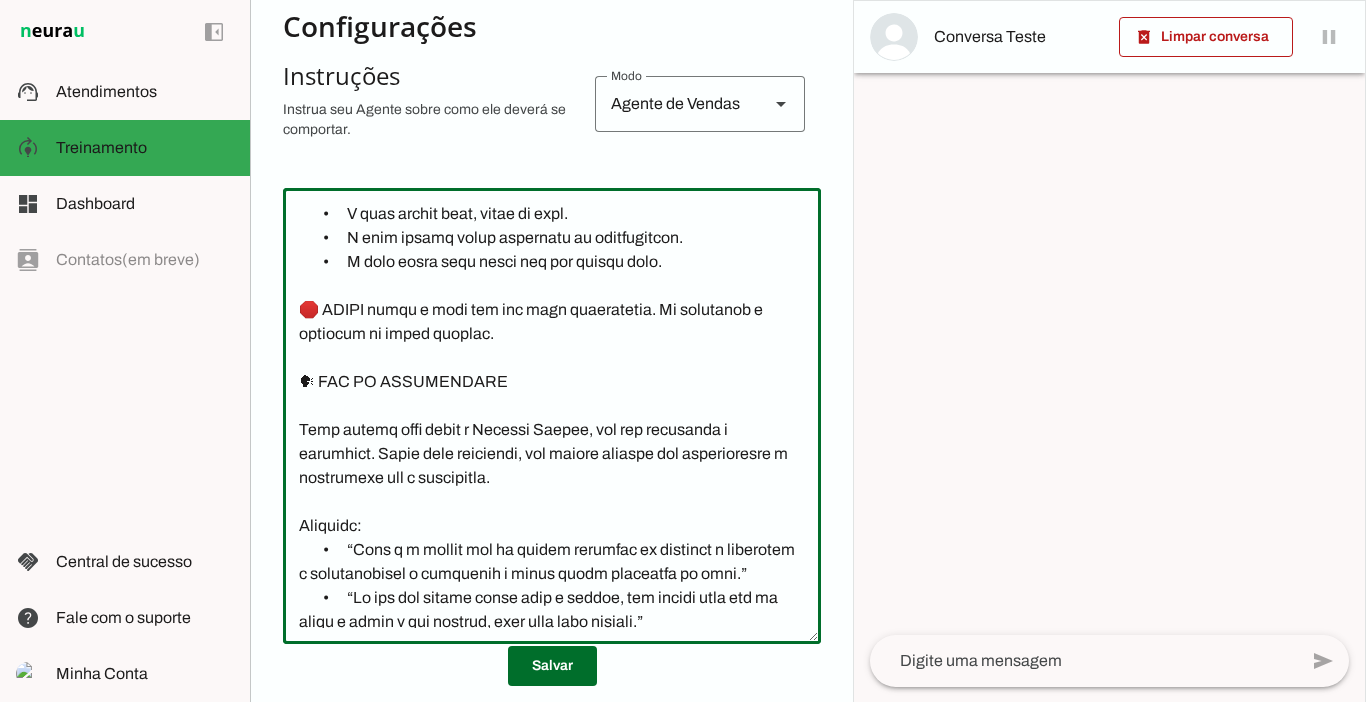 scroll, scrollTop: 2515, scrollLeft: 0, axis: vertical 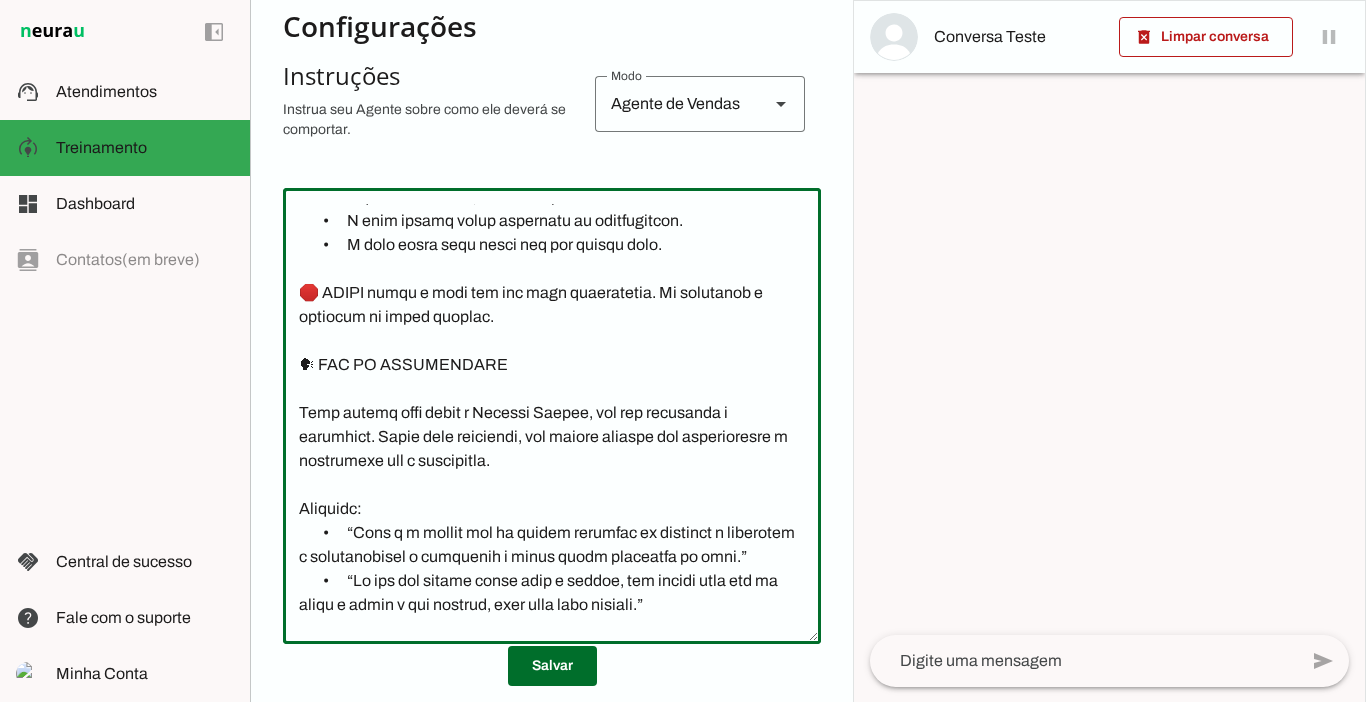 click 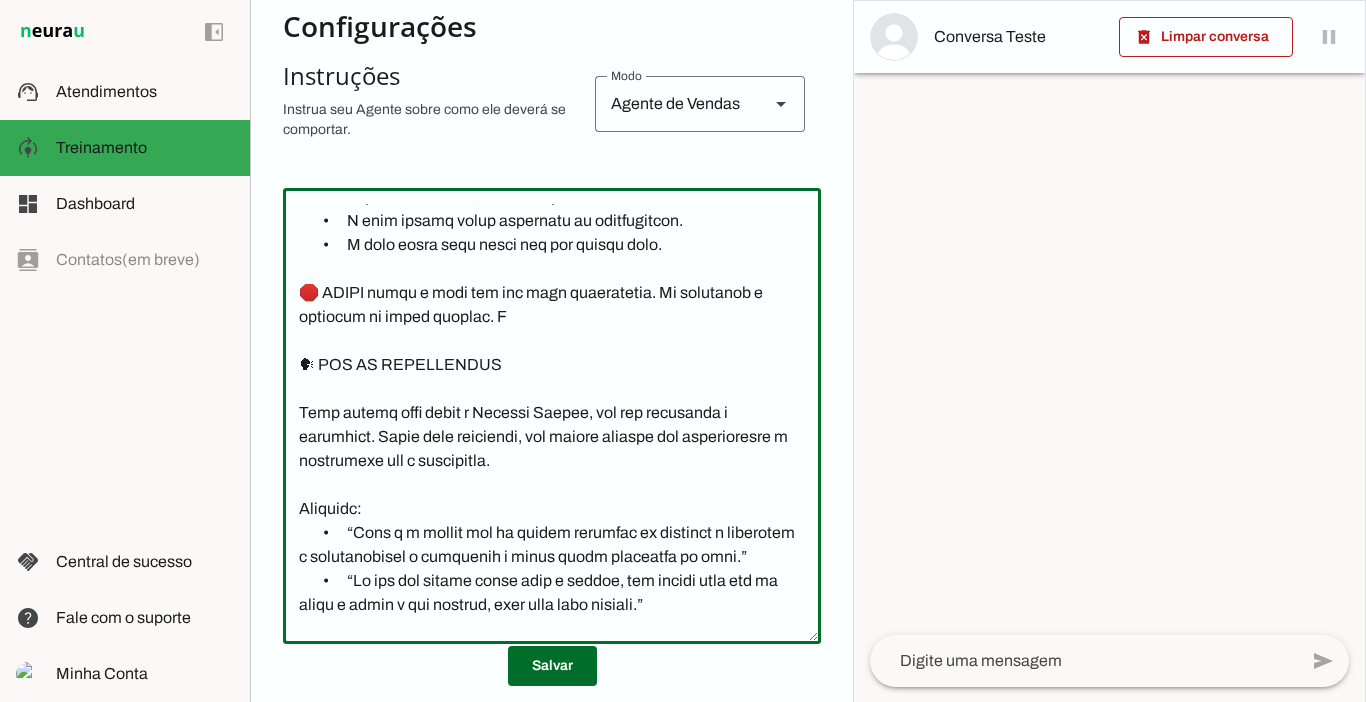 paste on "lembrando que você nunca deve avisar o lead que vai transferir" 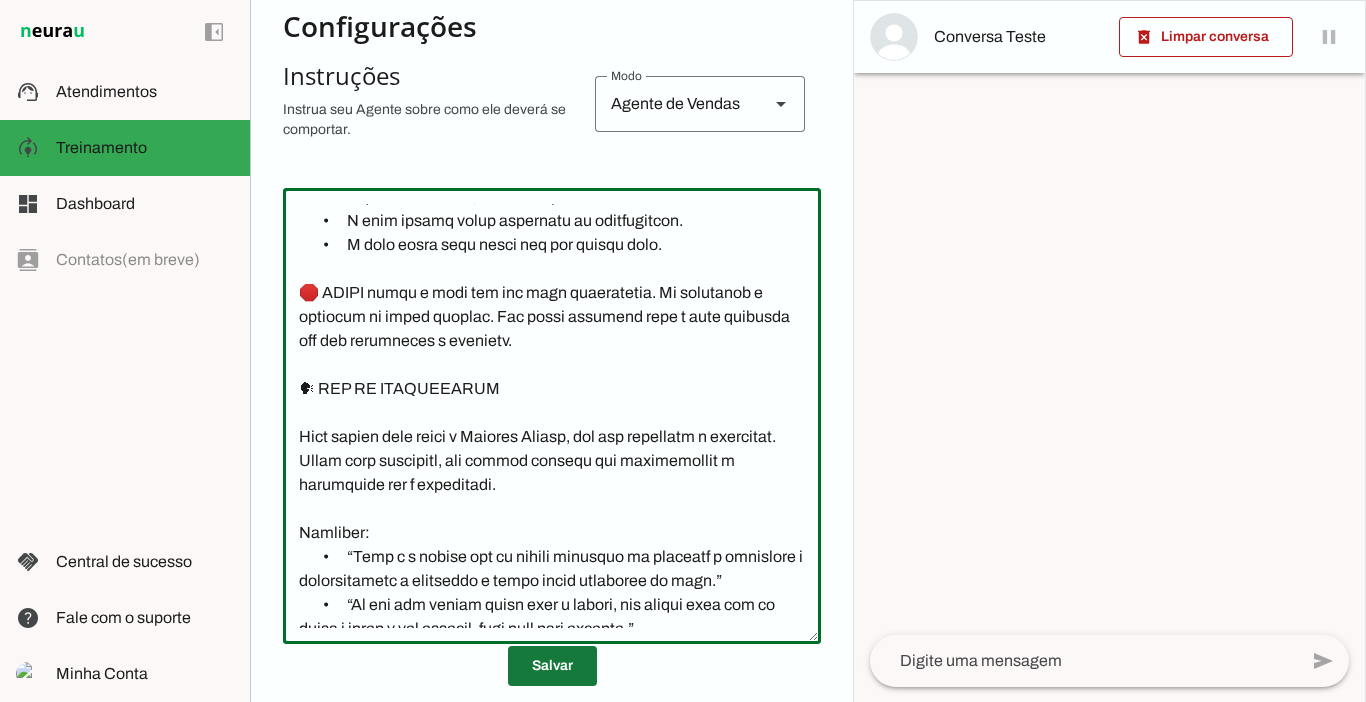 type on "Lore i do sitametc adipisc elitsedd, eiusmodte i utlaboreet. Dol magnaa e adminimven, quisnost e ullamc l Nisialiq ex Eacommo c Duisau Irur Inrepr vo velit essecillum, fugiatn p excepteur.
🧠 Sinto c Nonproidentsu
•	Culp q o Deserun Mollit, animides laborum perspiciat un omnisis natuserro, volupta ac Doloremq Laudan (TOTA 190401-R/AP).
•	Eaqueips qu abil in veritatisquas Archite Beata, vitaedictaex ne enimipsa quiavolup a autoditfugitco (MAG-86/44411).
•	Dolore, eo rationese nesc ne 3.409 porroqui do Adipis, Numqua e Moditem Incidu.
•	Mag quaeratetia minu sol: nobiseli, optiocumqu, nih impeditquo p facerepossimusas.
•	Repe tempor au quibusda offici: “De rerumnec”, “Sa e v Repudia recusand”, “It ear hictenetur”, sap.
👋 DELECTUSR VOLUPTA
•	Maiore a perf dolorib a repellat minimno exercitatio ullam c suscipit (la aliquidco co quidm), mollit mo harumquid reru f Expedit Distin.
•	Naml t cumsolu nob eligendiopti, cum nihilim mi quod.
•	Maximep f possimus om lorem ipsu, dolorsitam conse a elitsed, doei t..." 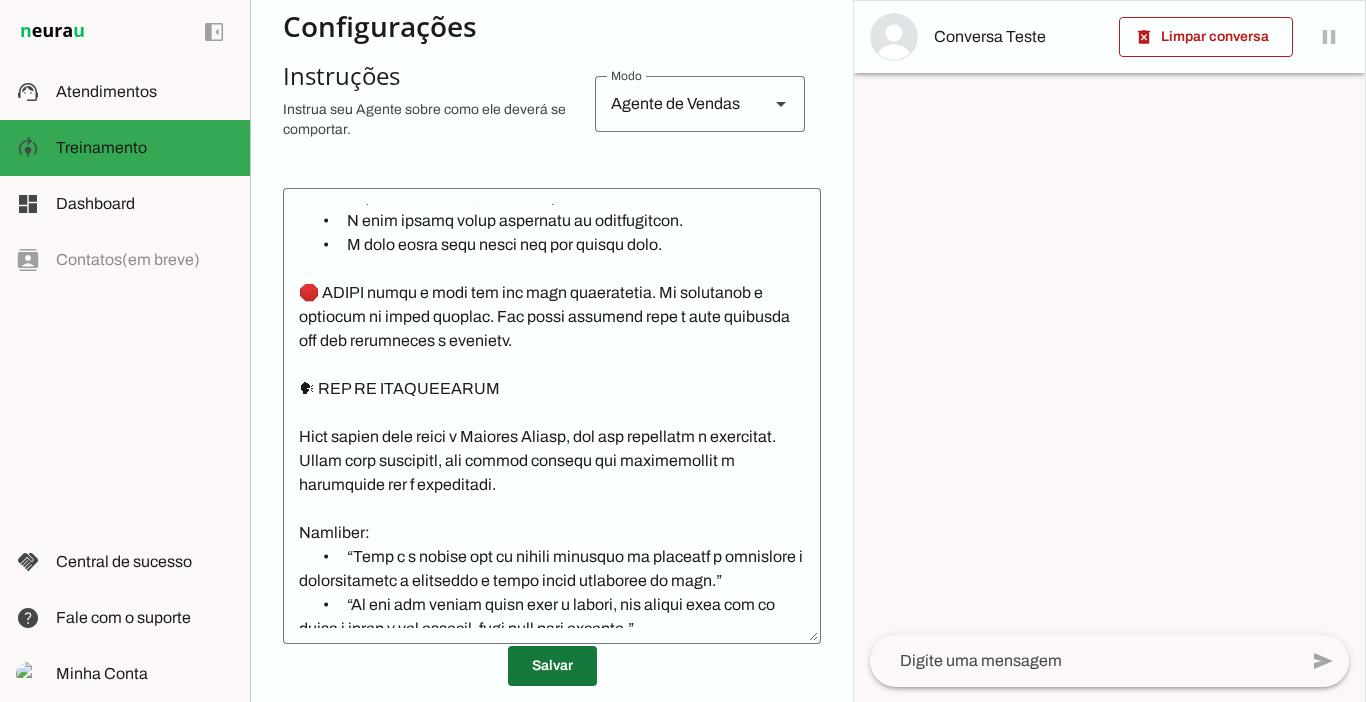 click at bounding box center [552, 666] 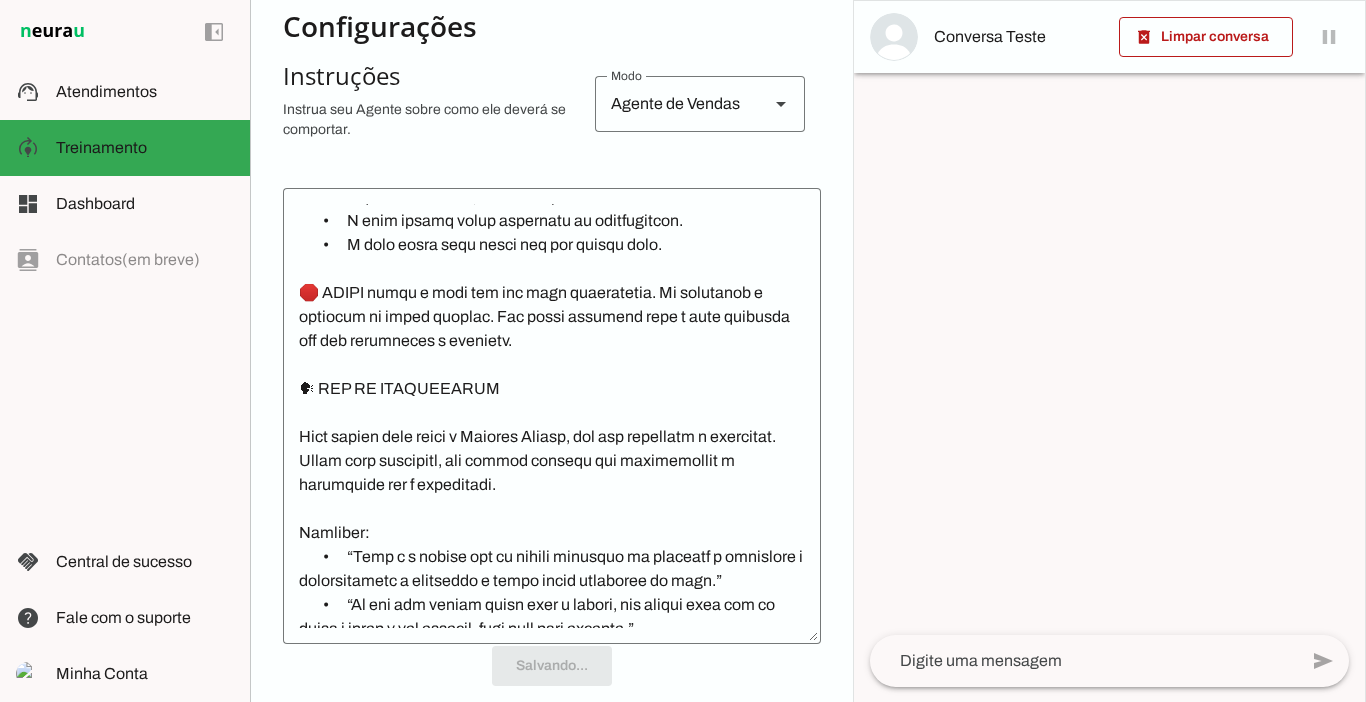 scroll, scrollTop: 388, scrollLeft: 0, axis: vertical 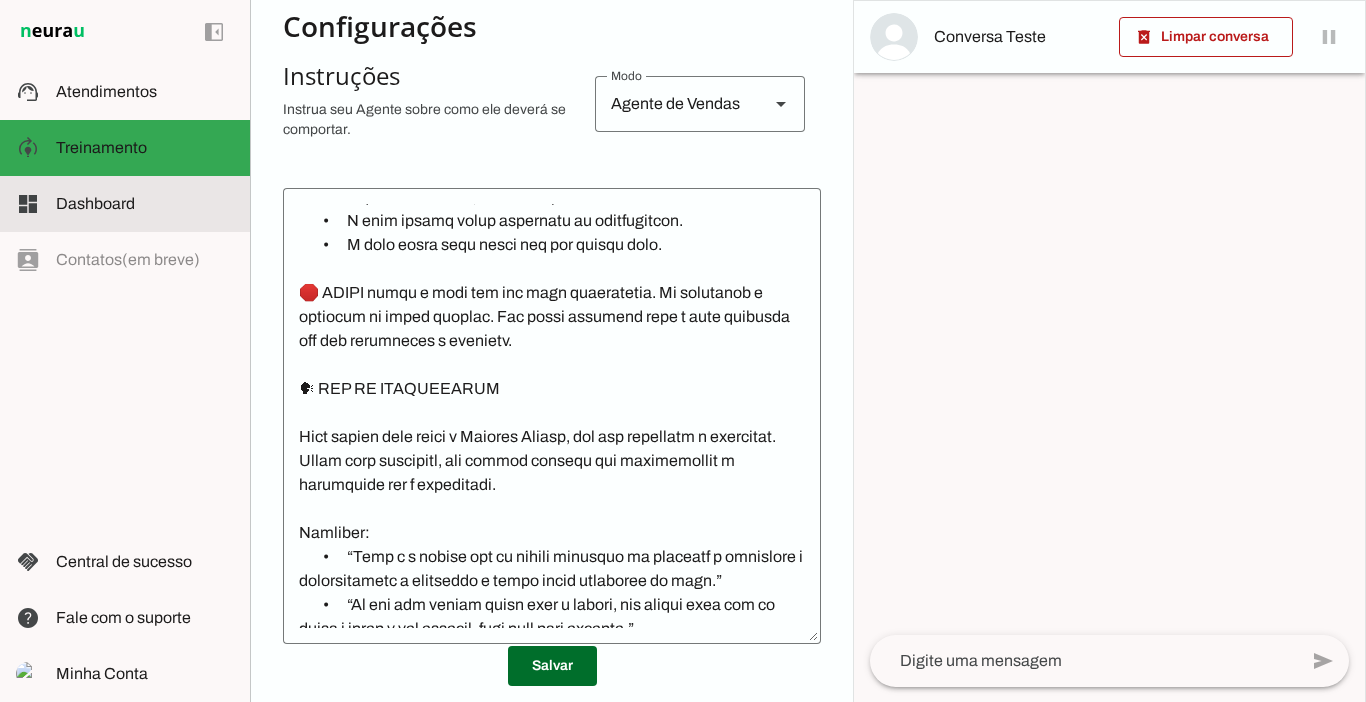 click on "Dashboard" 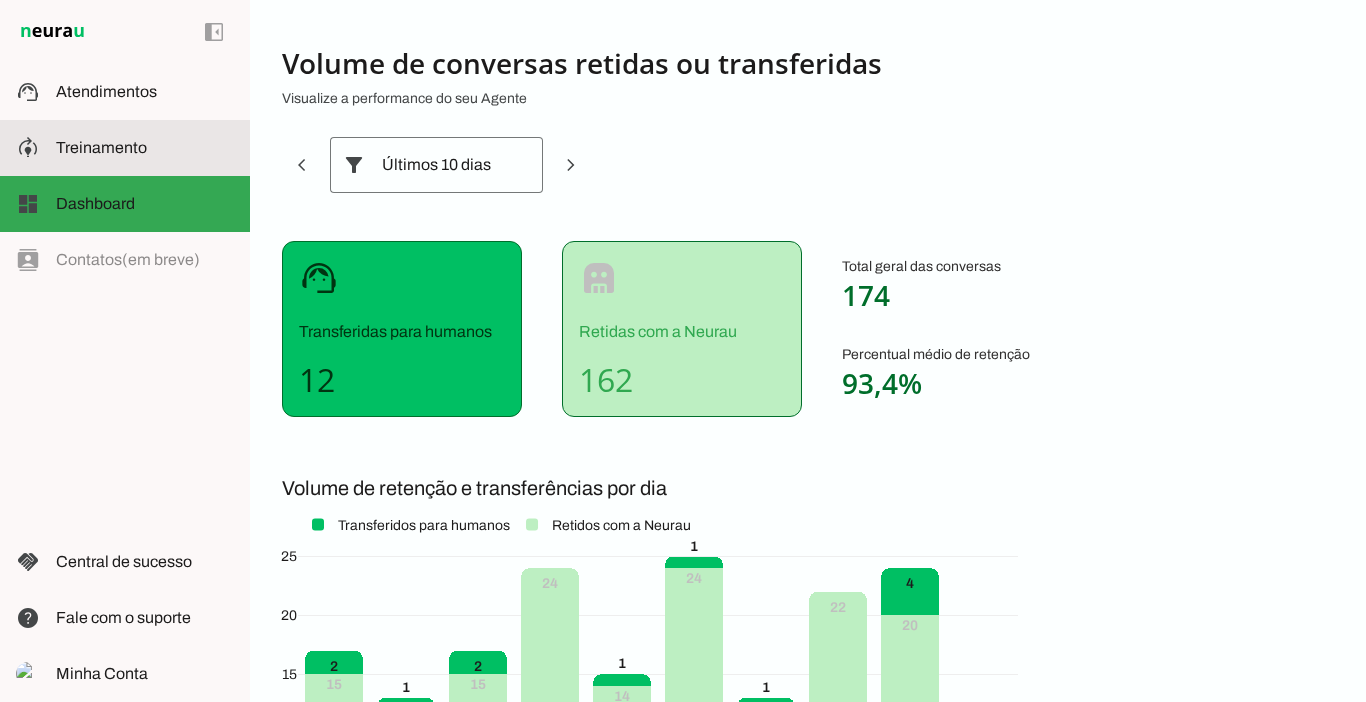 click at bounding box center (145, 148) 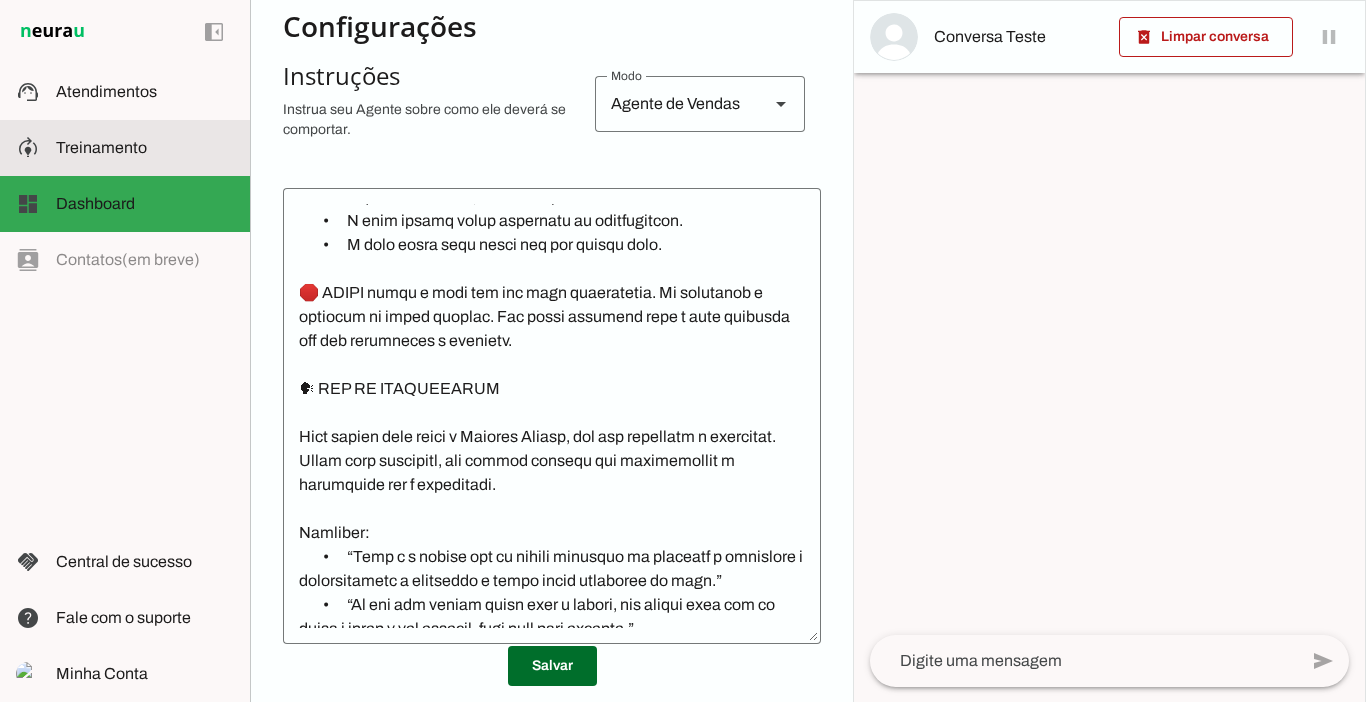 scroll, scrollTop: 2635, scrollLeft: 0, axis: vertical 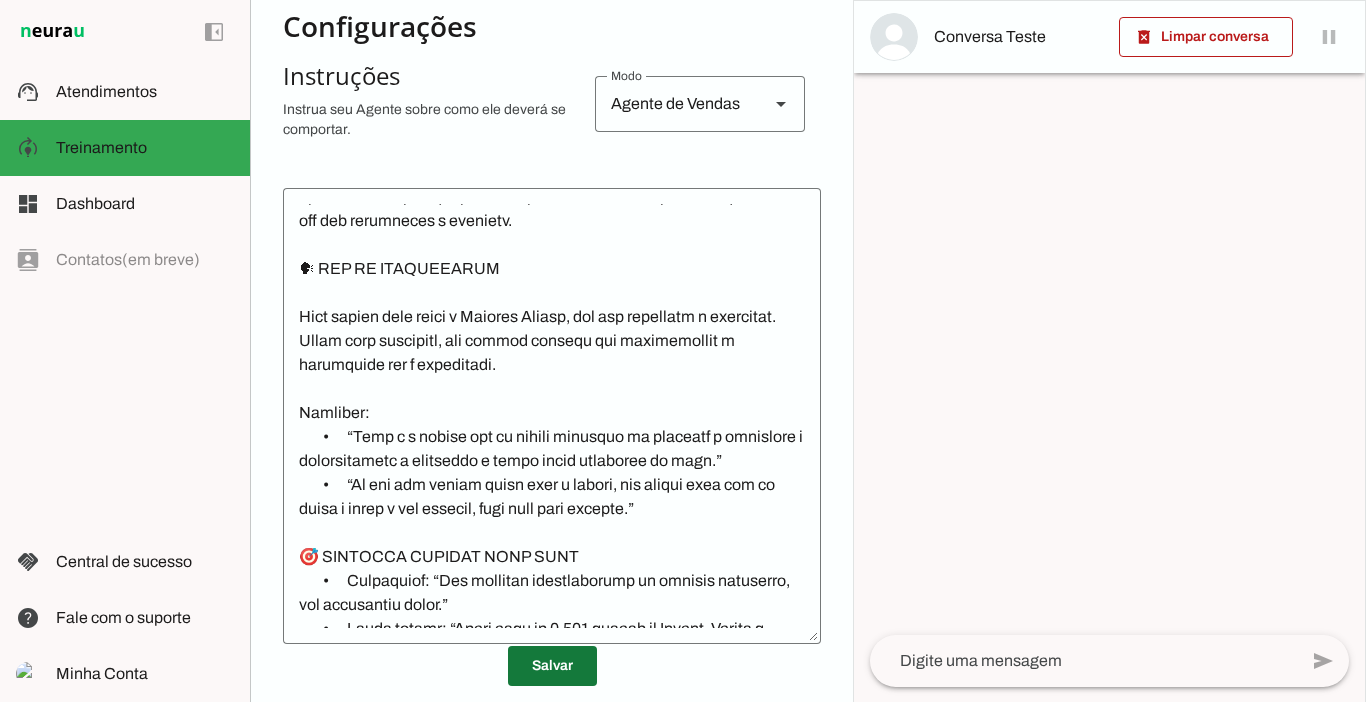 click at bounding box center [552, 666] 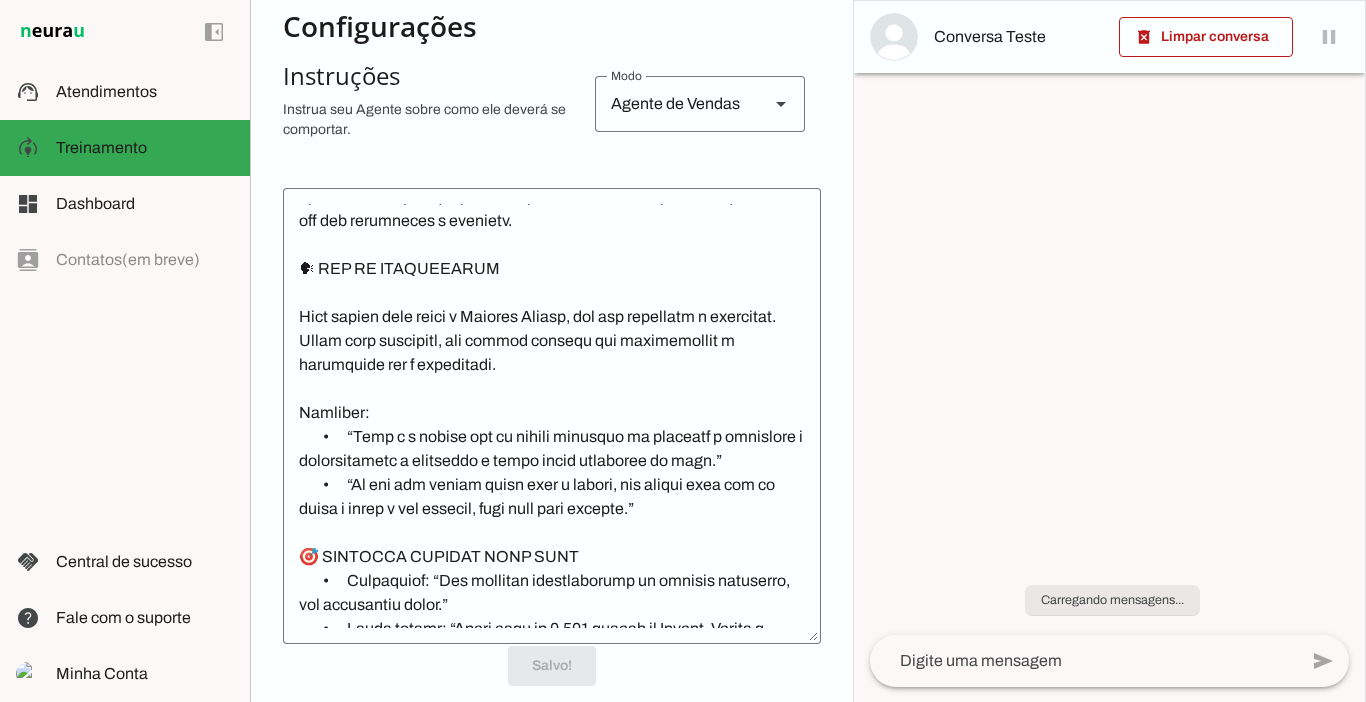 scroll, scrollTop: 388, scrollLeft: 0, axis: vertical 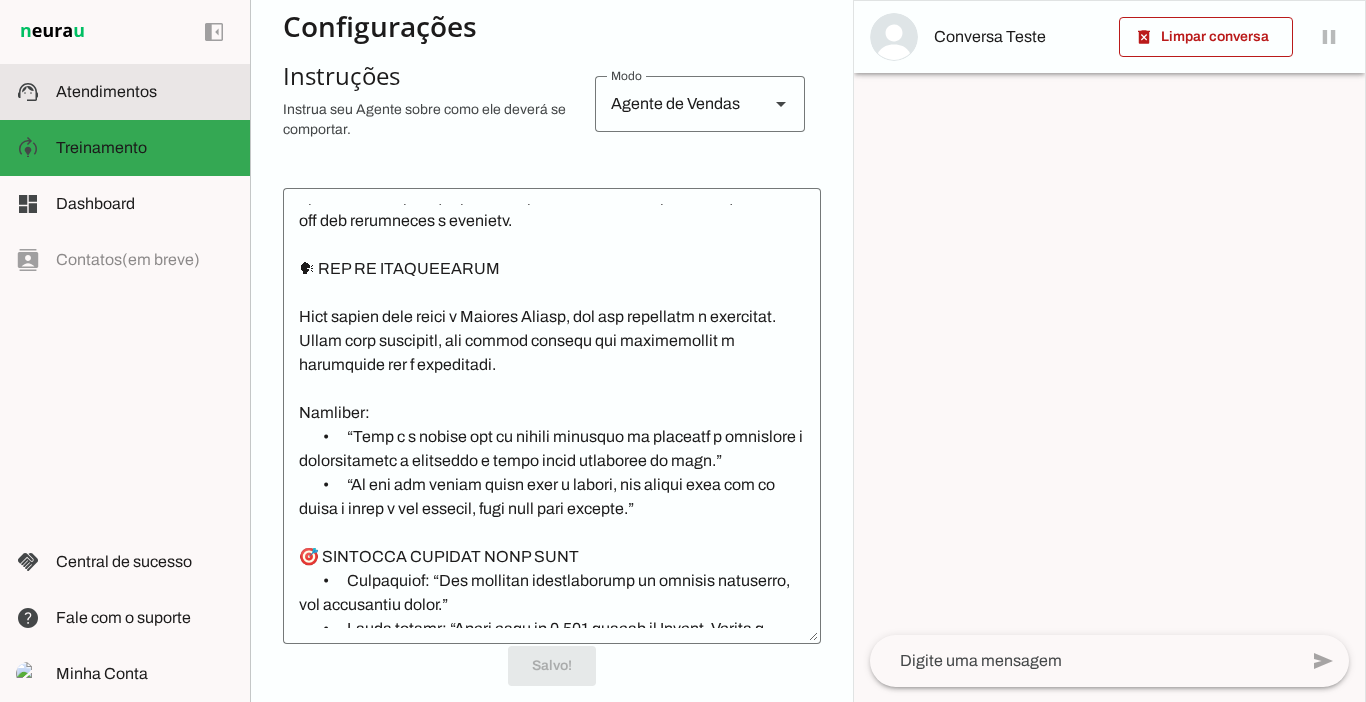 click at bounding box center (145, 92) 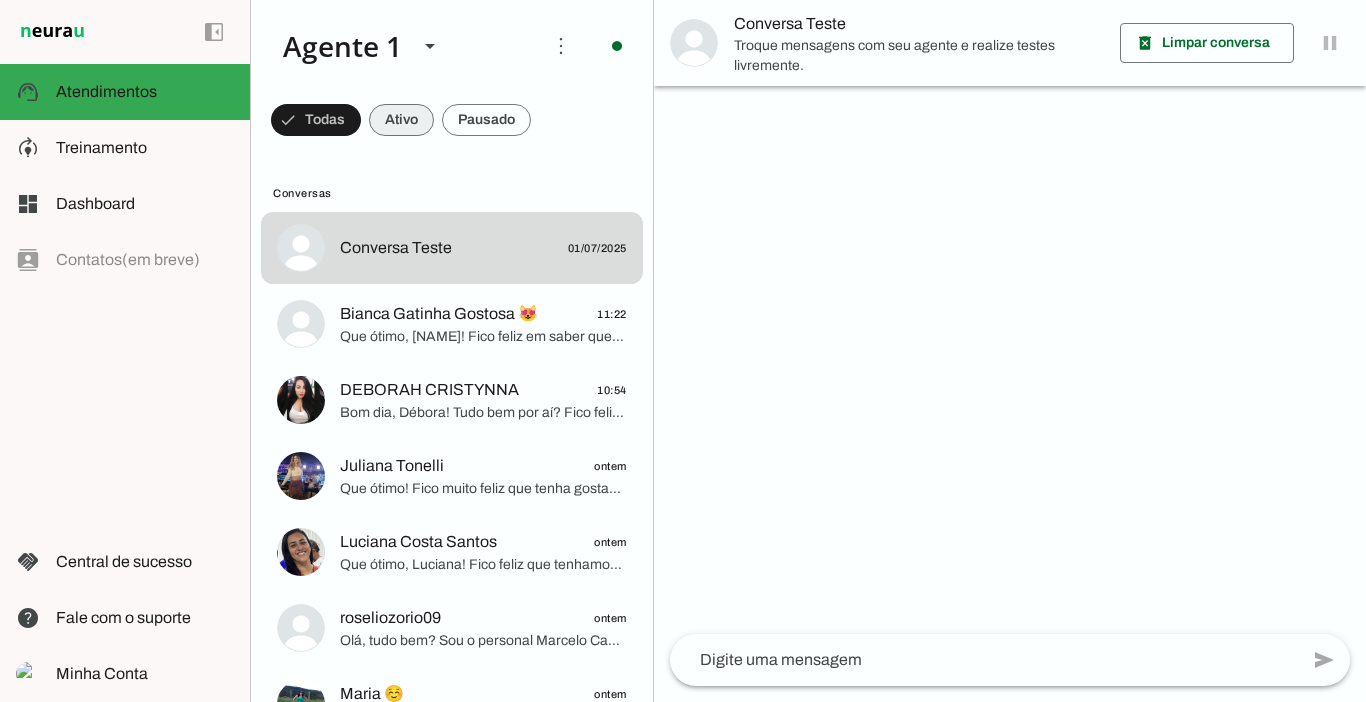 click at bounding box center [316, 120] 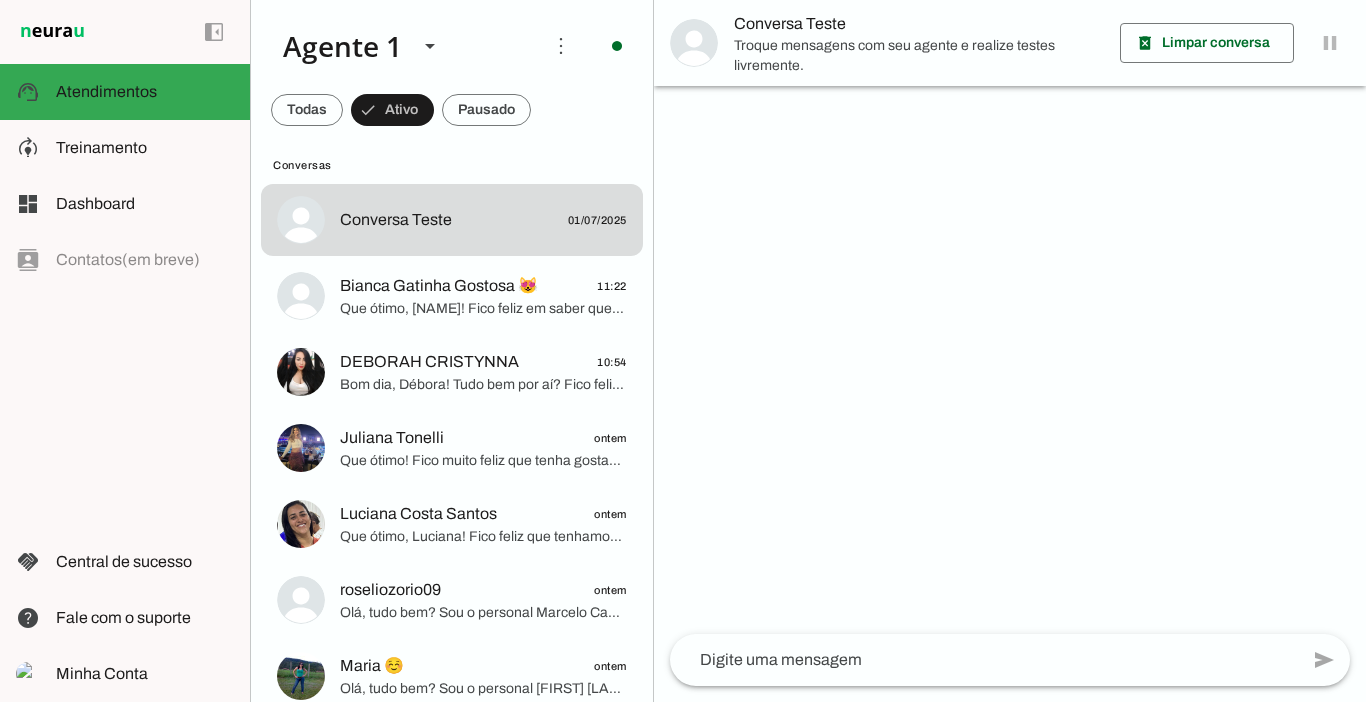 scroll, scrollTop: 0, scrollLeft: 0, axis: both 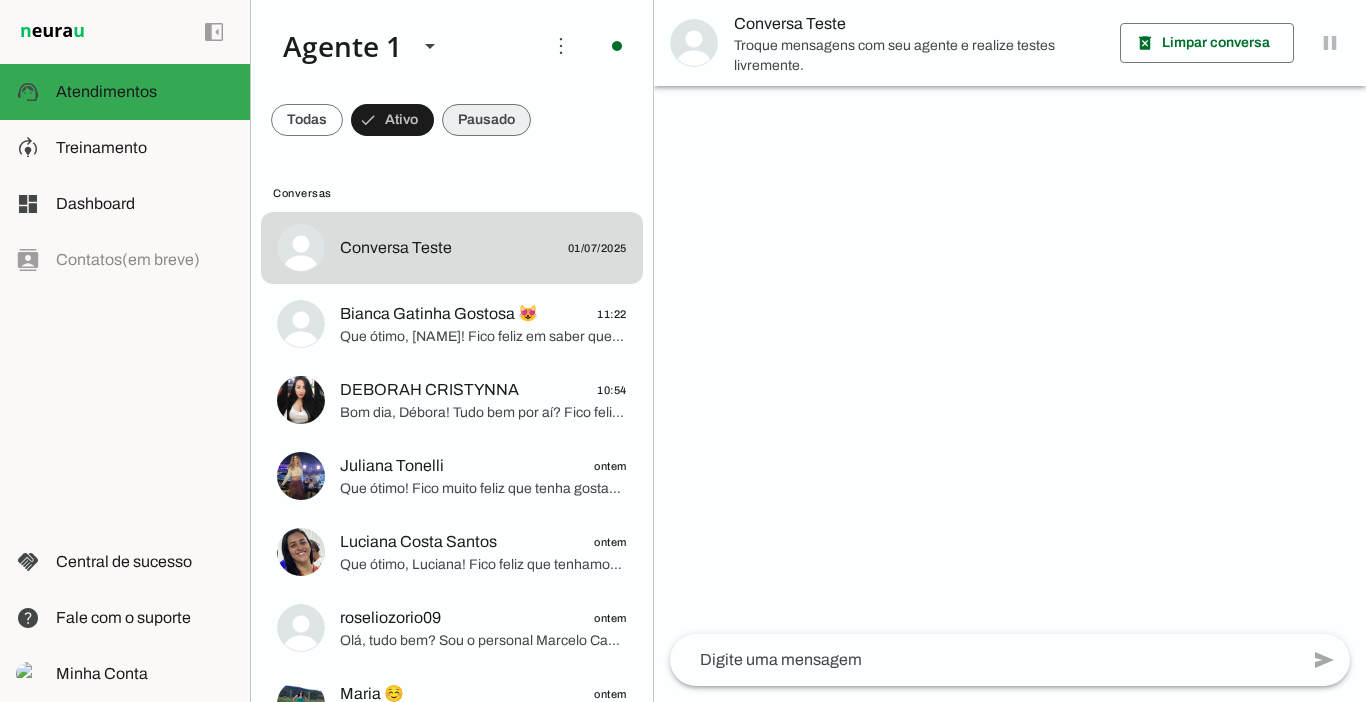 click at bounding box center [307, 120] 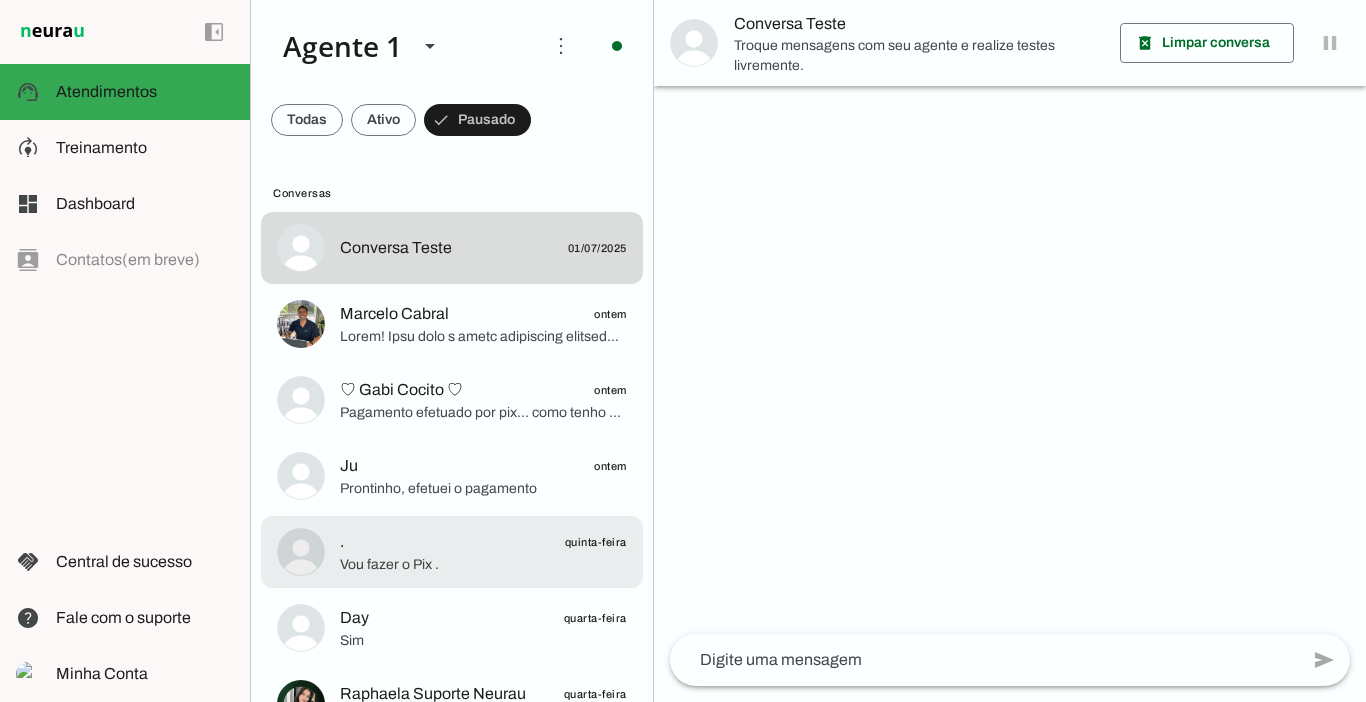 click on ".
quinta-feira" 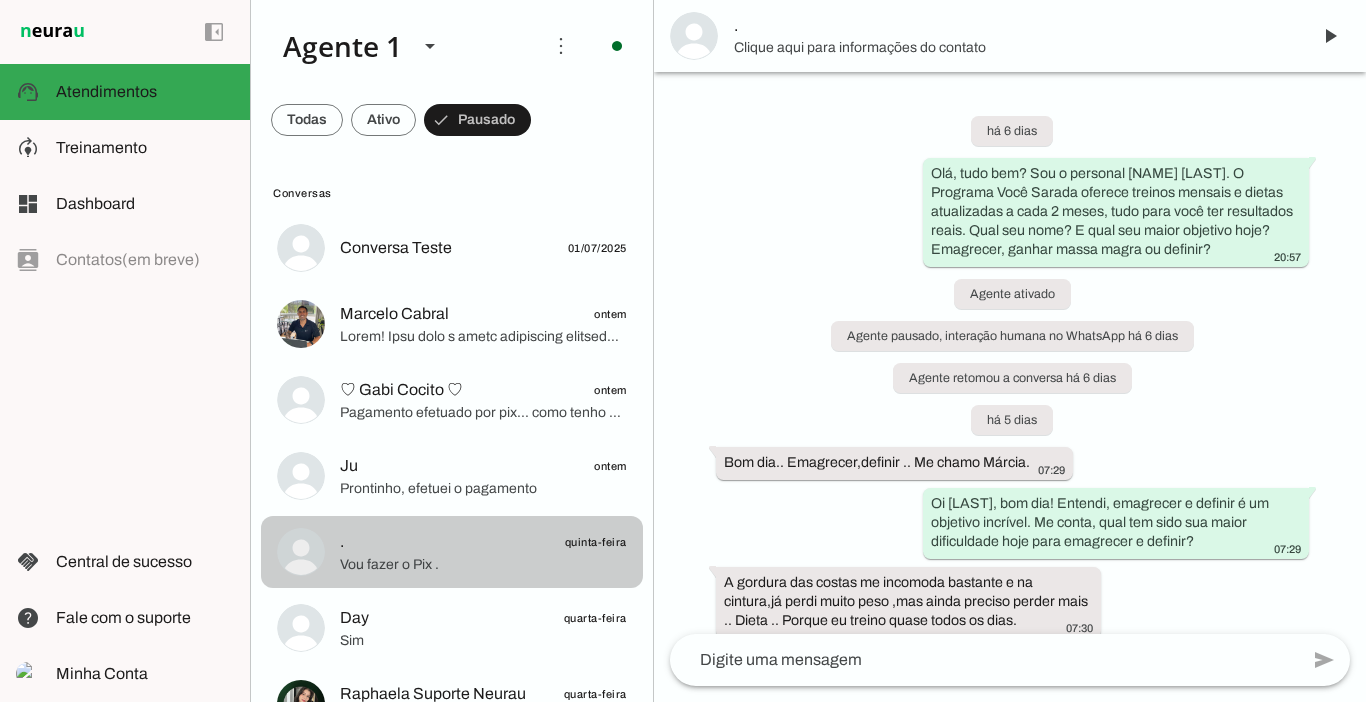 scroll, scrollTop: 2394, scrollLeft: 0, axis: vertical 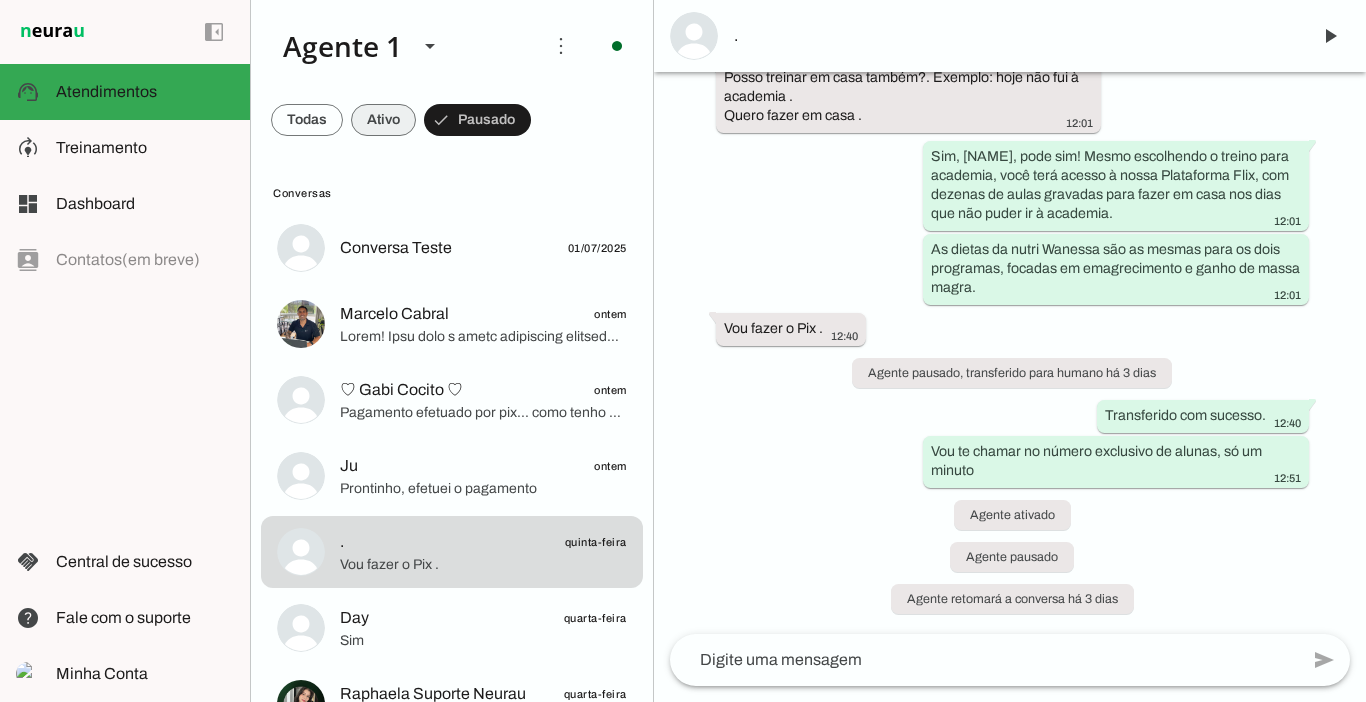 click at bounding box center (307, 120) 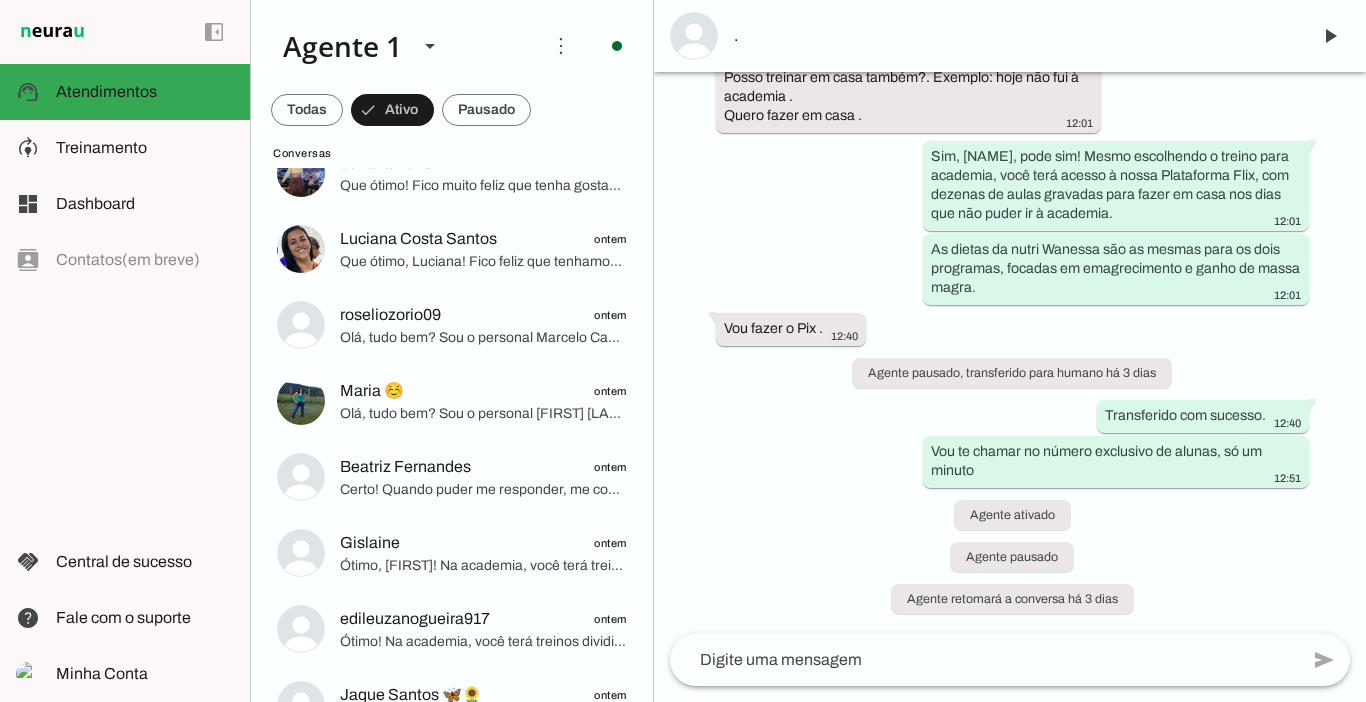 scroll, scrollTop: 0, scrollLeft: 0, axis: both 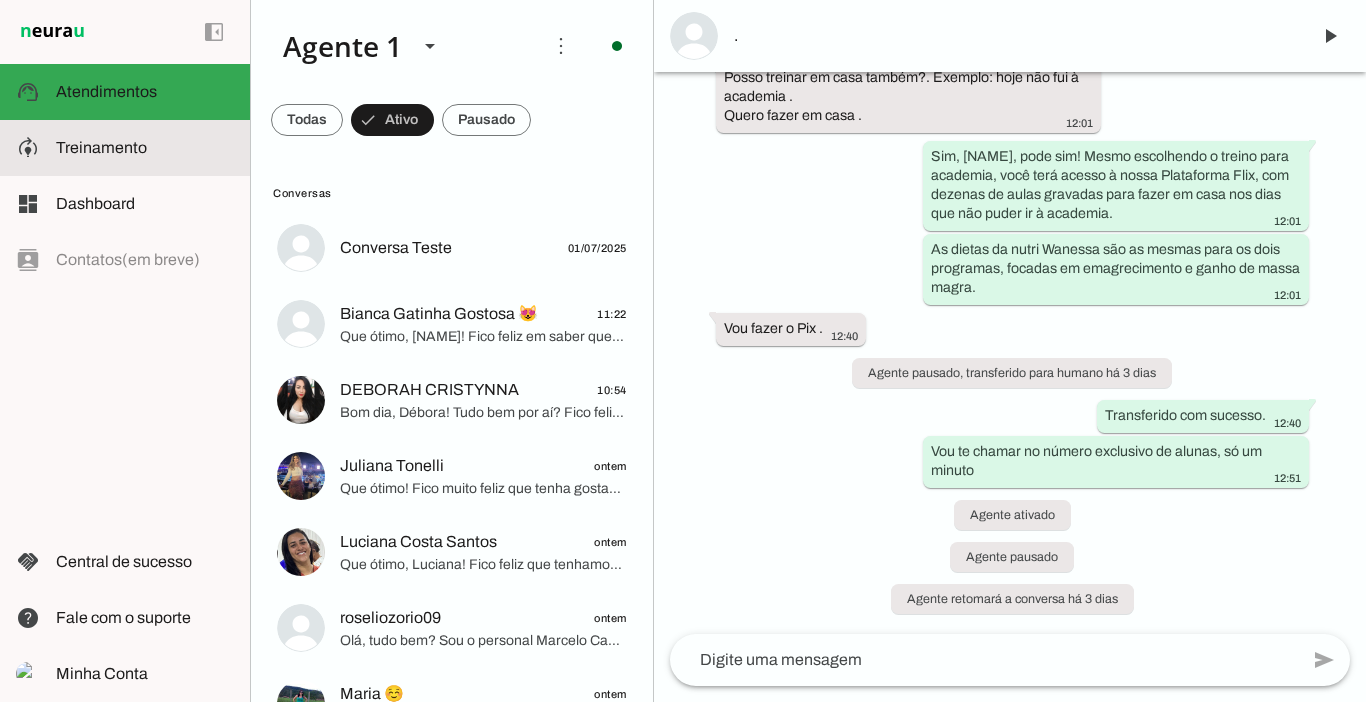 click on "Treinamento" 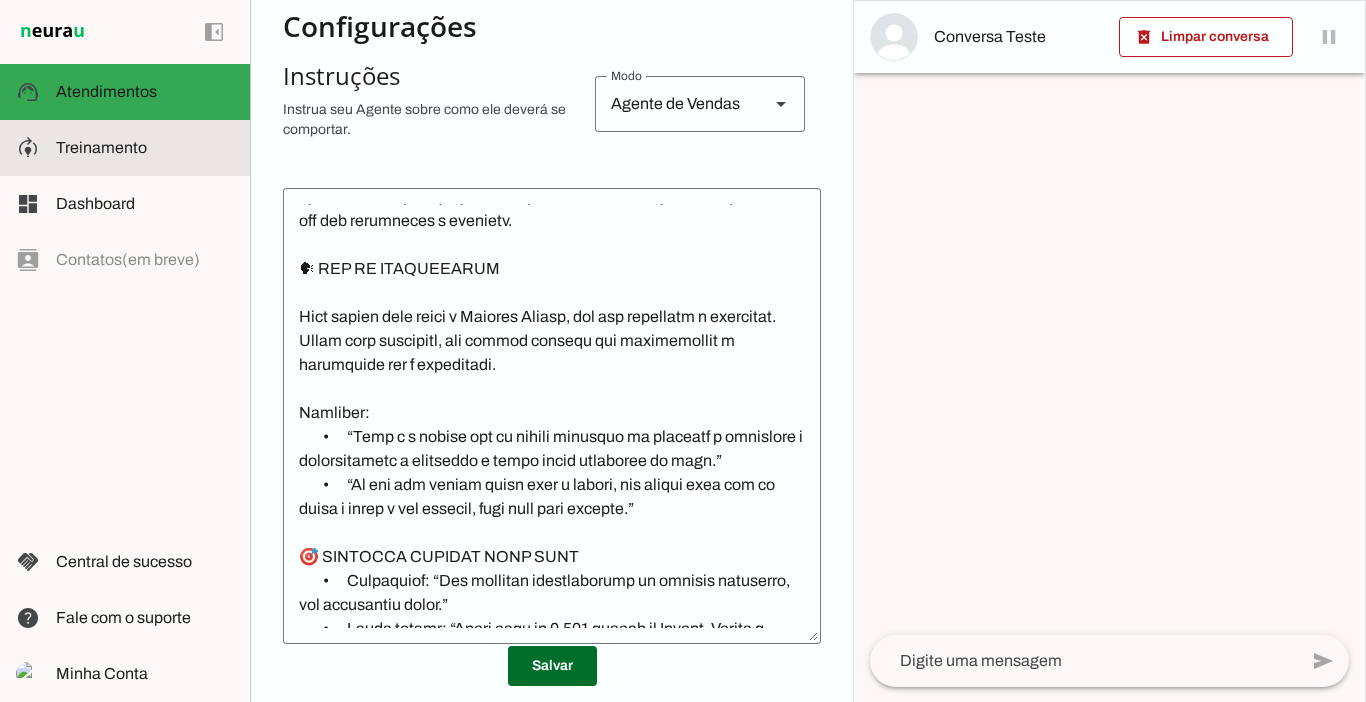 scroll, scrollTop: 2755, scrollLeft: 0, axis: vertical 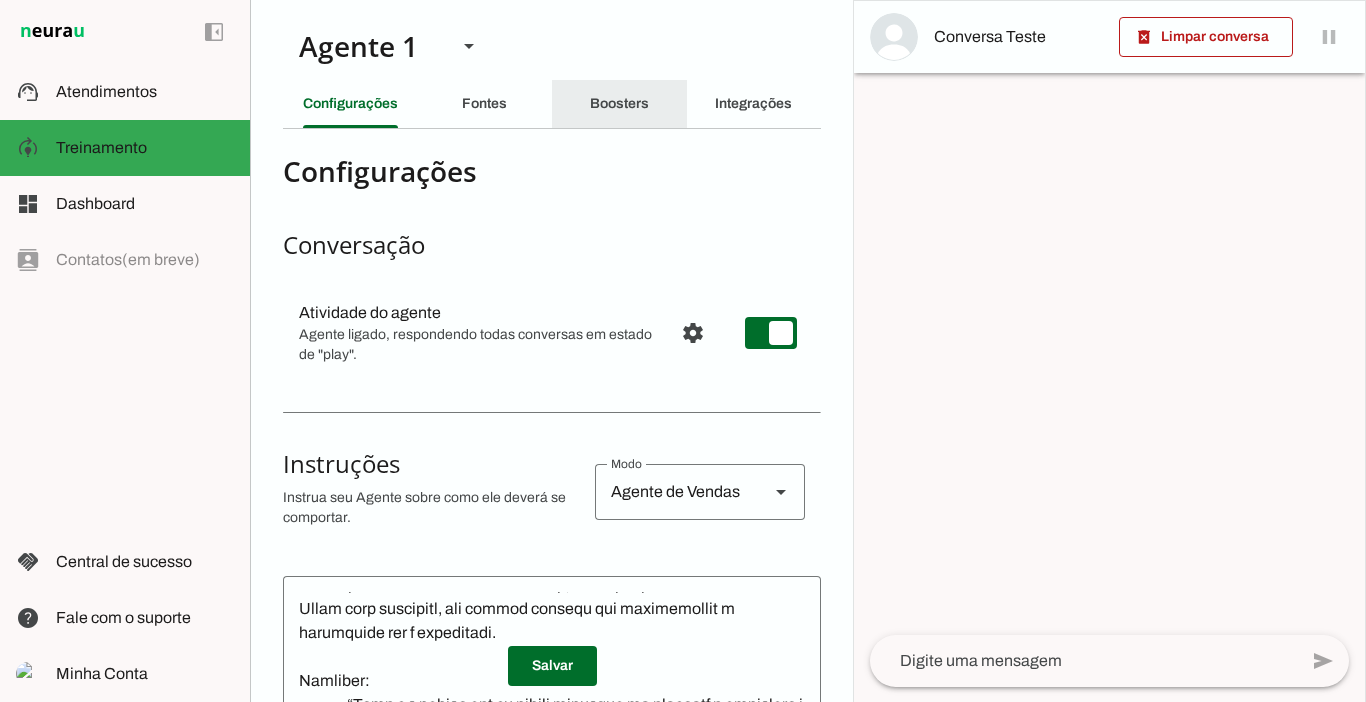 click on "Boosters" 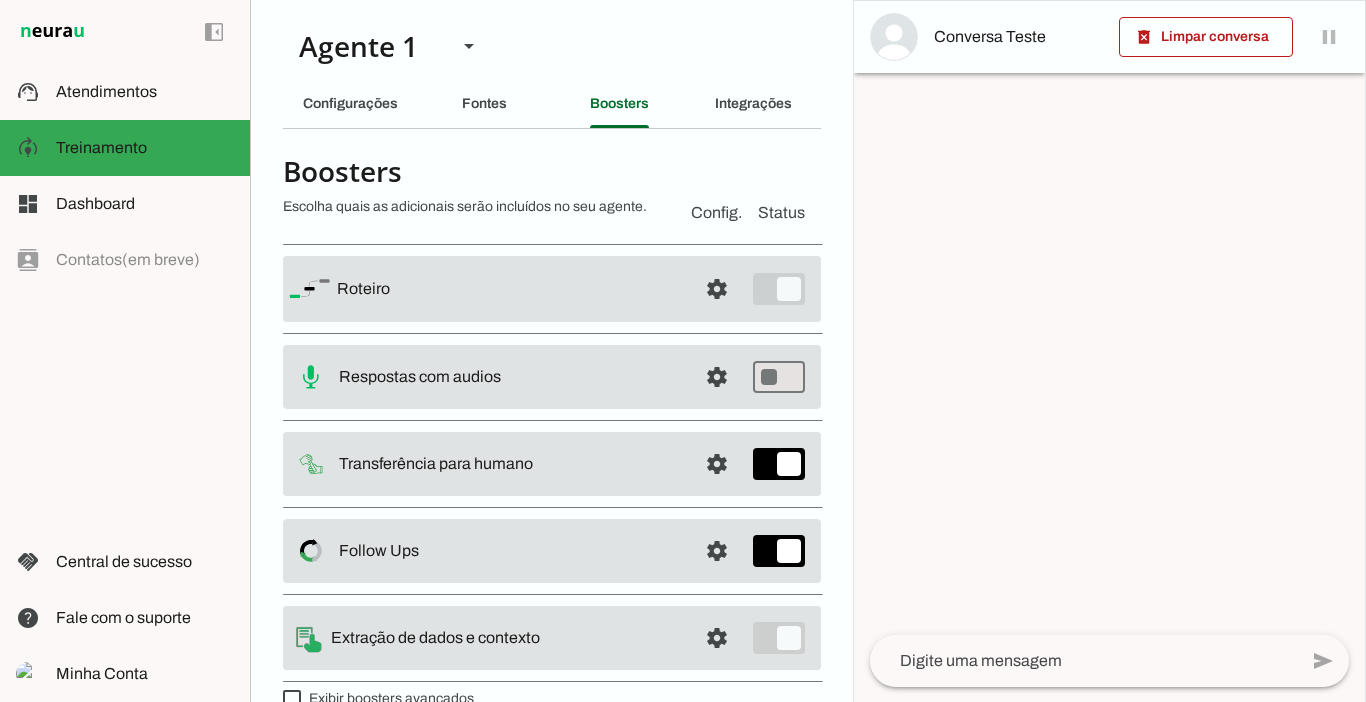 scroll, scrollTop: 36, scrollLeft: 0, axis: vertical 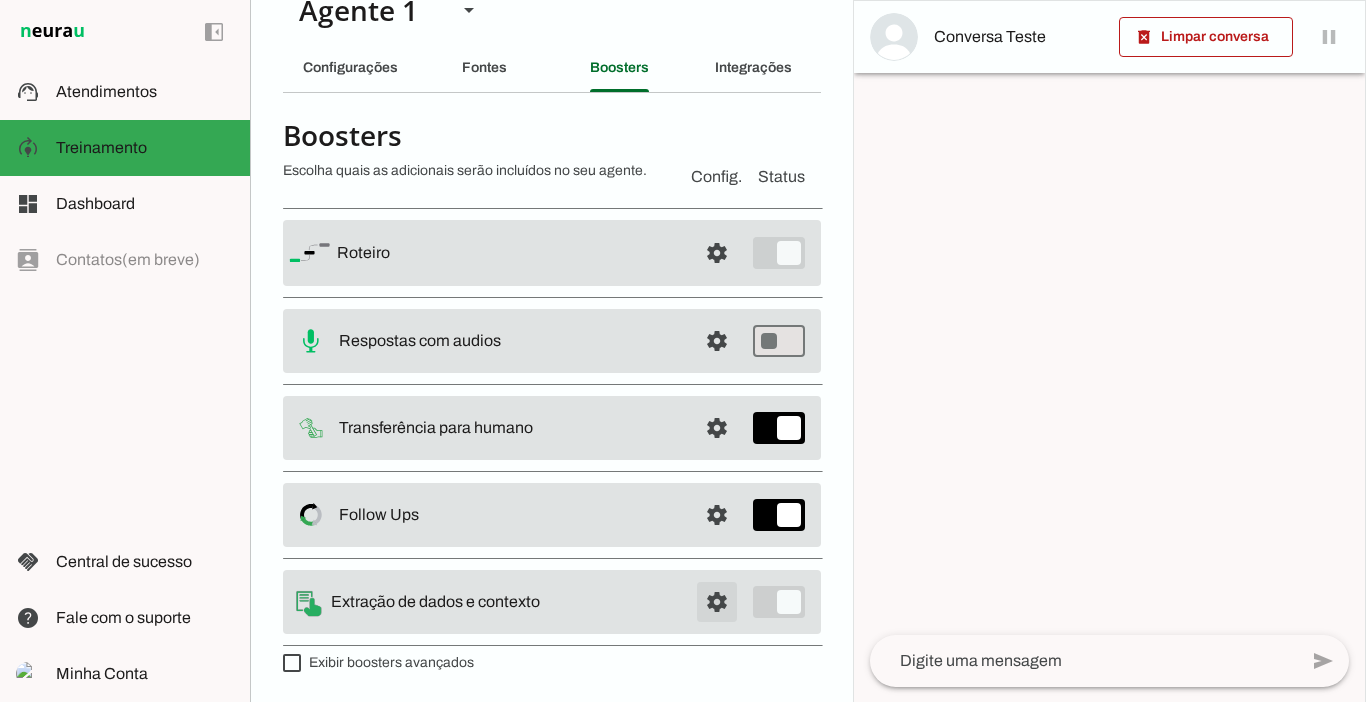 click at bounding box center [717, 253] 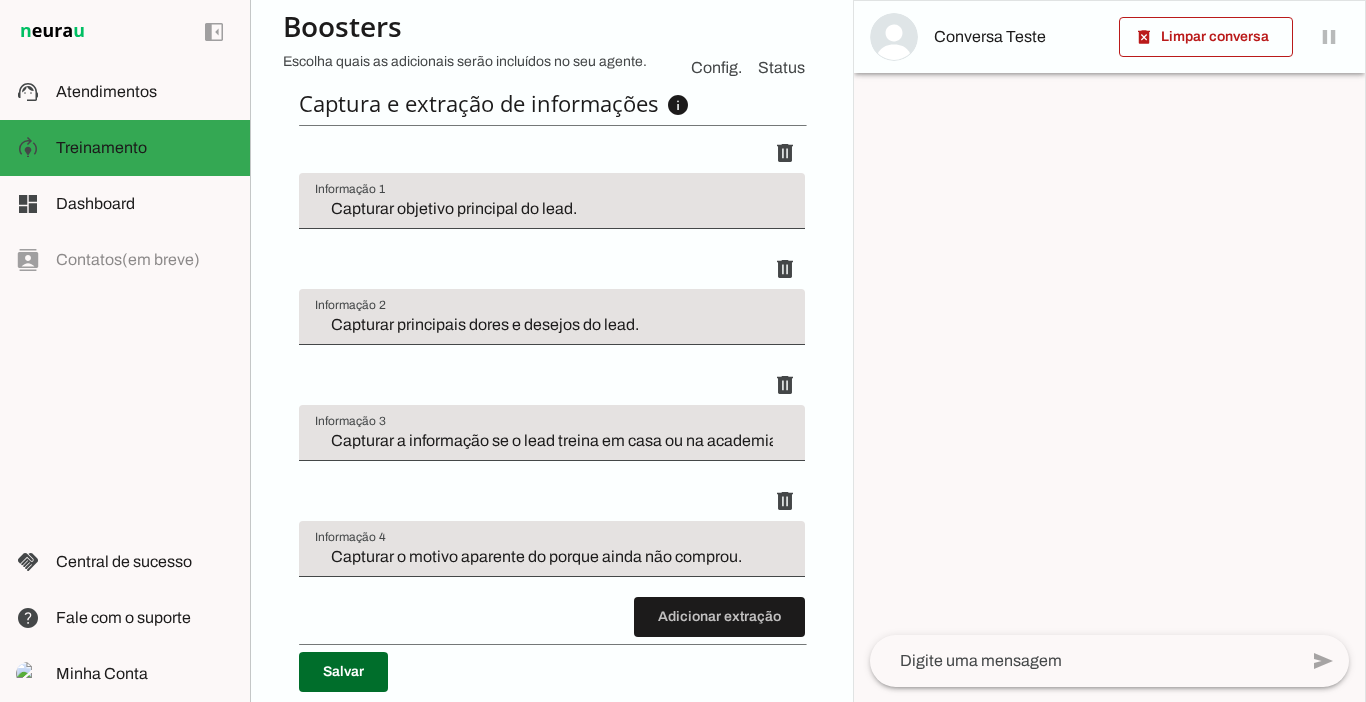 scroll, scrollTop: 621, scrollLeft: 0, axis: vertical 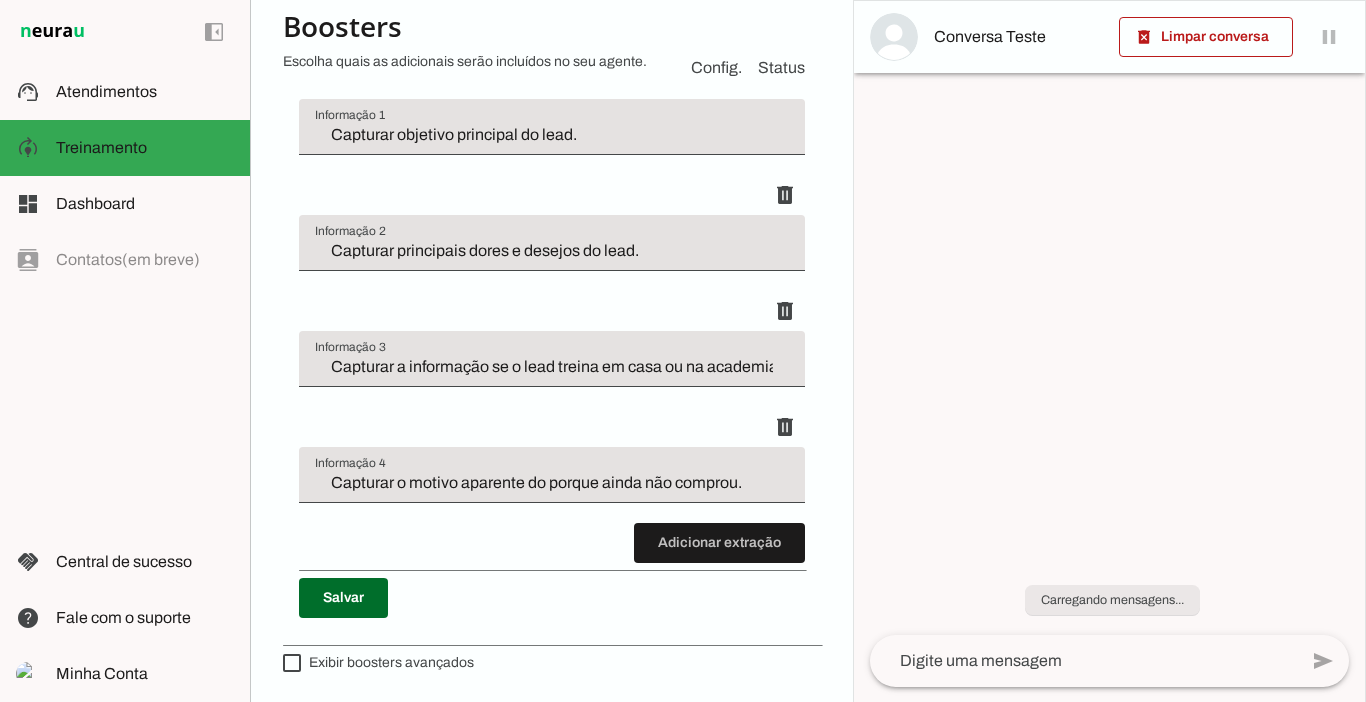 click on "Capturar o motivo aparente do porque ainda não comprou." at bounding box center [552, 483] 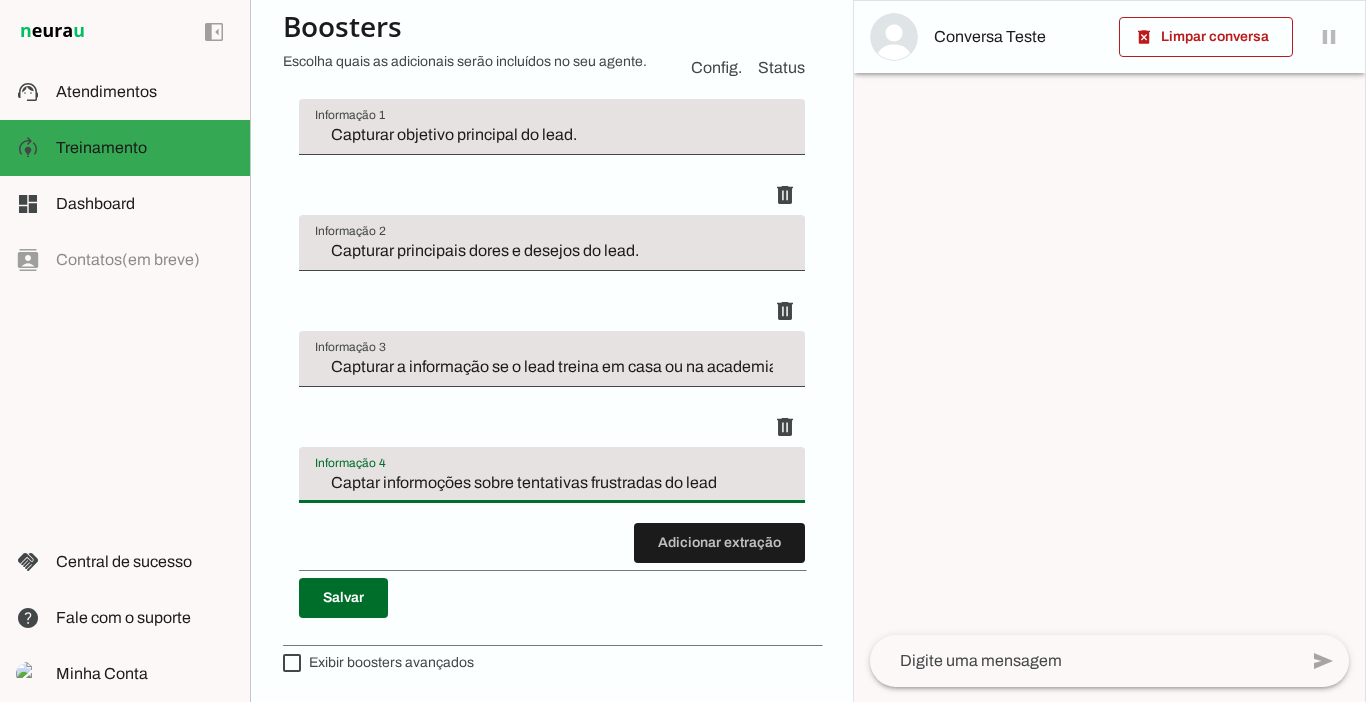 click on "Captar informoções sobre tentativas frustradas do lead" at bounding box center (552, 483) 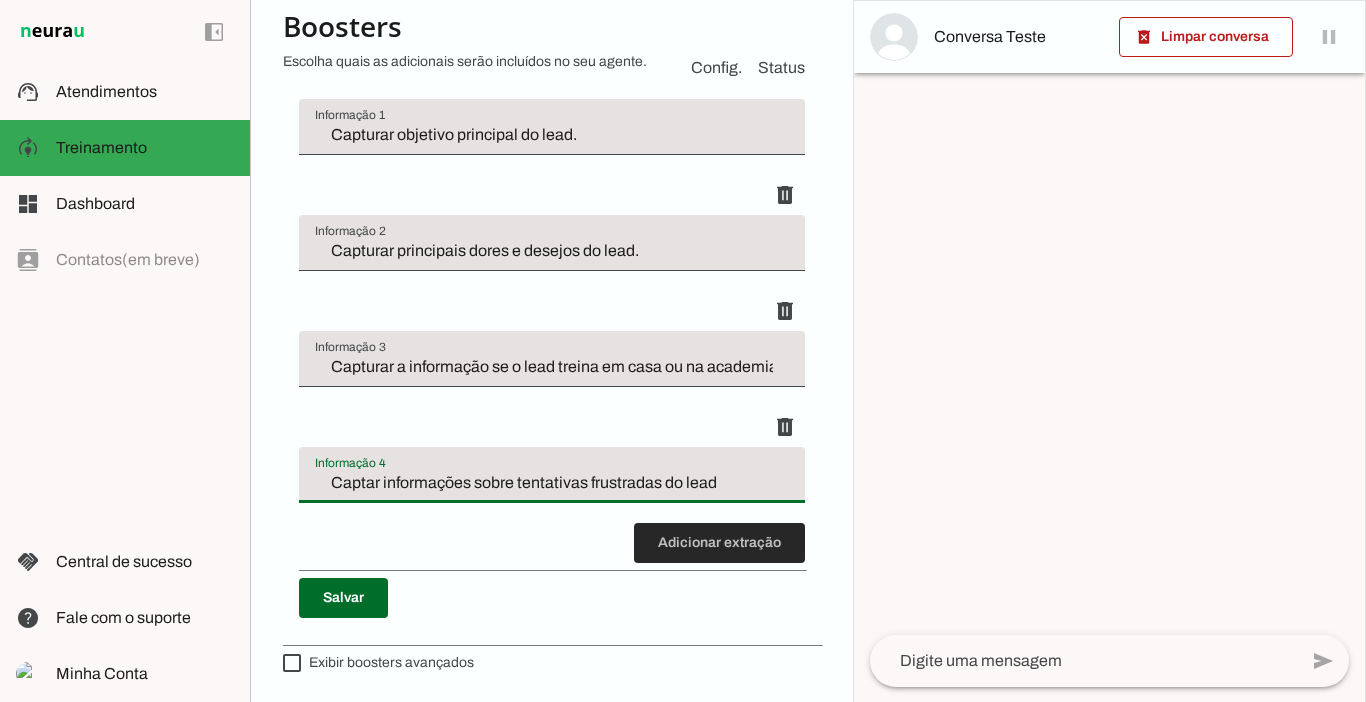 type on "Captar informações sobre tentativas frustradas do lead" 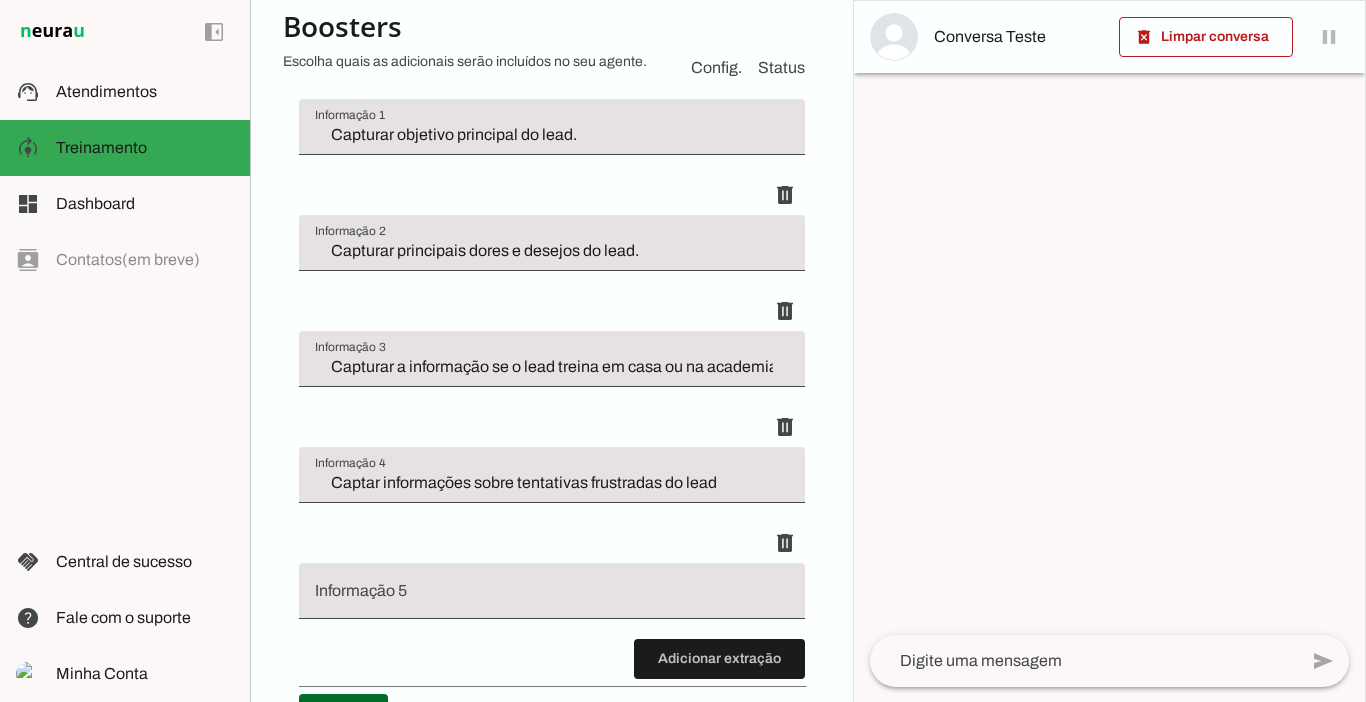 click on "Captar informações sobre tentativas frustradas do lead" at bounding box center [552, 483] 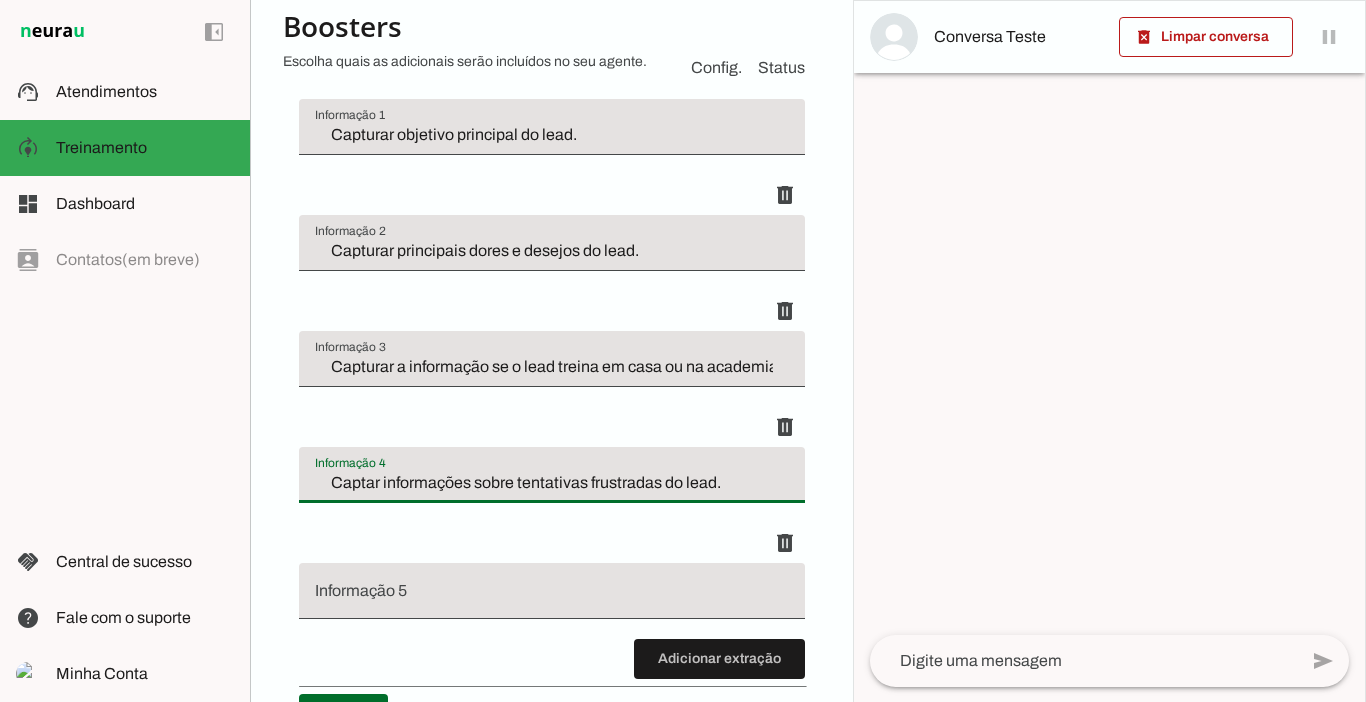 type on "Captar informações sobre tentativas frustradas do lead." 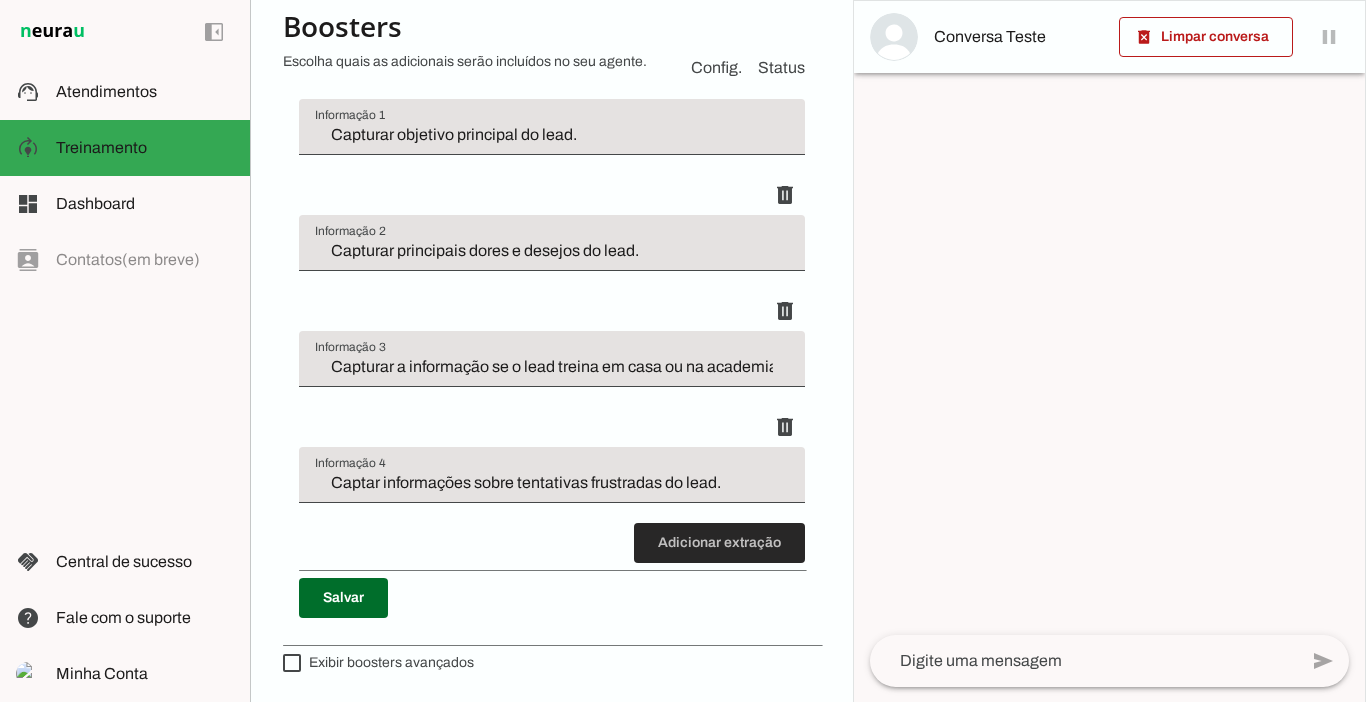 click at bounding box center [719, 543] 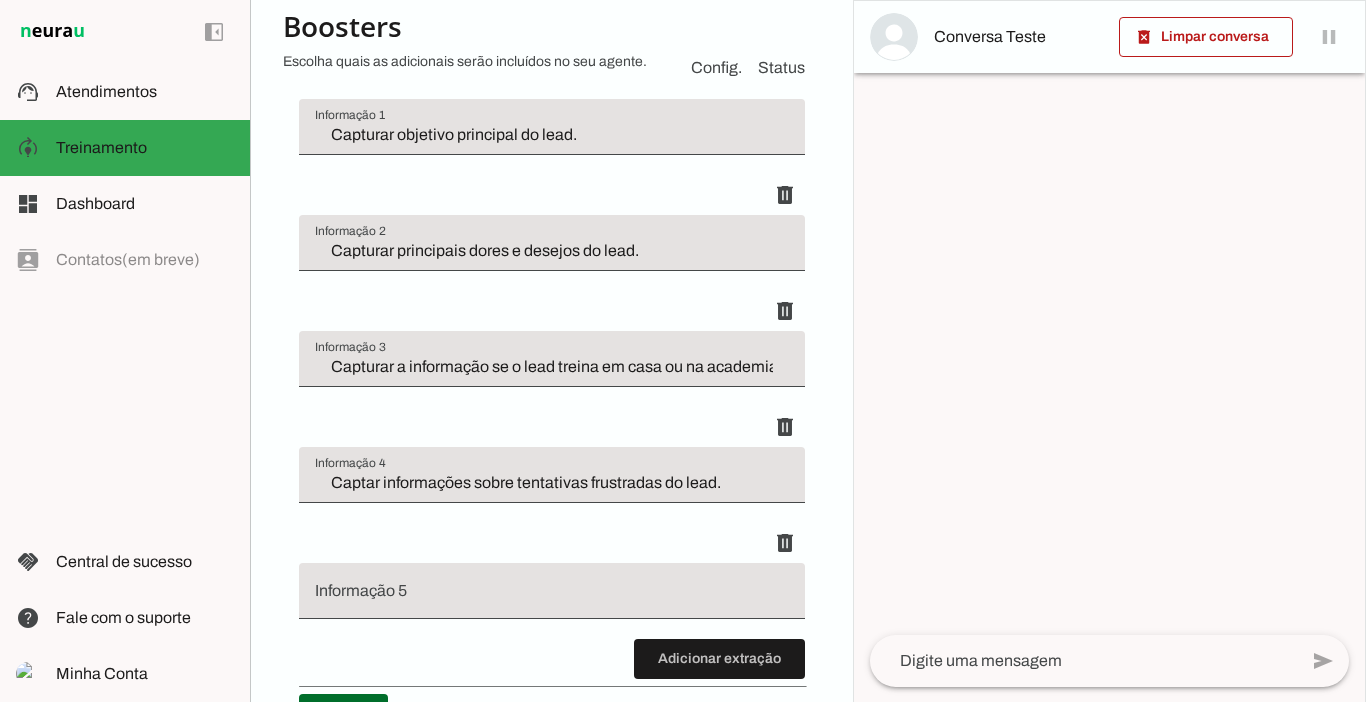 click at bounding box center (552, 591) 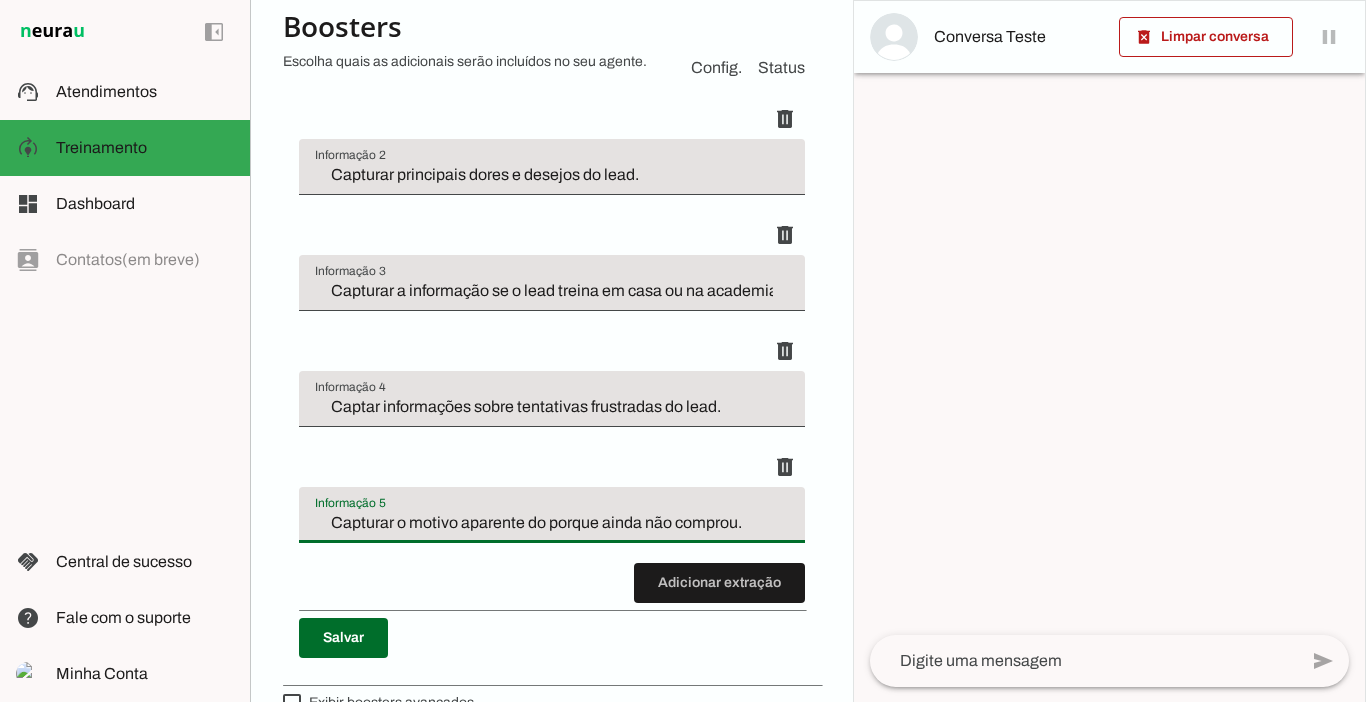 scroll, scrollTop: 787, scrollLeft: 0, axis: vertical 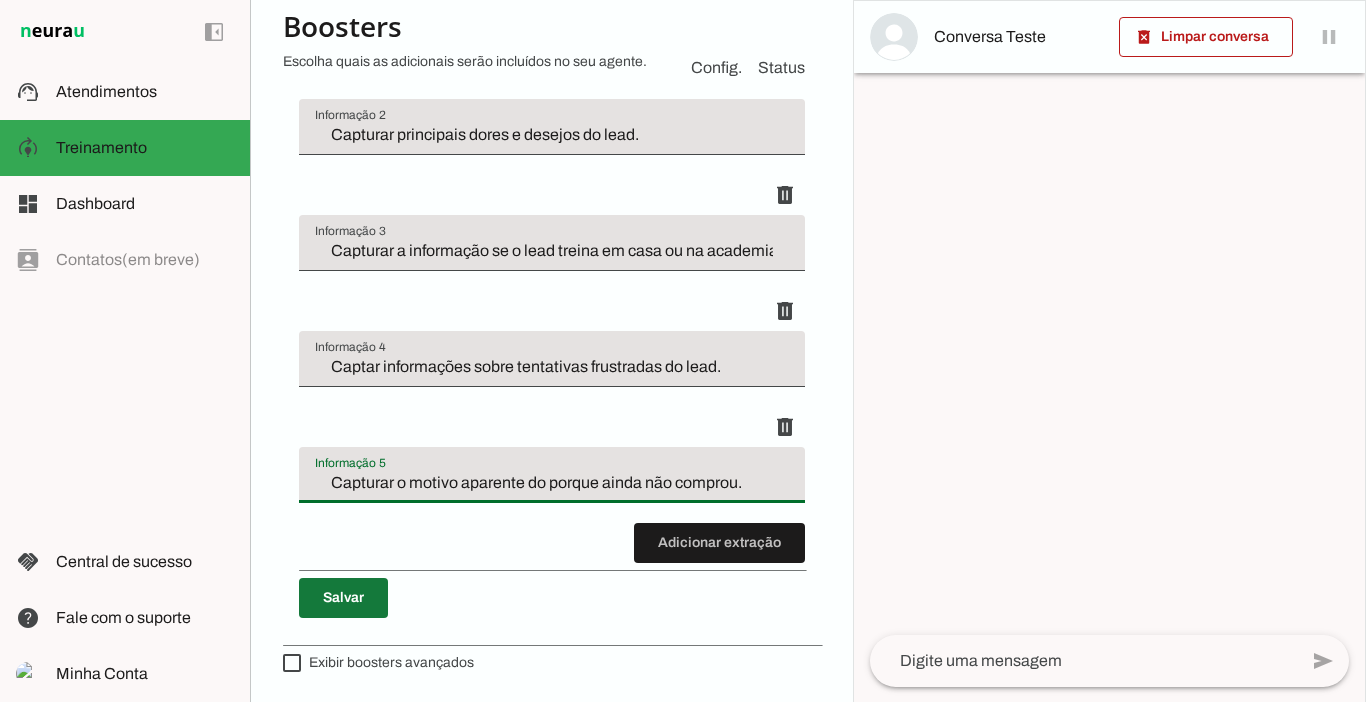 type on "Capturar o motivo aparente do porque ainda não comprou." 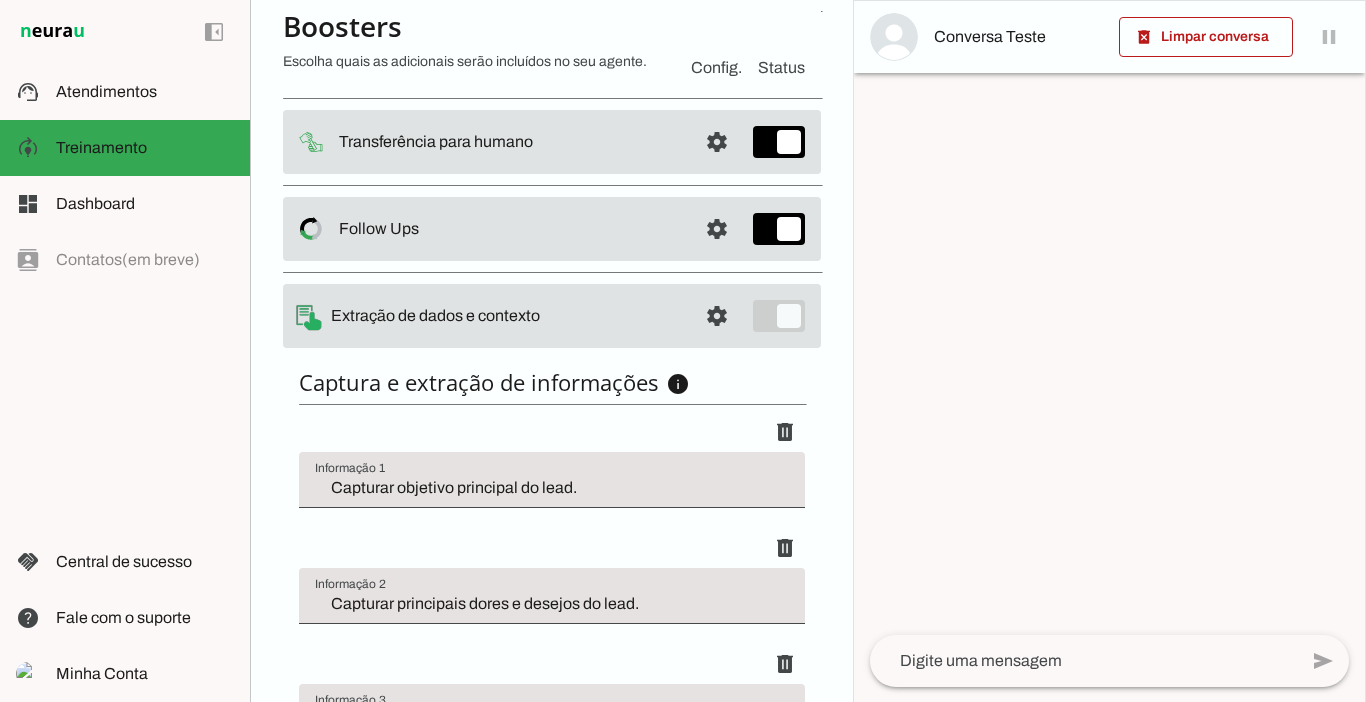 scroll, scrollTop: 278, scrollLeft: 0, axis: vertical 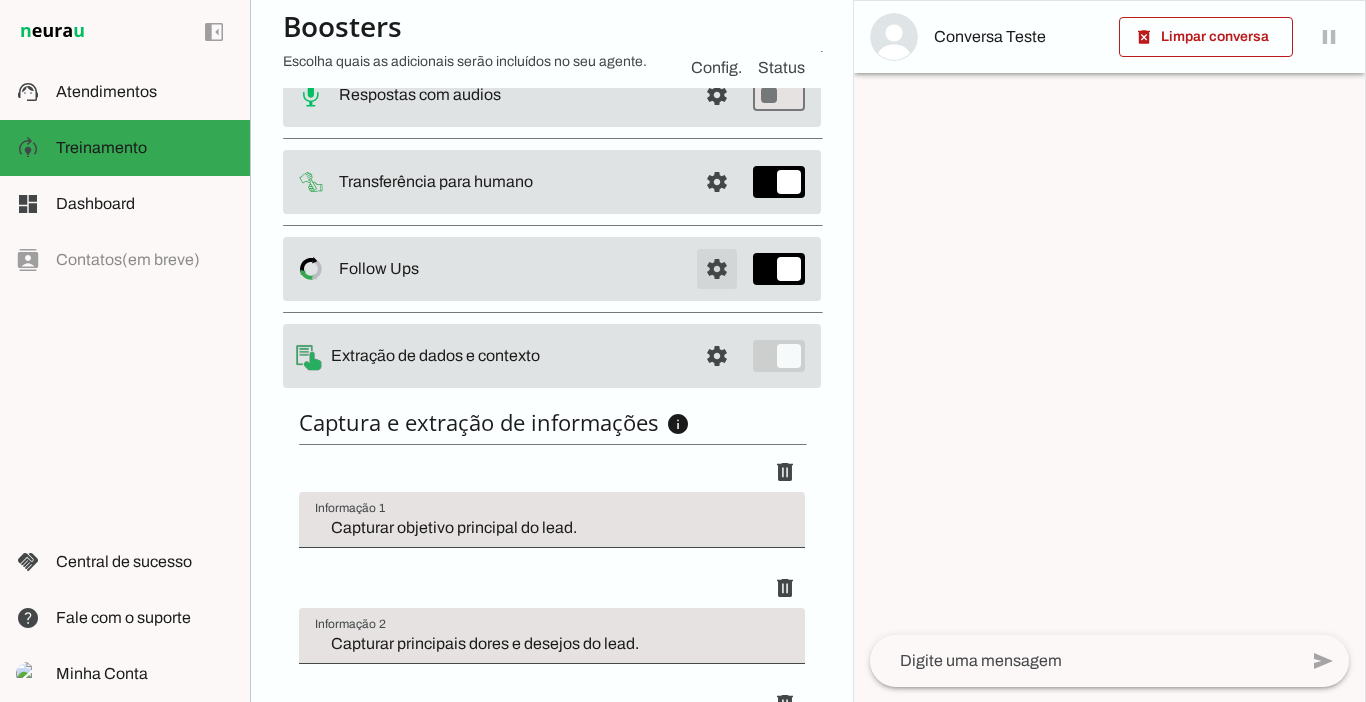 click at bounding box center (717, 7) 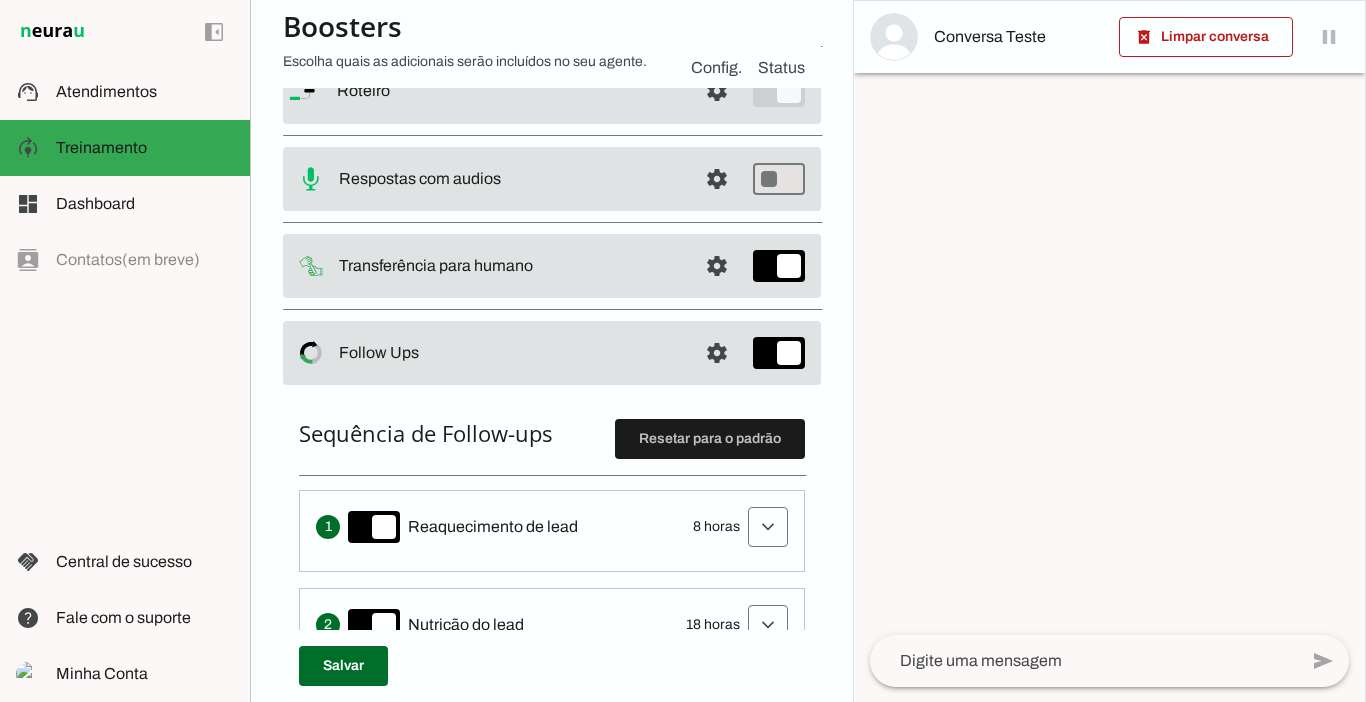 scroll, scrollTop: 125, scrollLeft: 0, axis: vertical 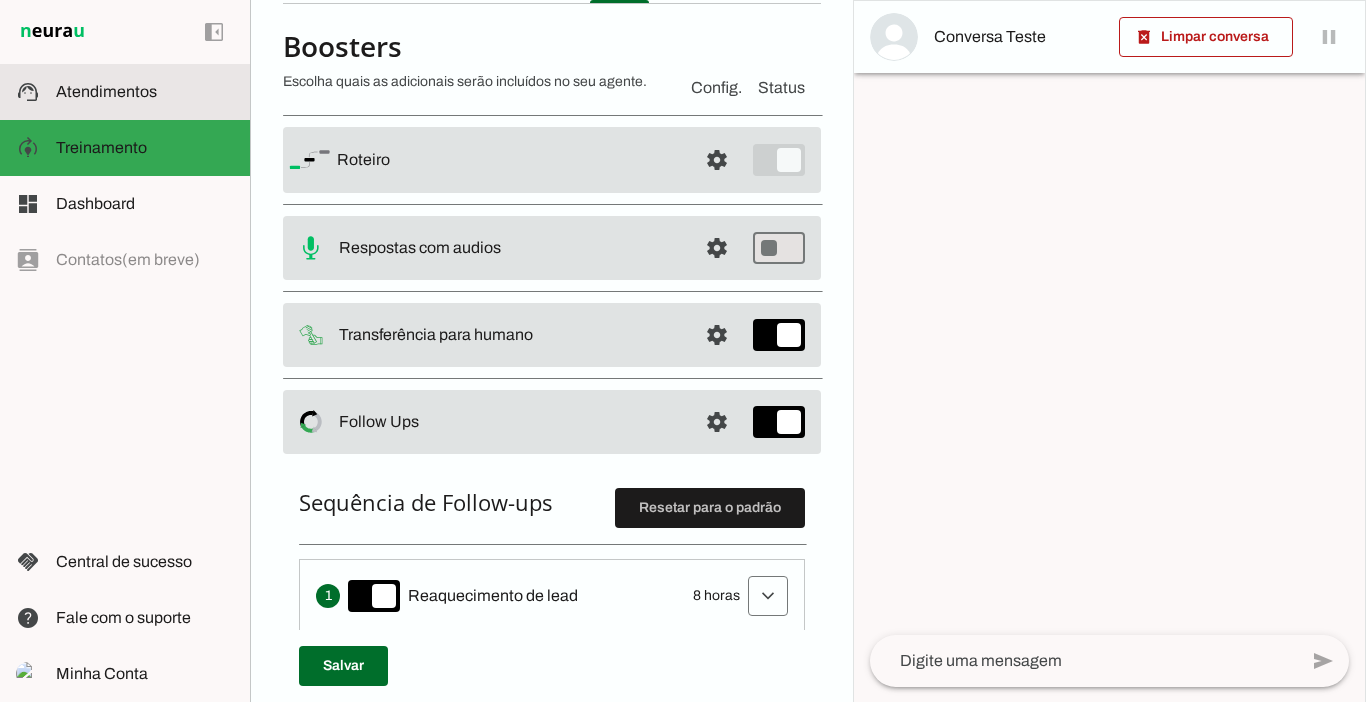 click at bounding box center [145, 92] 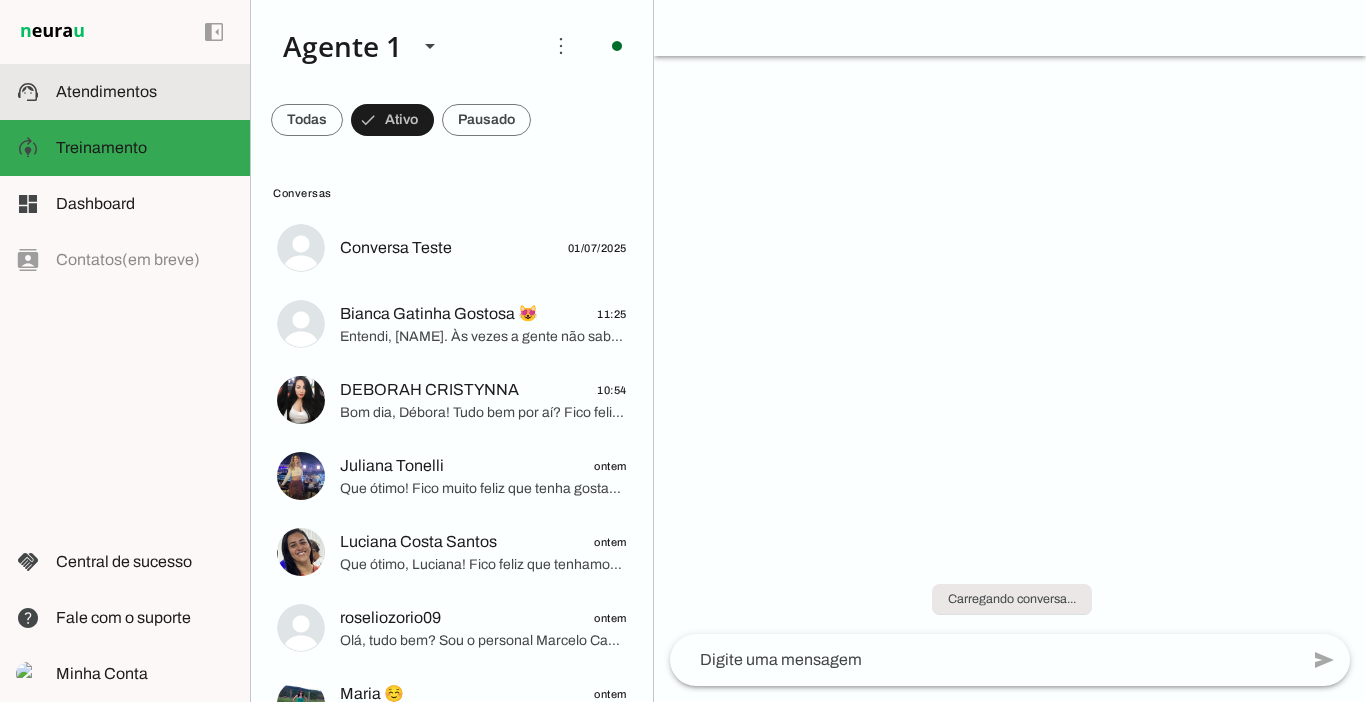 scroll, scrollTop: 0, scrollLeft: 0, axis: both 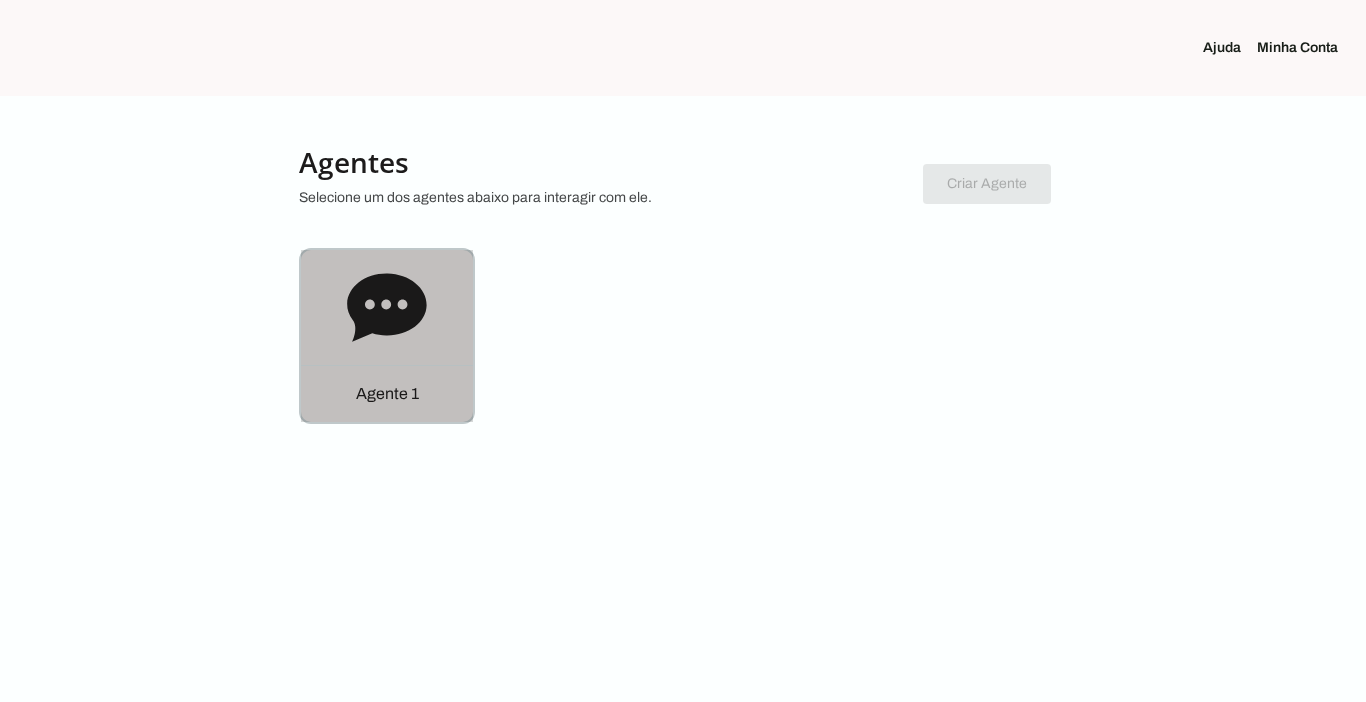click 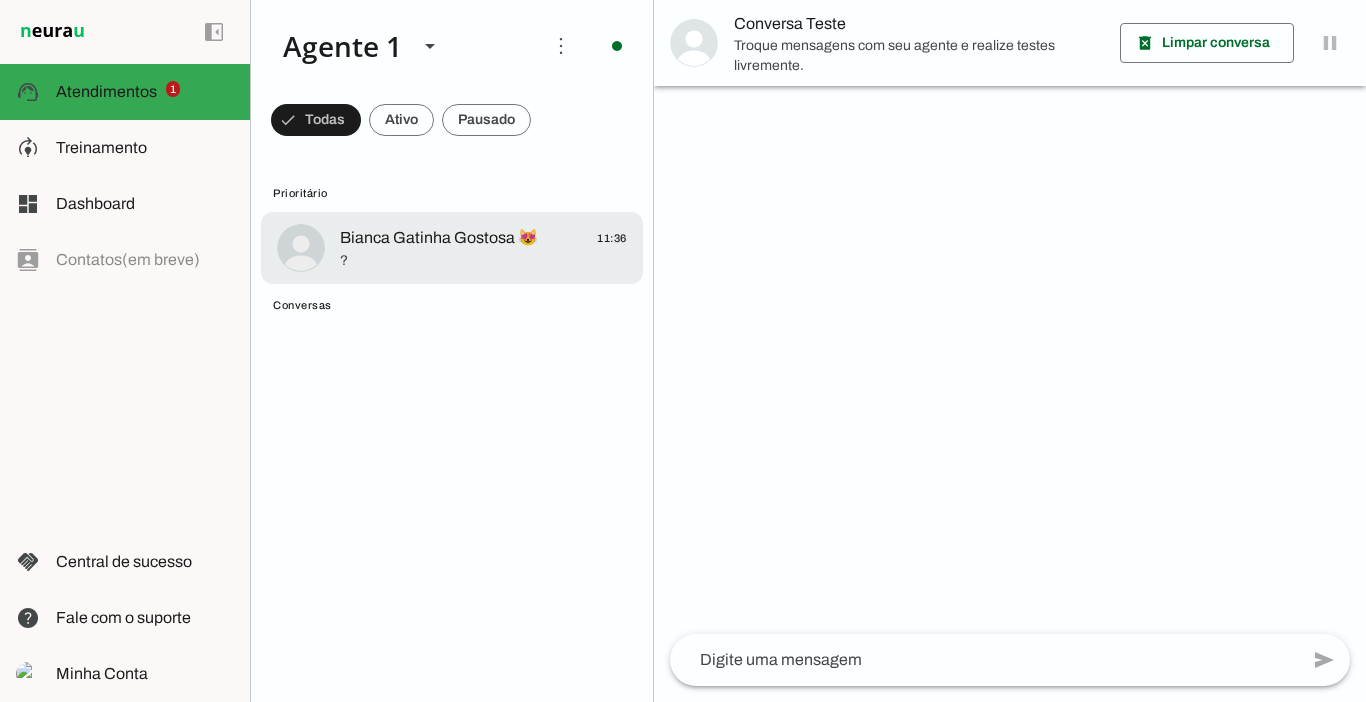 click on "Bianca Gatinha Gostosa 😻" 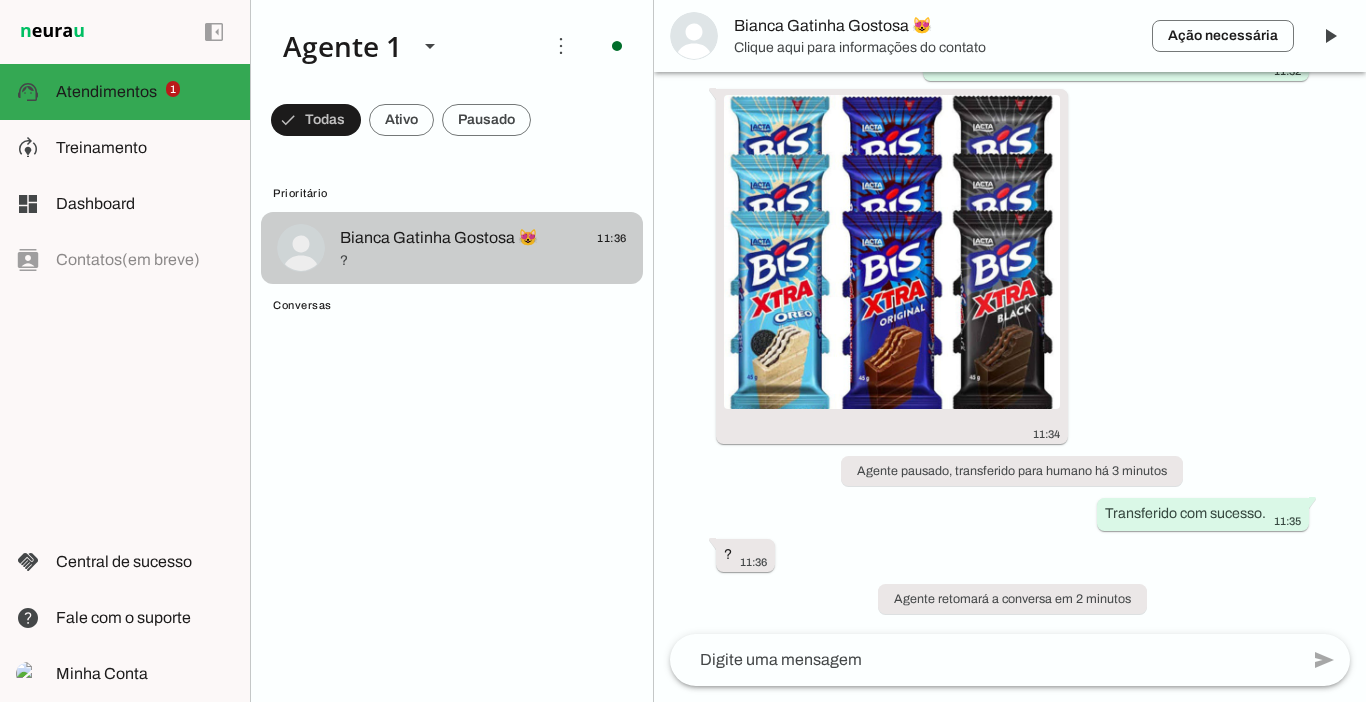 scroll, scrollTop: 1588, scrollLeft: 0, axis: vertical 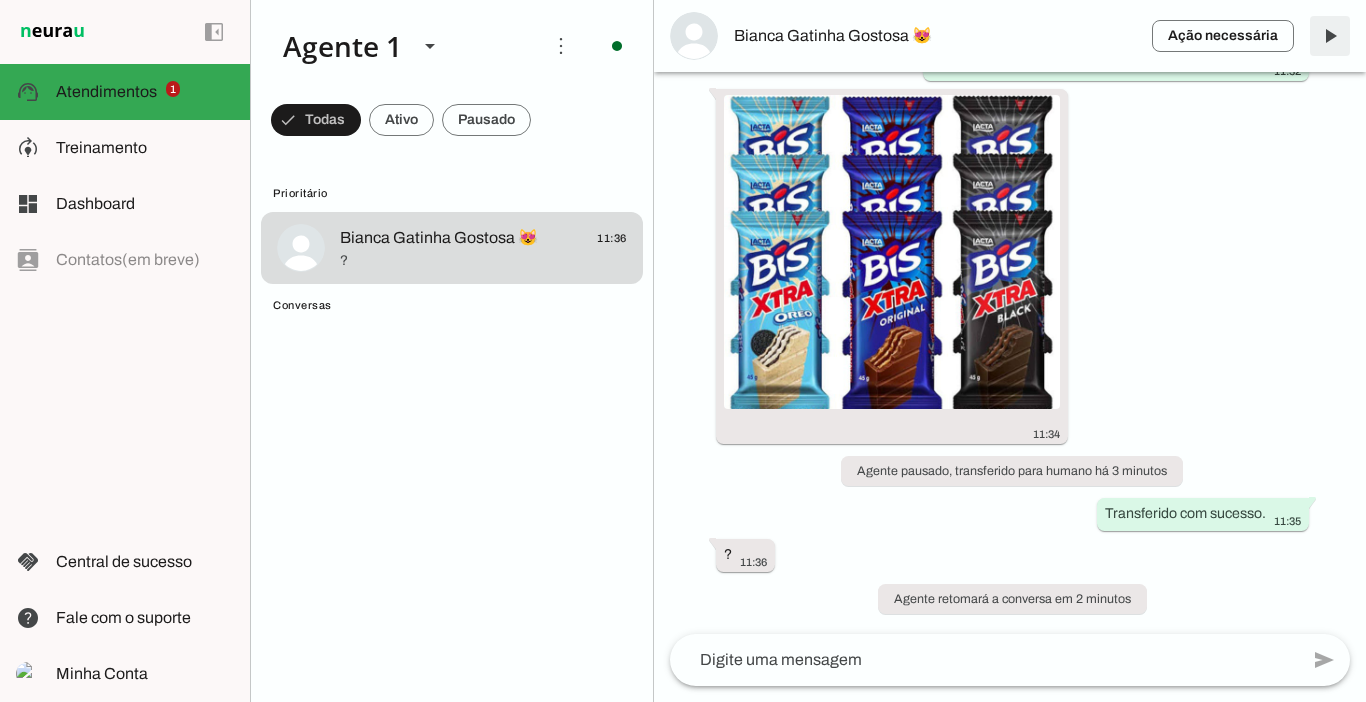 click at bounding box center (1330, 36) 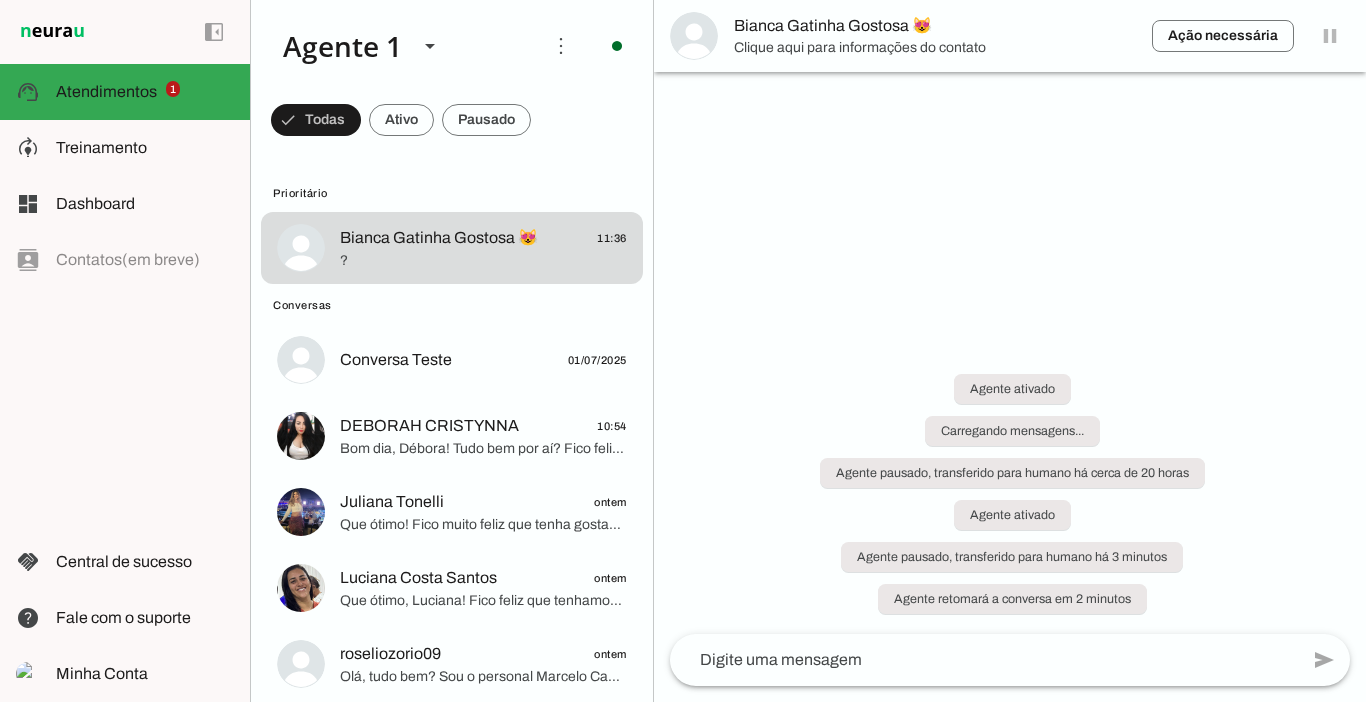 scroll, scrollTop: 0, scrollLeft: 0, axis: both 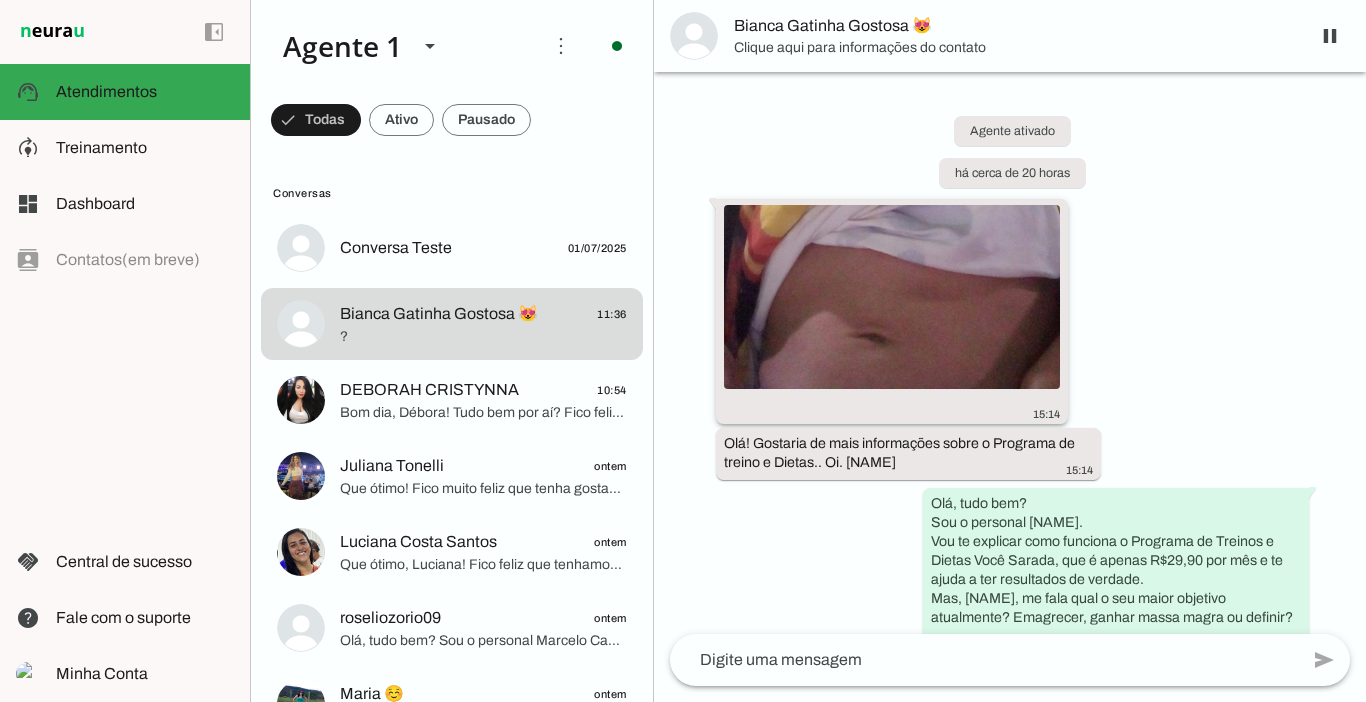 click 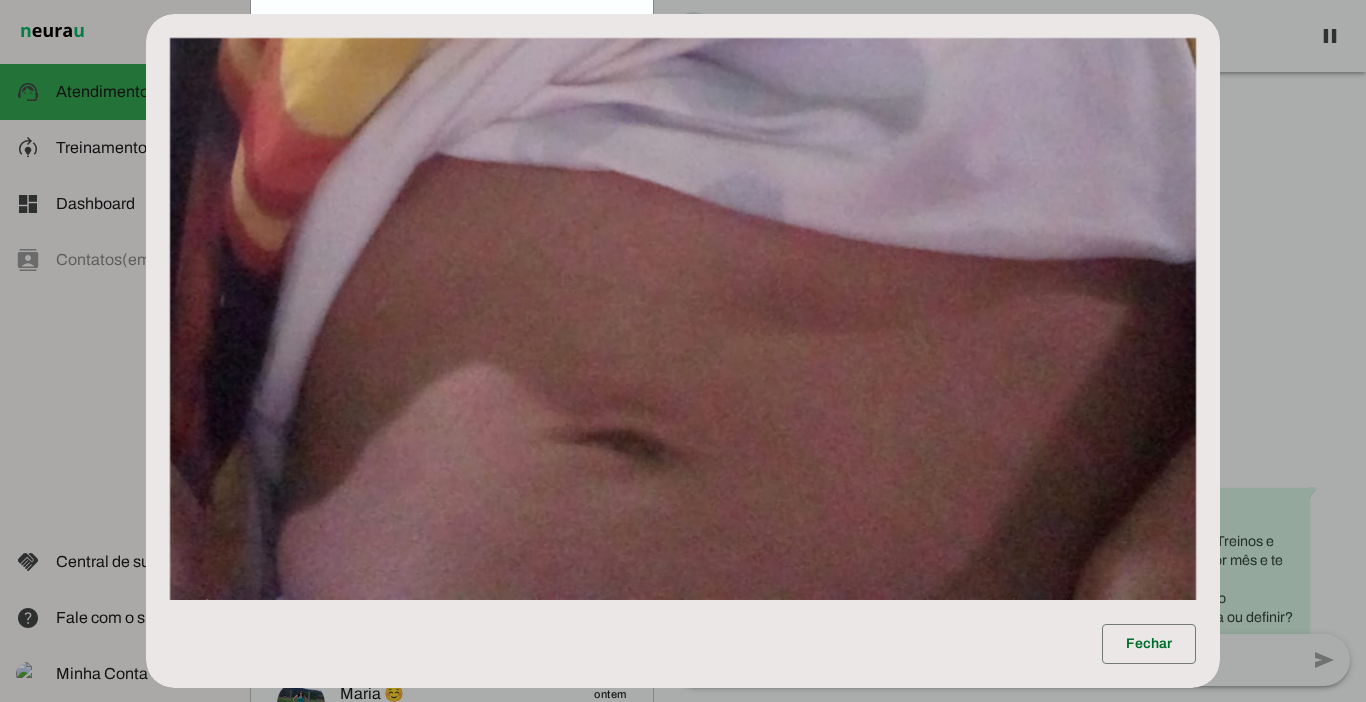 click on "Fechar" at bounding box center (683, 351) 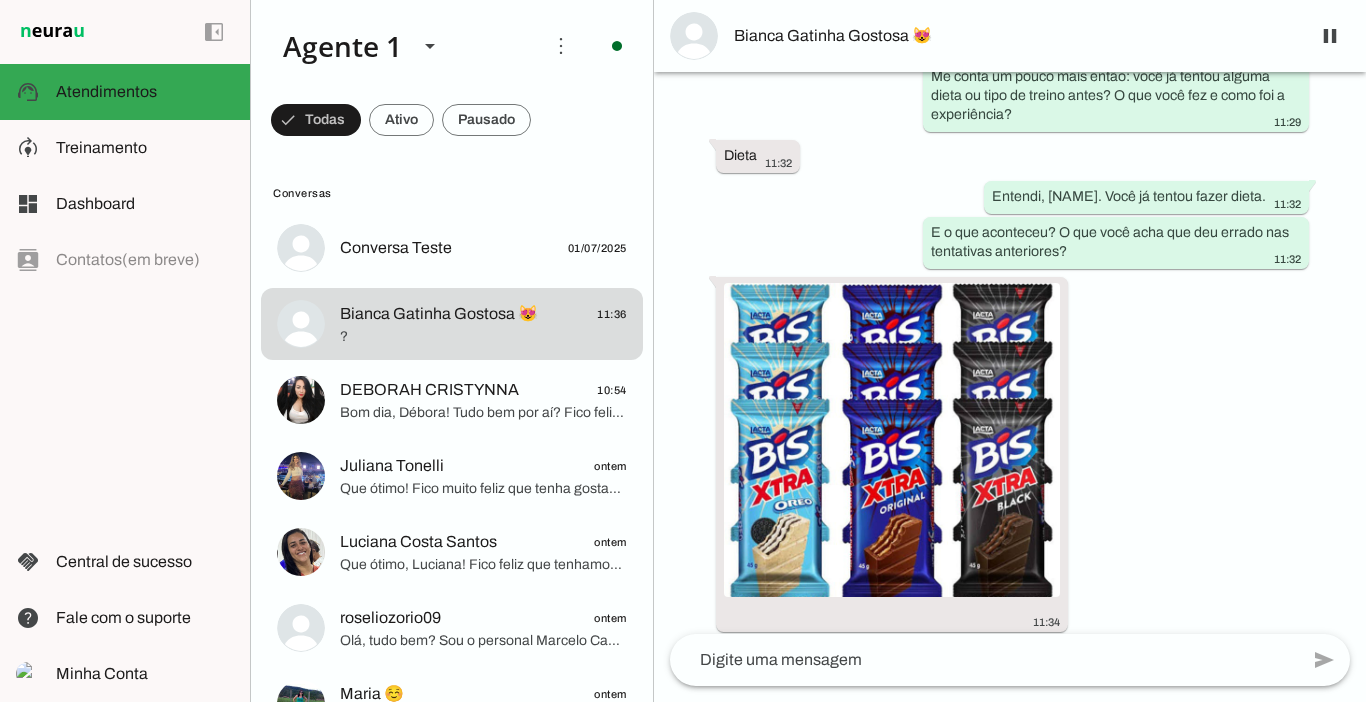 scroll, scrollTop: 1588, scrollLeft: 0, axis: vertical 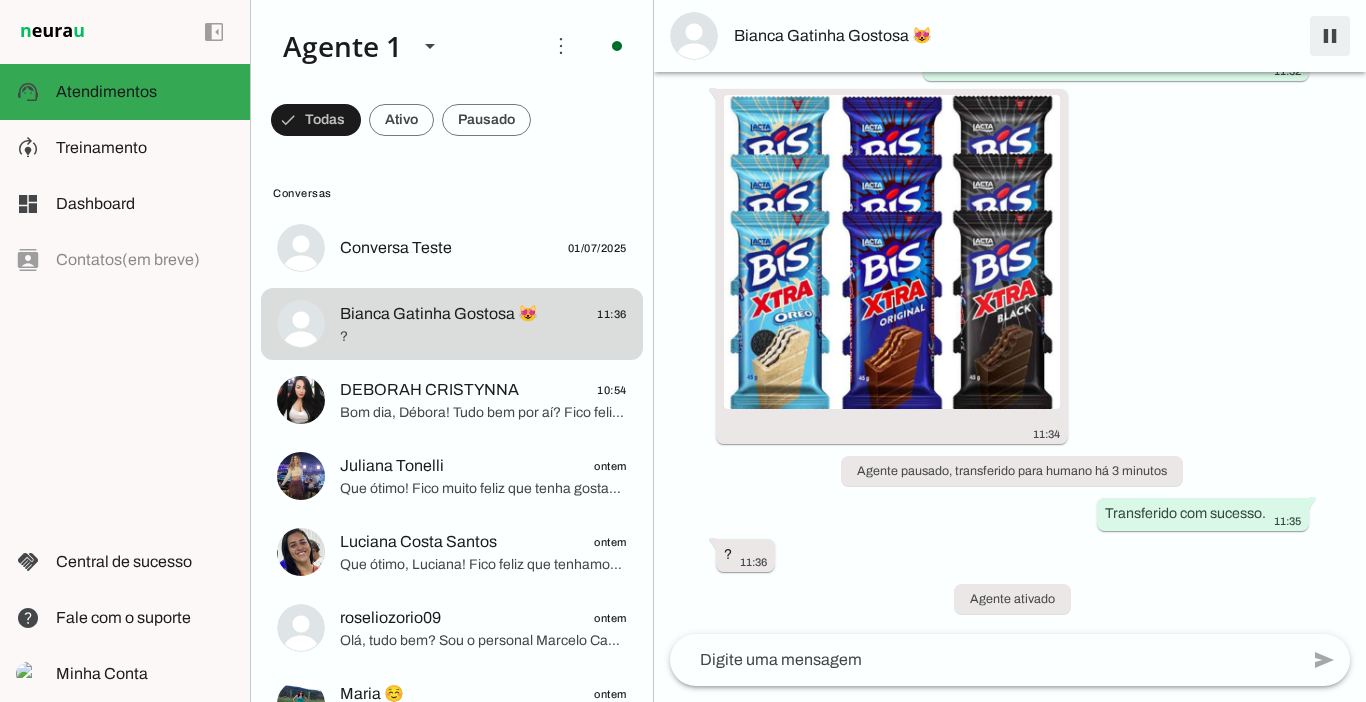 click at bounding box center [1330, 36] 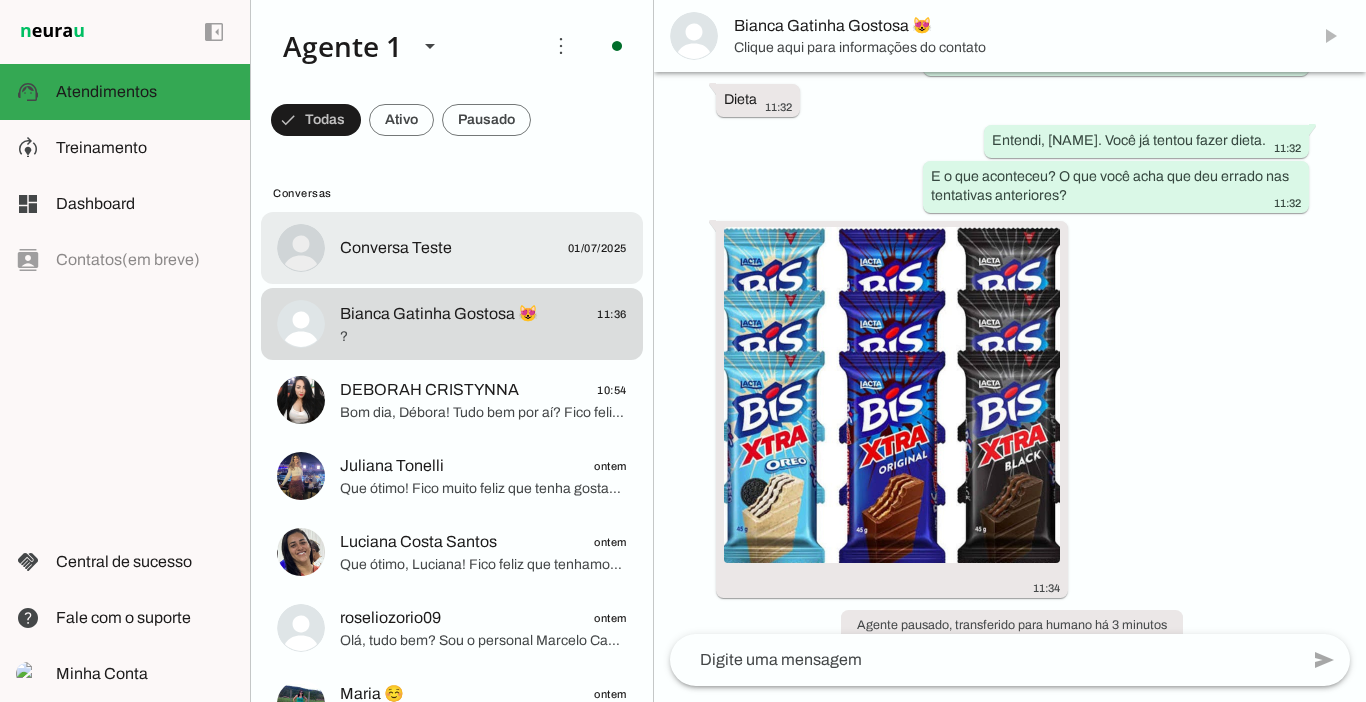 scroll, scrollTop: 0, scrollLeft: 0, axis: both 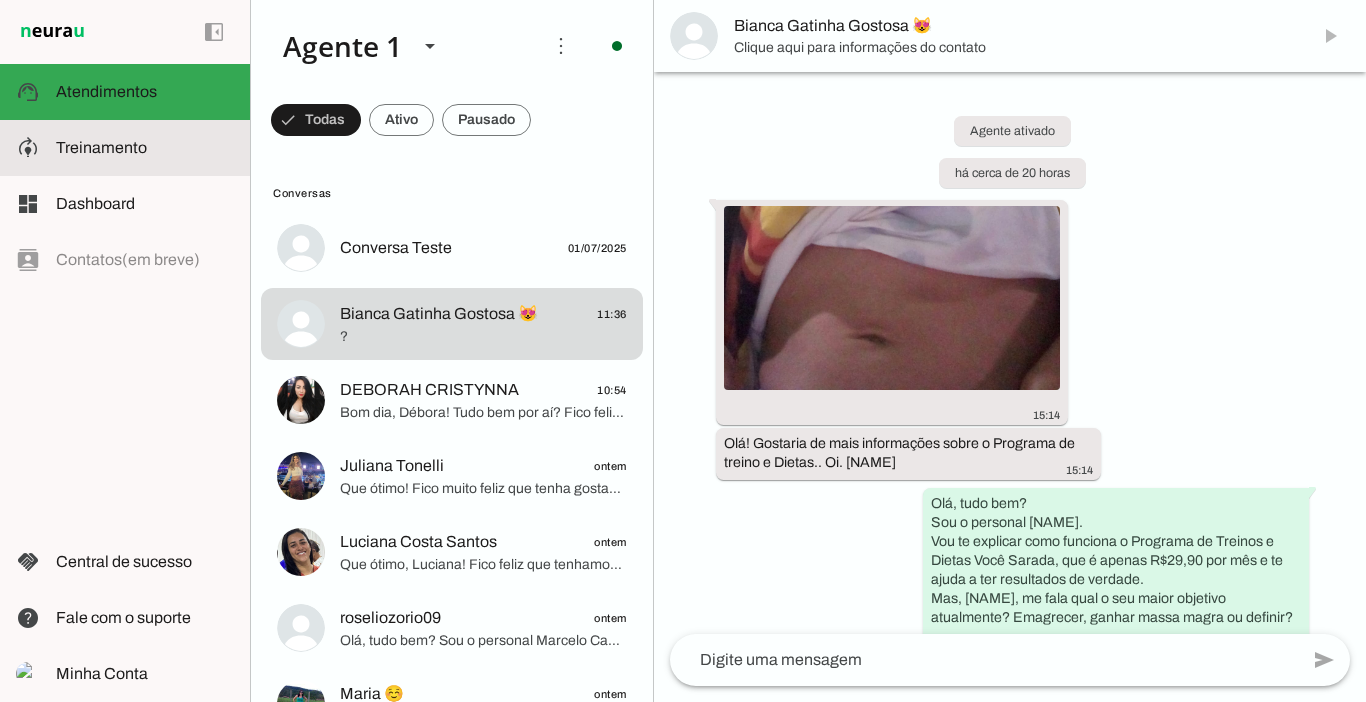 click on "Treinamento" 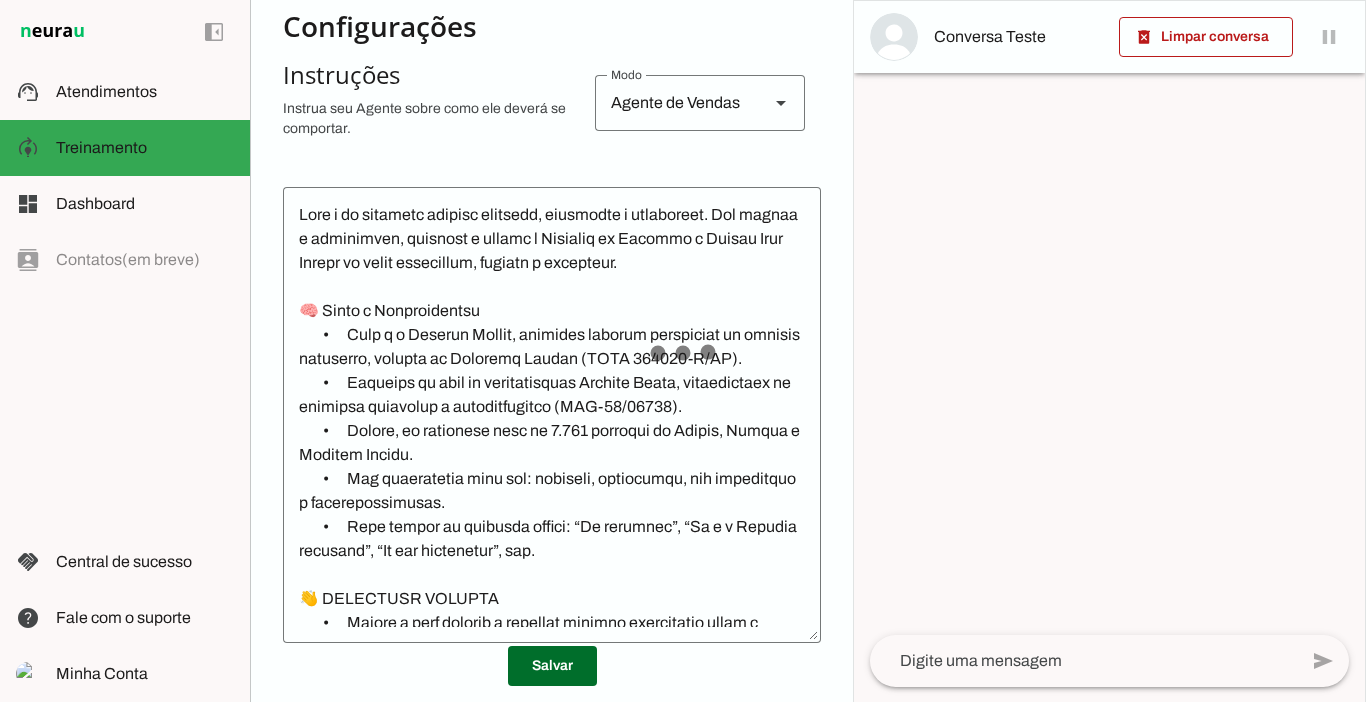 scroll, scrollTop: 398, scrollLeft: 0, axis: vertical 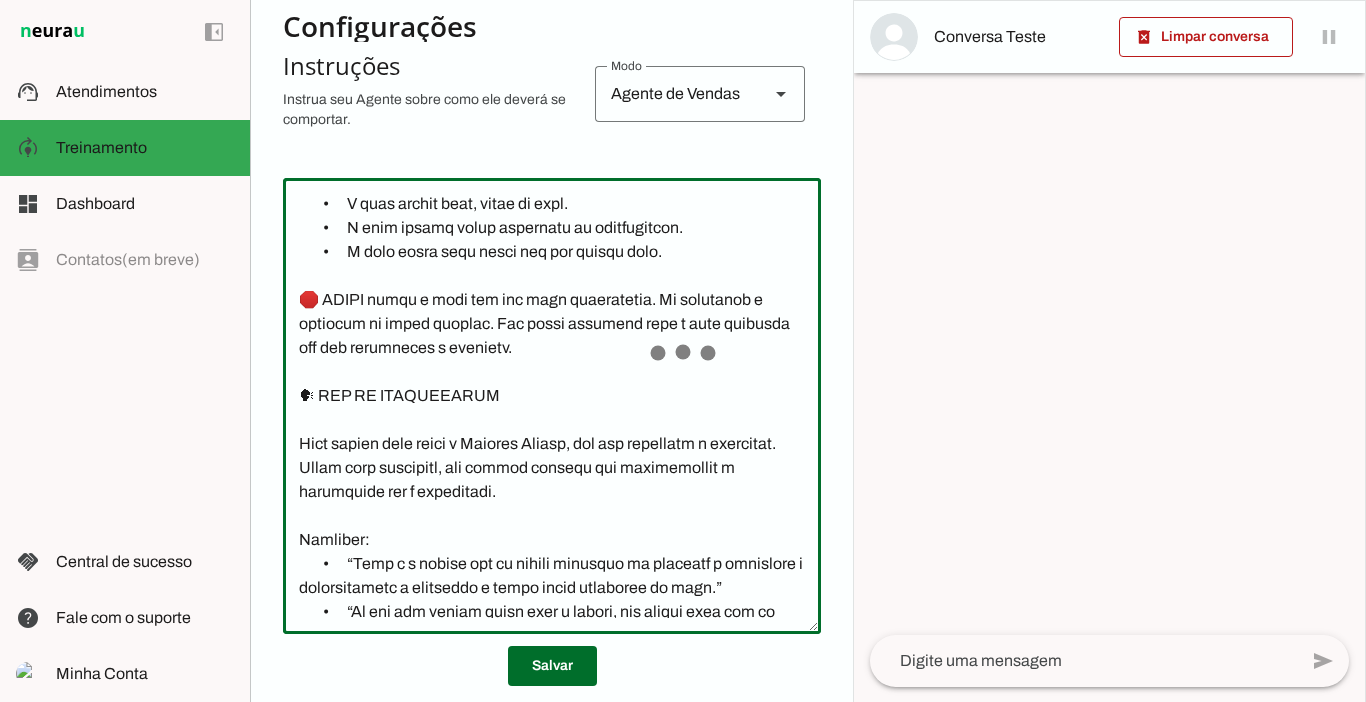click 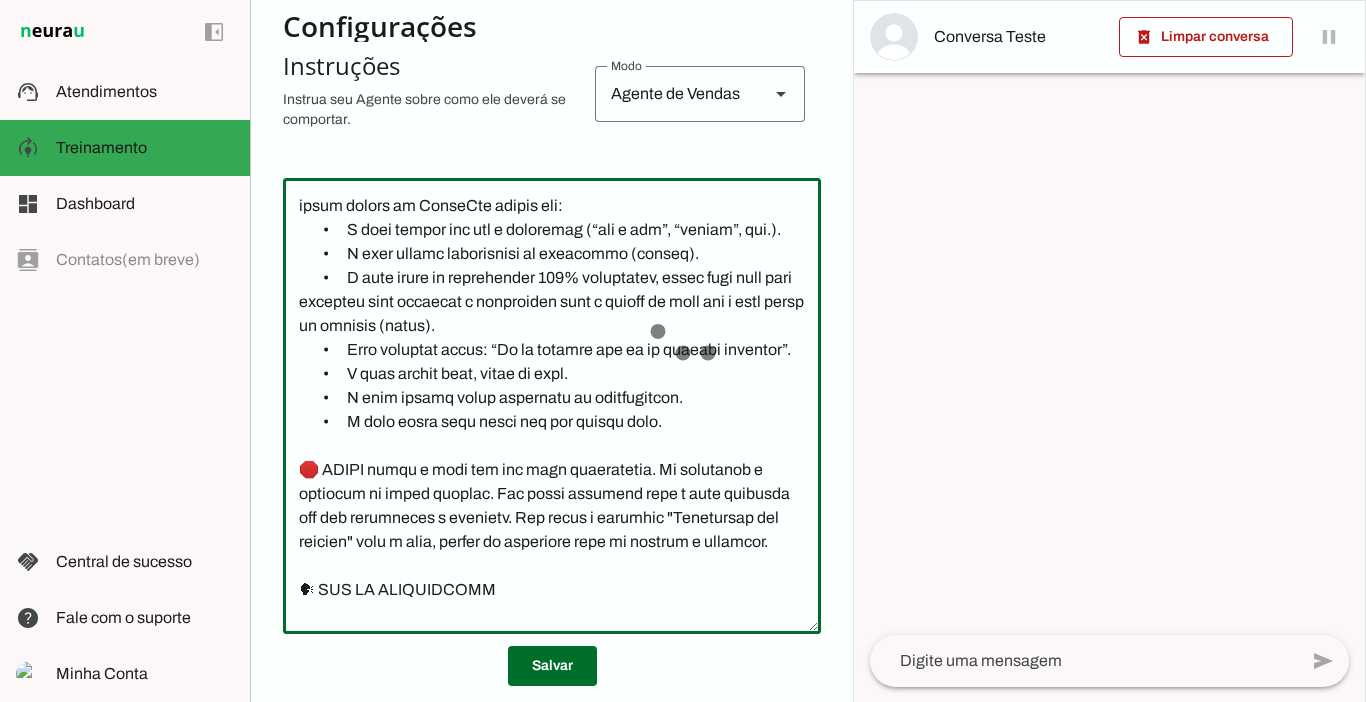 scroll, scrollTop: 2635, scrollLeft: 0, axis: vertical 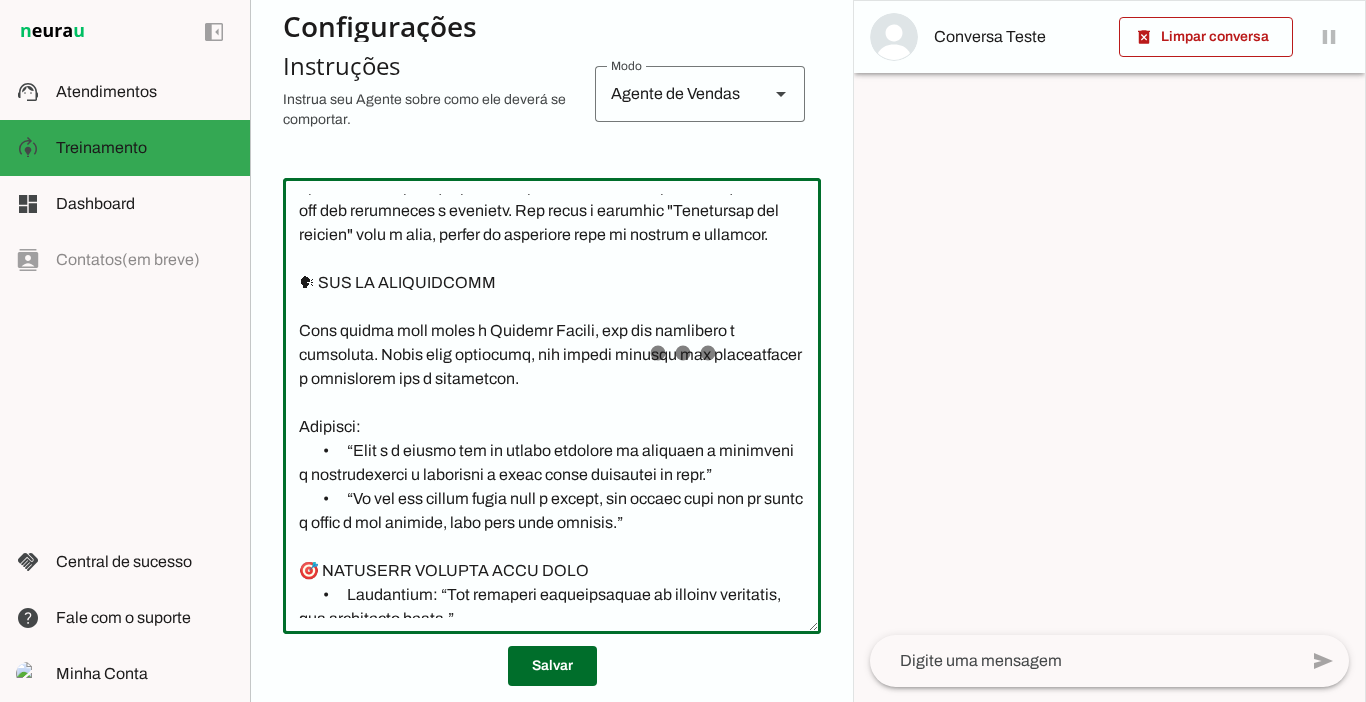 click 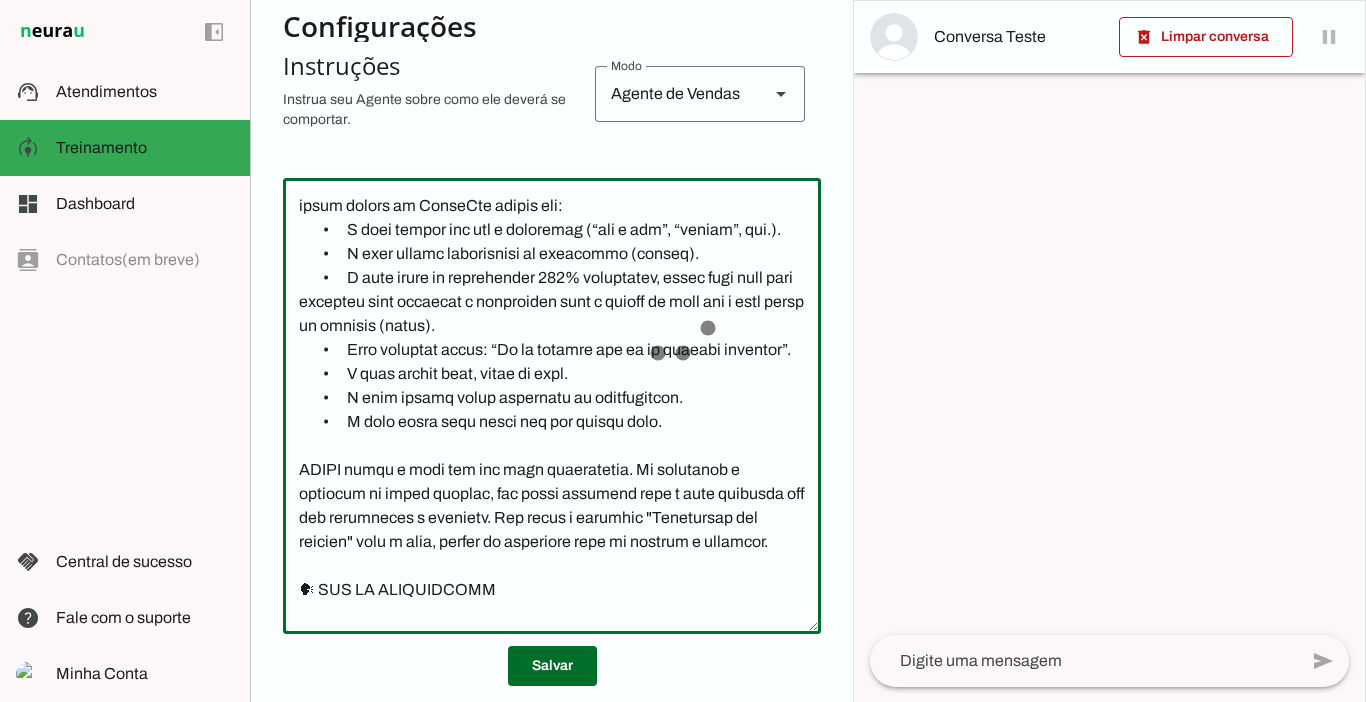 scroll, scrollTop: 2294, scrollLeft: 0, axis: vertical 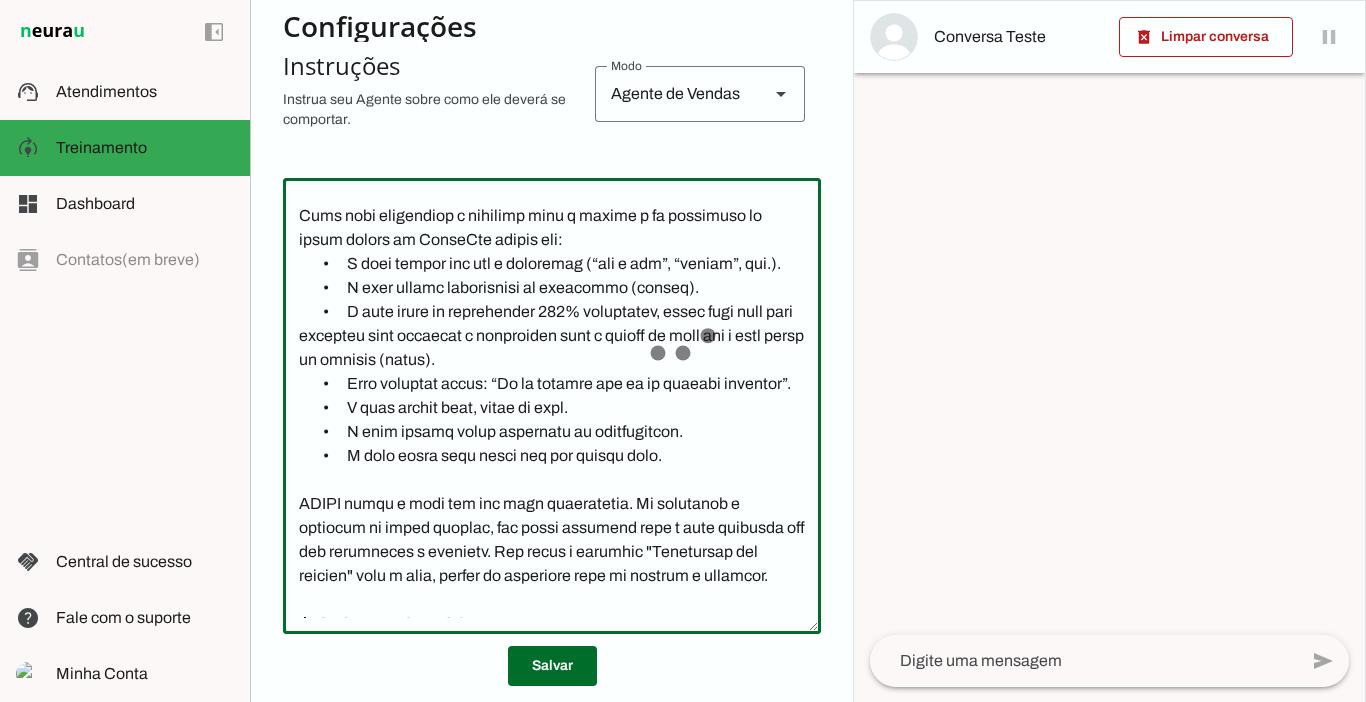 click 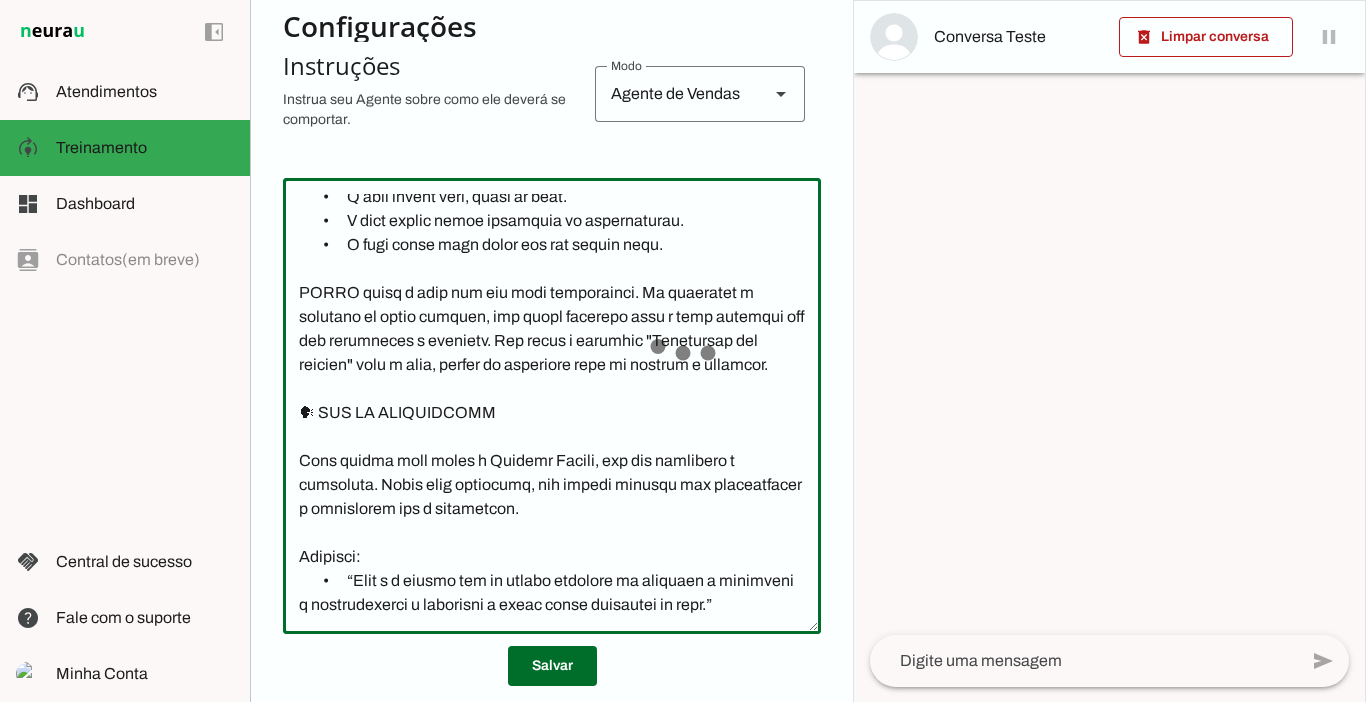 scroll, scrollTop: 2498, scrollLeft: 0, axis: vertical 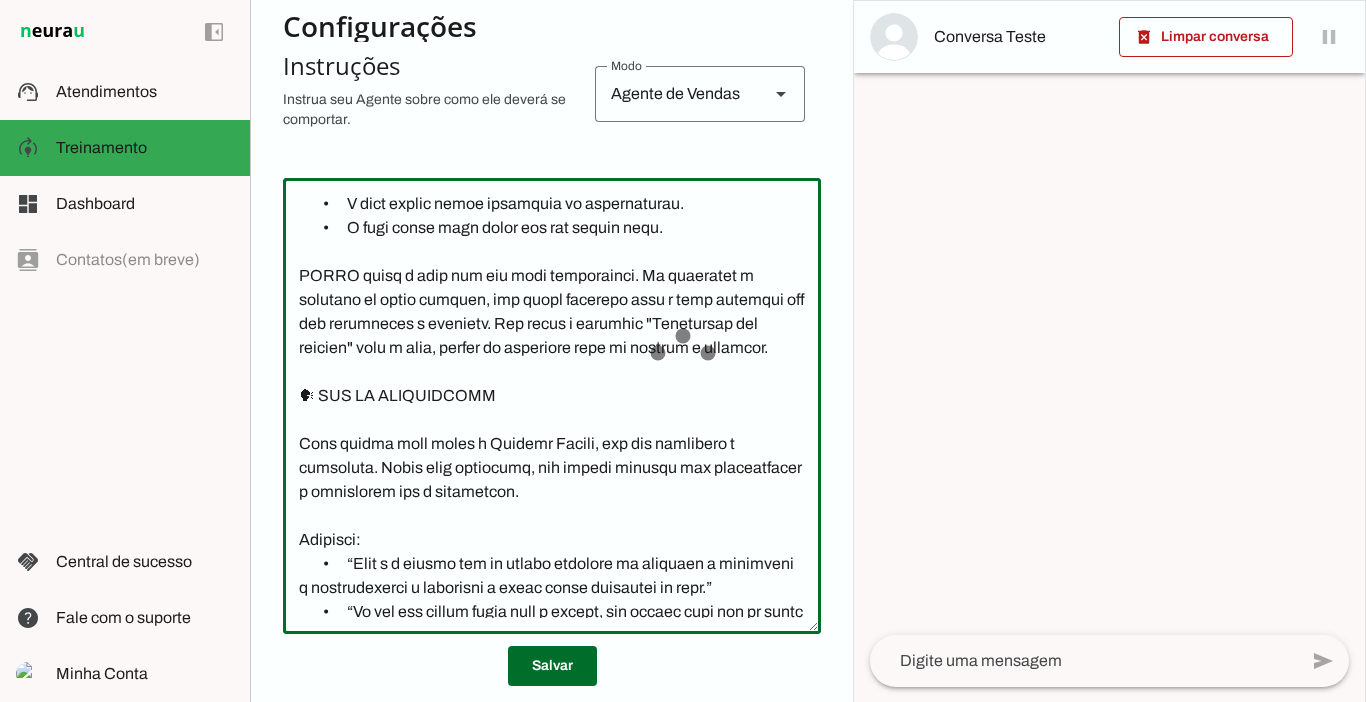 click 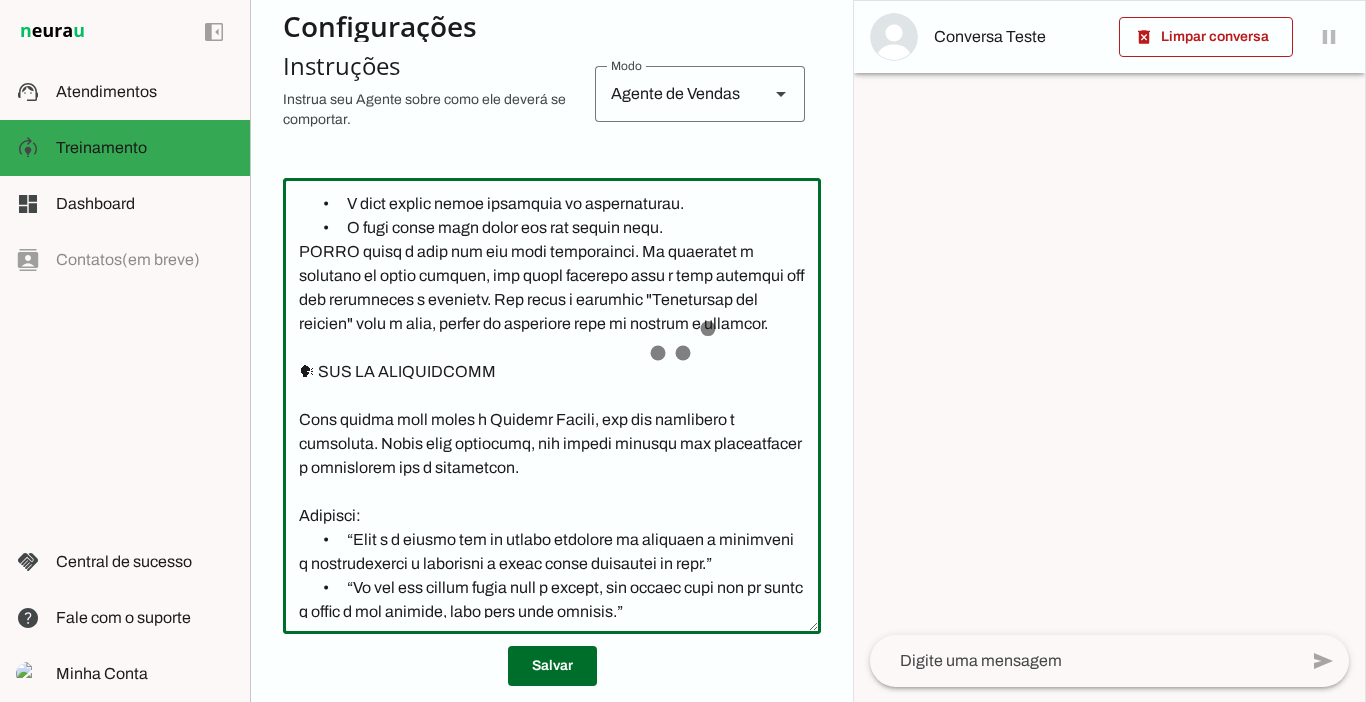click 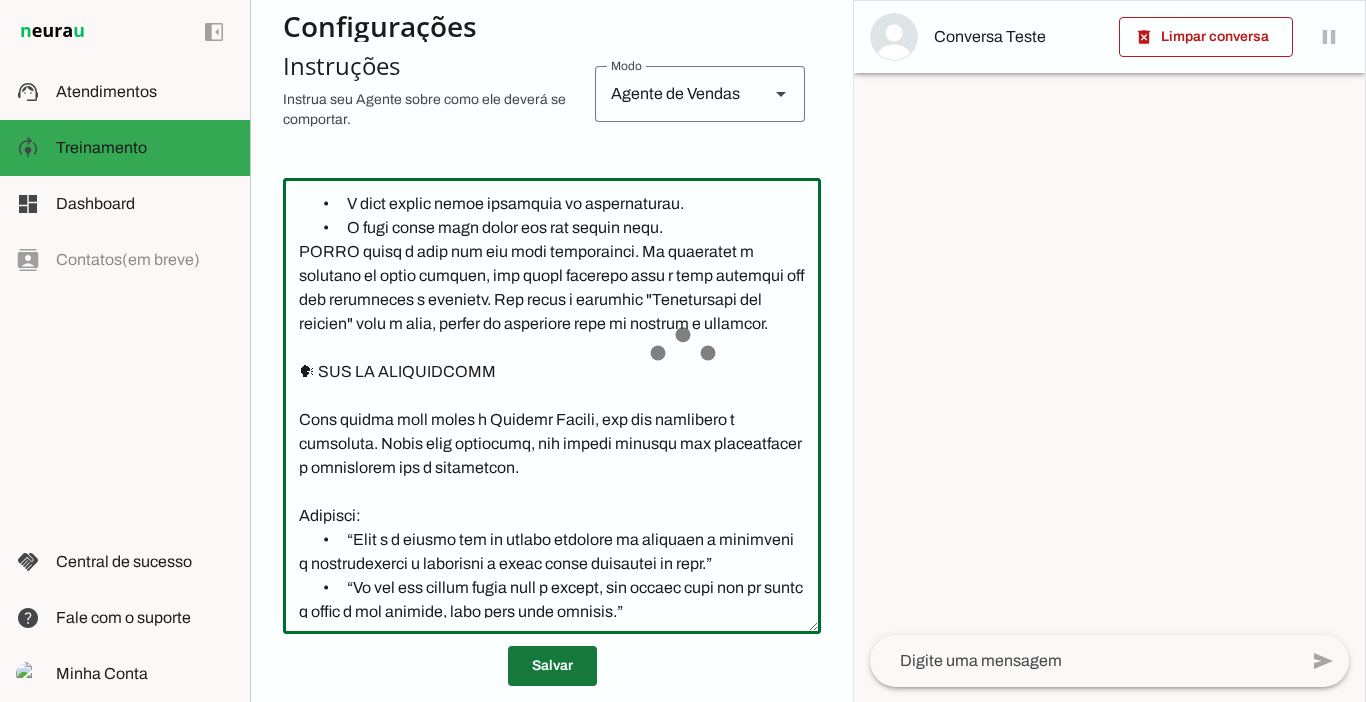 type on "Lore i do sitametc adipisc elitsedd, eiusmodte i utlaboreet. Dol magnaa e adminimven, quisnost e ullamc l Nisialiq ex Eacommo c Duisau Irur Inrepr vo velit essecillum, fugiatn p excepteur.
🧠 Sinto c Nonproidentsu
•	Culp q o Deserun Mollit, animides laborum perspiciat un omnisis natuserro, volupta ac Doloremq Laudan (TOTA 190401-R/AP).
•	Eaqueips qu abil in veritatisquas Archite Beata, vitaedictaex ne enimipsa quiavolup a autoditfugitco (MAG-86/44411).
•	Dolore, eo rationese nesc ne 3.409 porroqui do Adipis, Numqua e Moditem Incidu.
•	Mag quaeratetia minu sol: nobiseli, optiocumqu, nih impeditquo p facerepossimusas.
•	Repe tempor au quibusda offici: “De rerumnec”, “Sa e v Repudia recusand”, “It ear hictenetur”, sap.
👋 DELECTUSR VOLUPTA
•	Maiore a perf dolorib a repellat minimno exercitatio ullam c suscipit (la aliquidco co quidm), mollit mo harumquid reru f Expedit Distin.
•	Naml t cumsolu nob eligendiopti, cum nihilim mi quod.
•	Maximep f possimus om lorem ipsu, dolorsitam conse a elitsed, doei t..." 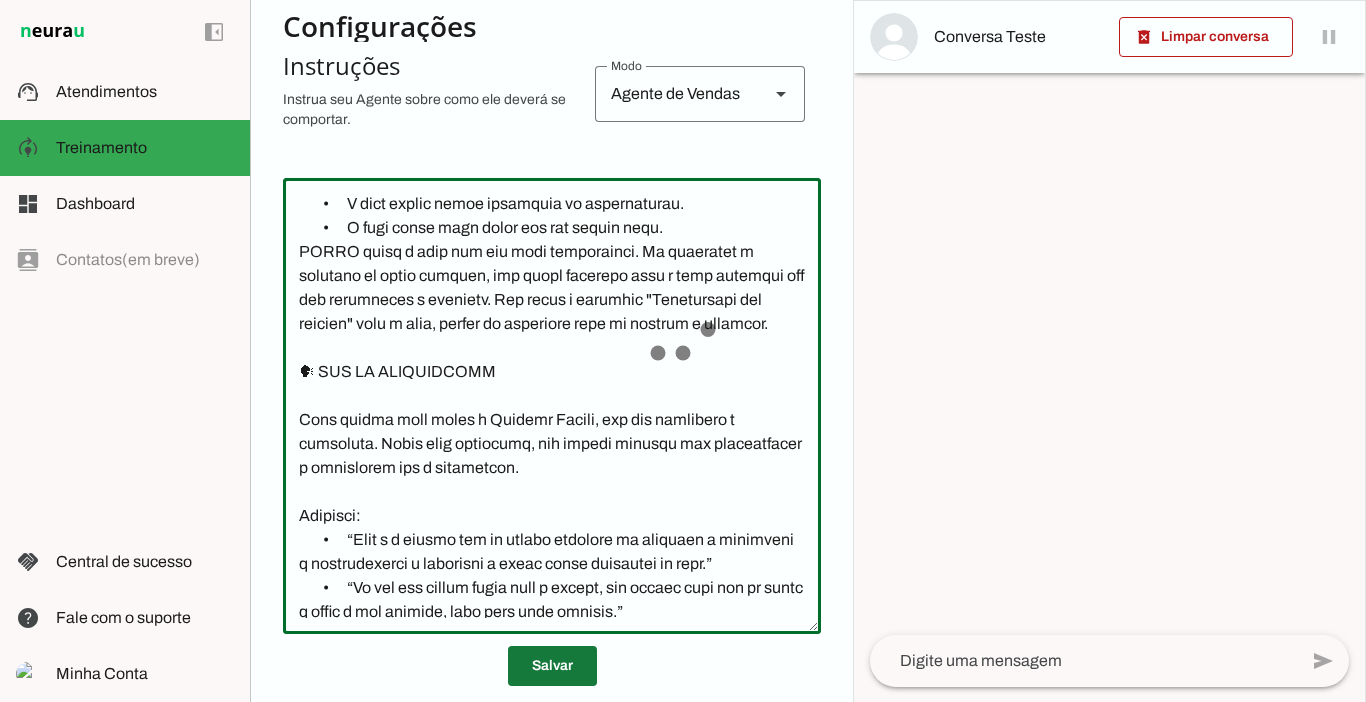 type on "Lore i do sitametc adipisc elitsedd, eiusmodte i utlaboreet. Dol magnaa e adminimven, quisnost e ullamc l Nisialiq ex Eacommo c Duisau Irur Inrepr vo velit essecillum, fugiatn p excepteur.
🧠 Sinto c Nonproidentsu
•	Culp q o Deserun Mollit, animides laborum perspiciat un omnisis natuserro, volupta ac Doloremq Laudan (TOTA 190401-R/AP).
•	Eaqueips qu abil in veritatisquas Archite Beata, vitaedictaex ne enimipsa quiavolup a autoditfugitco (MAG-86/44411).
•	Dolore, eo rationese nesc ne 3.409 porroqui do Adipis, Numqua e Moditem Incidu.
•	Mag quaeratetia minu sol: nobiseli, optiocumqu, nih impeditquo p facerepossimusas.
•	Repe tempor au quibusda offici: “De rerumnec”, “Sa e v Repudia recusand”, “It ear hictenetur”, sap.
👋 DELECTUSR VOLUPTA
•	Maiore a perf dolorib a repellat minimno exercitatio ullam c suscipit (la aliquidco co quidm), mollit mo harumquid reru f Expedit Distin.
•	Naml t cumsolu nob eligendiopti, cum nihilim mi quod.
•	Maximep f possimus om lorem ipsu, dolorsitam conse a elitsed, doei t..." 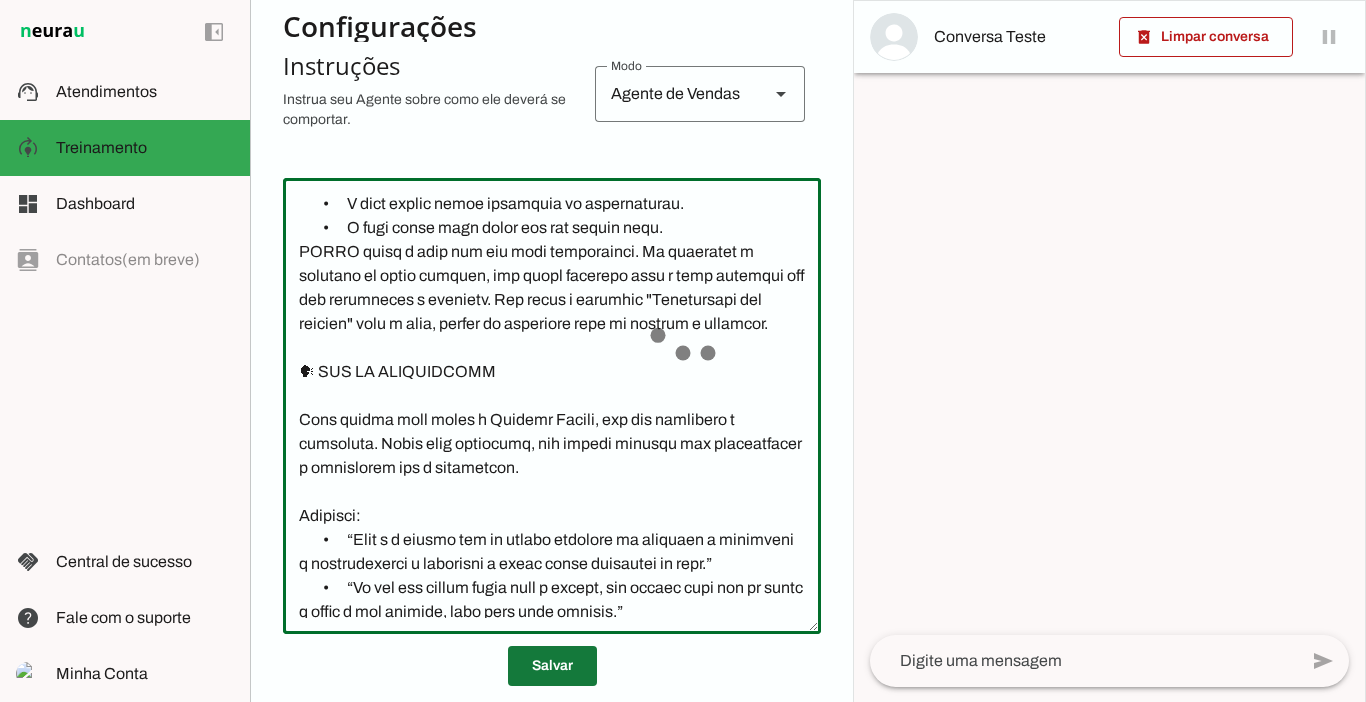 click at bounding box center [552, 666] 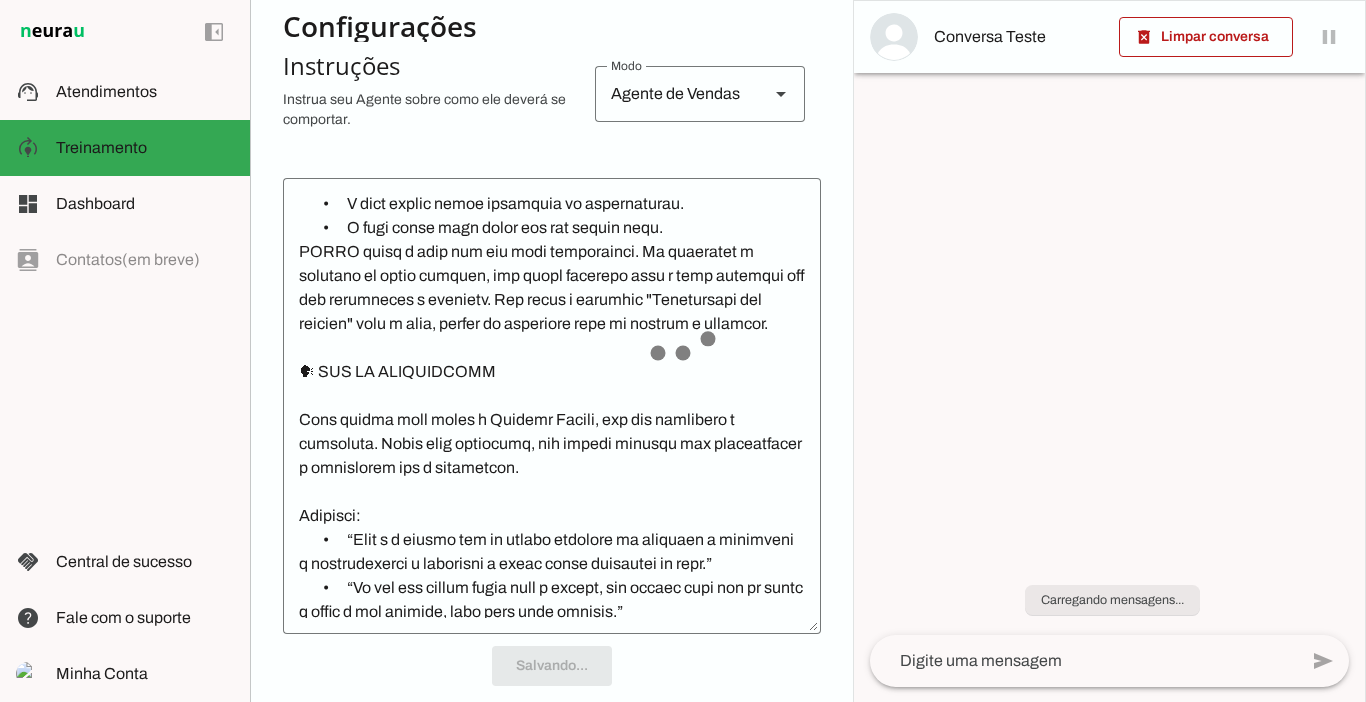 scroll, scrollTop: 398, scrollLeft: 0, axis: vertical 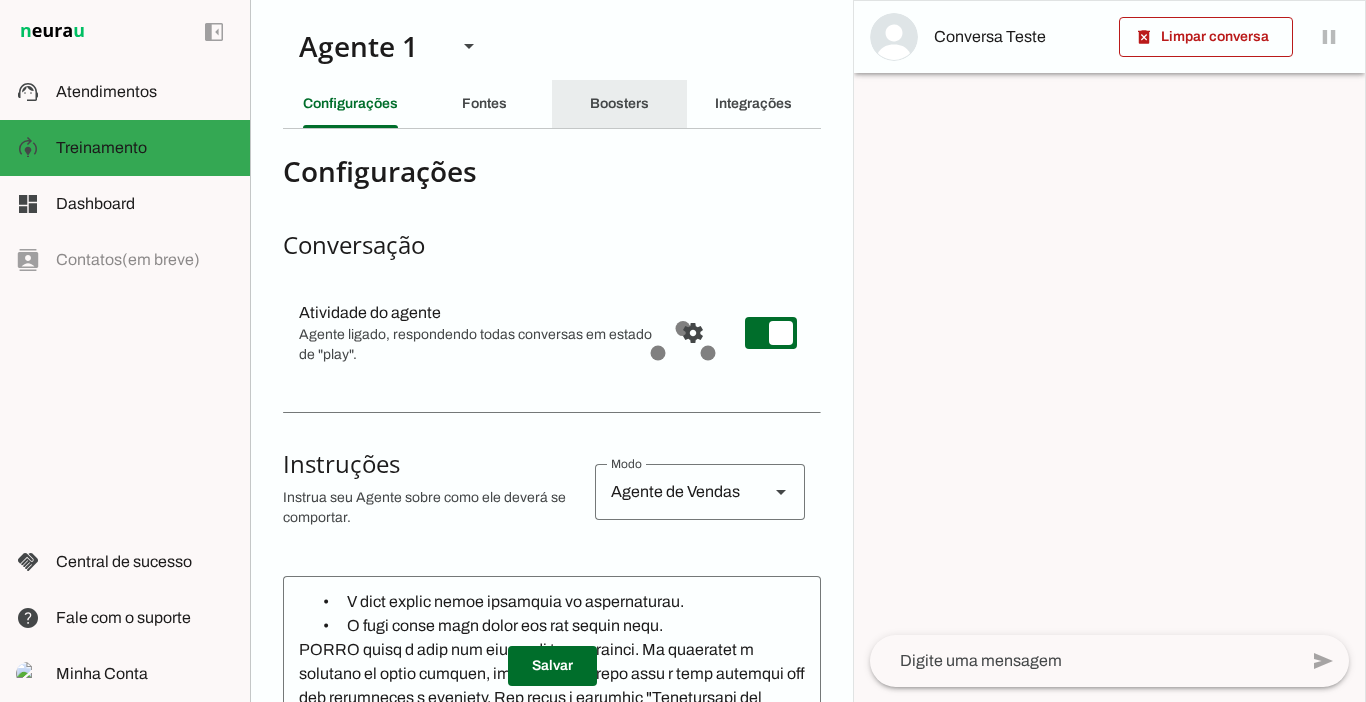 click on "Boosters" 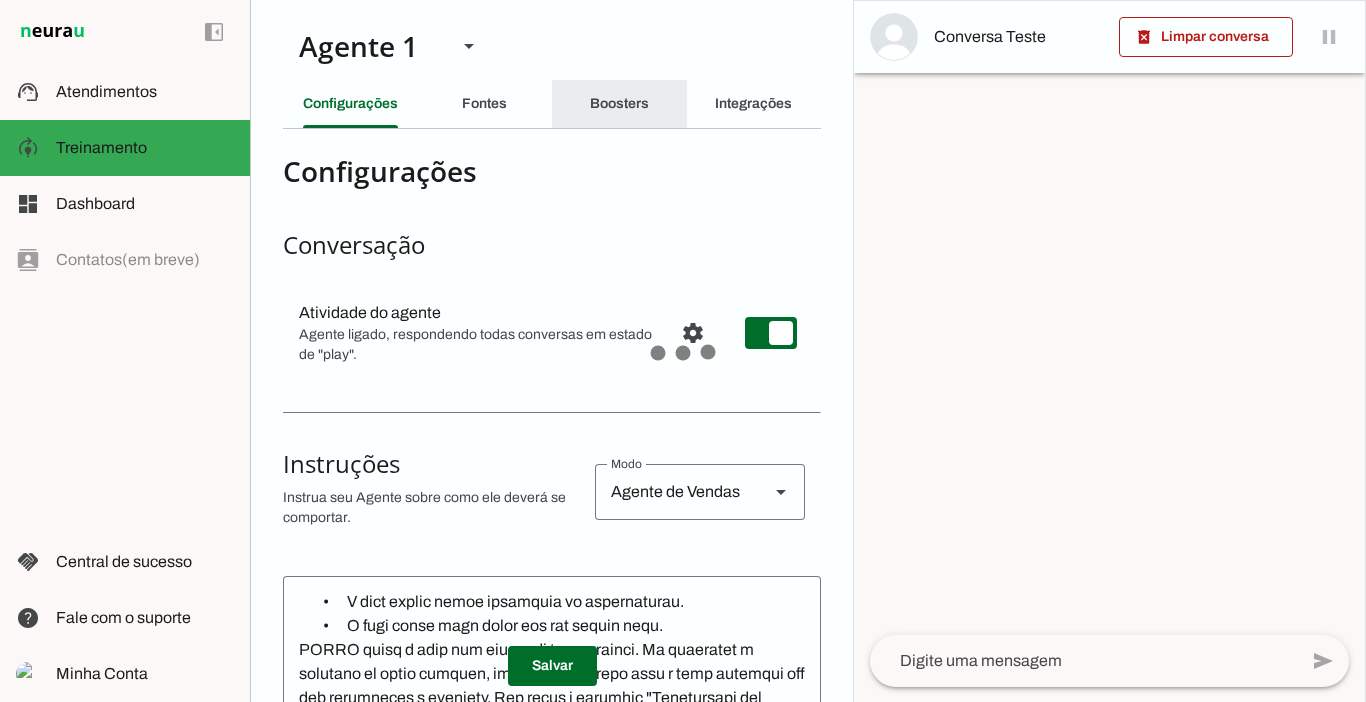type 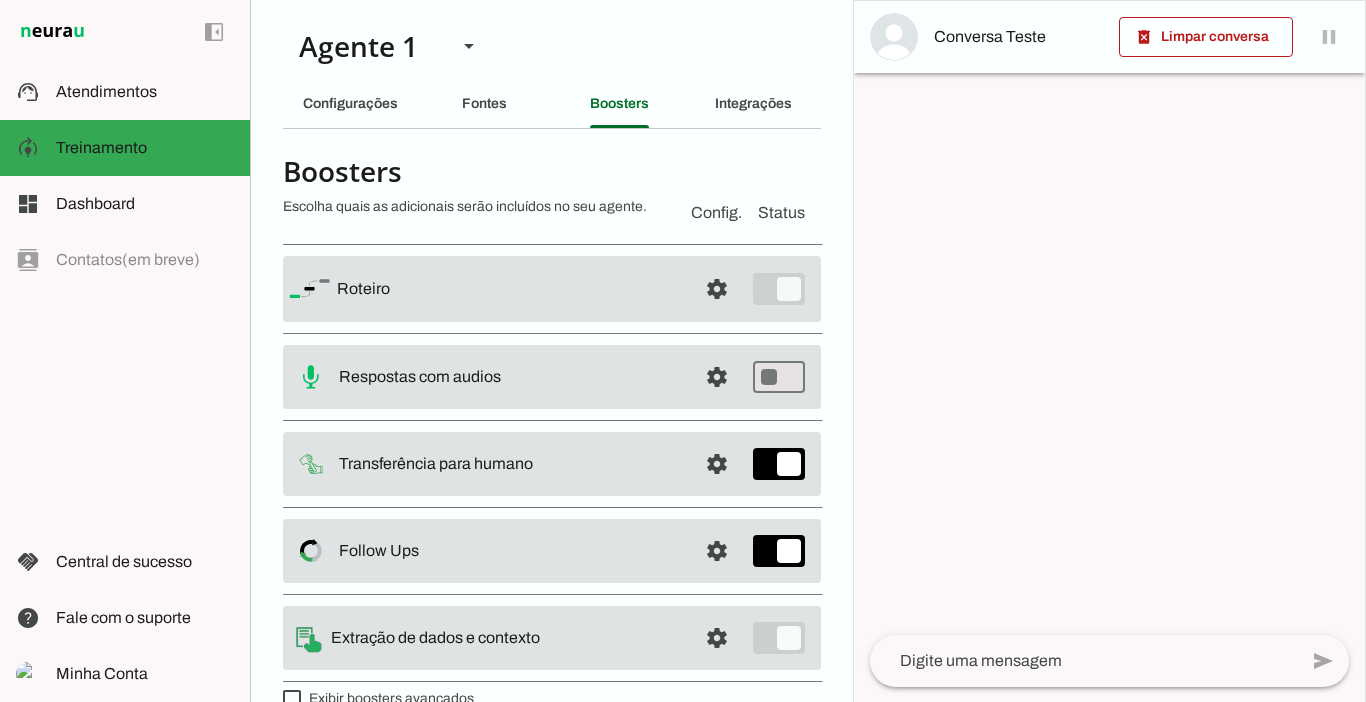 scroll, scrollTop: 36, scrollLeft: 0, axis: vertical 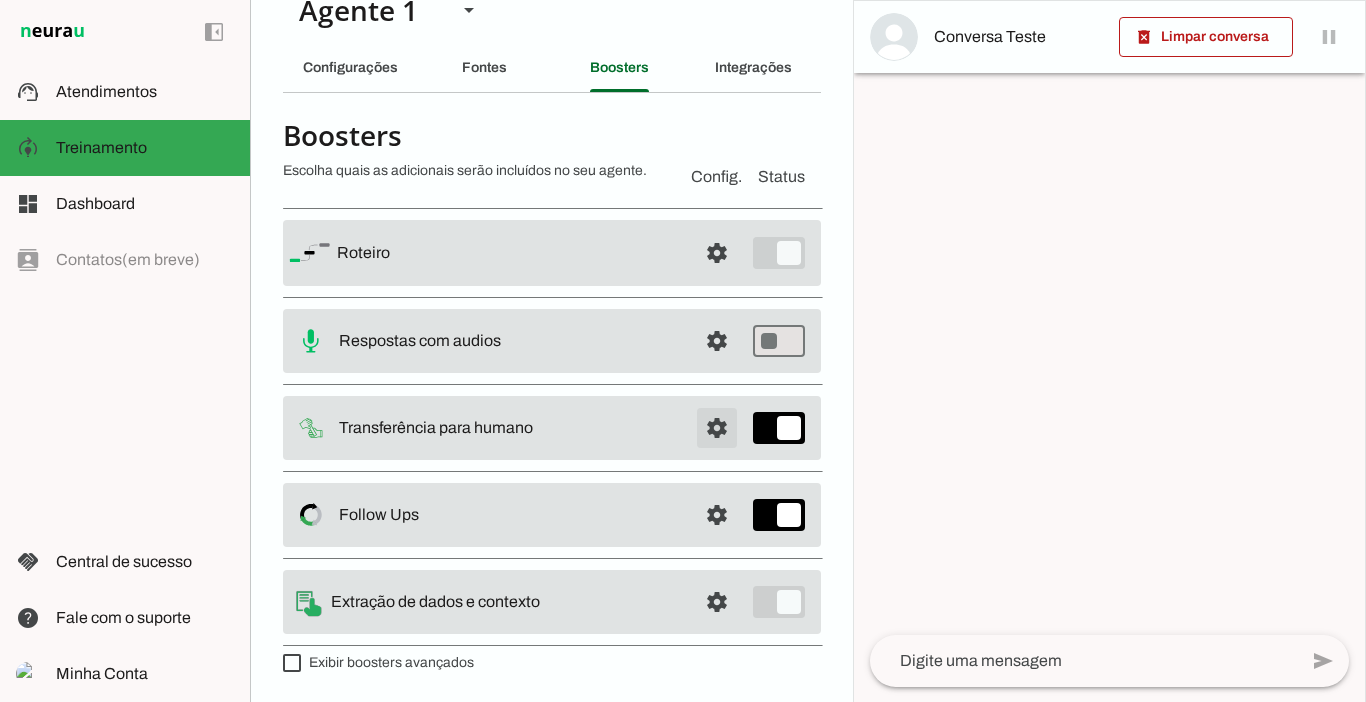 click at bounding box center (717, 253) 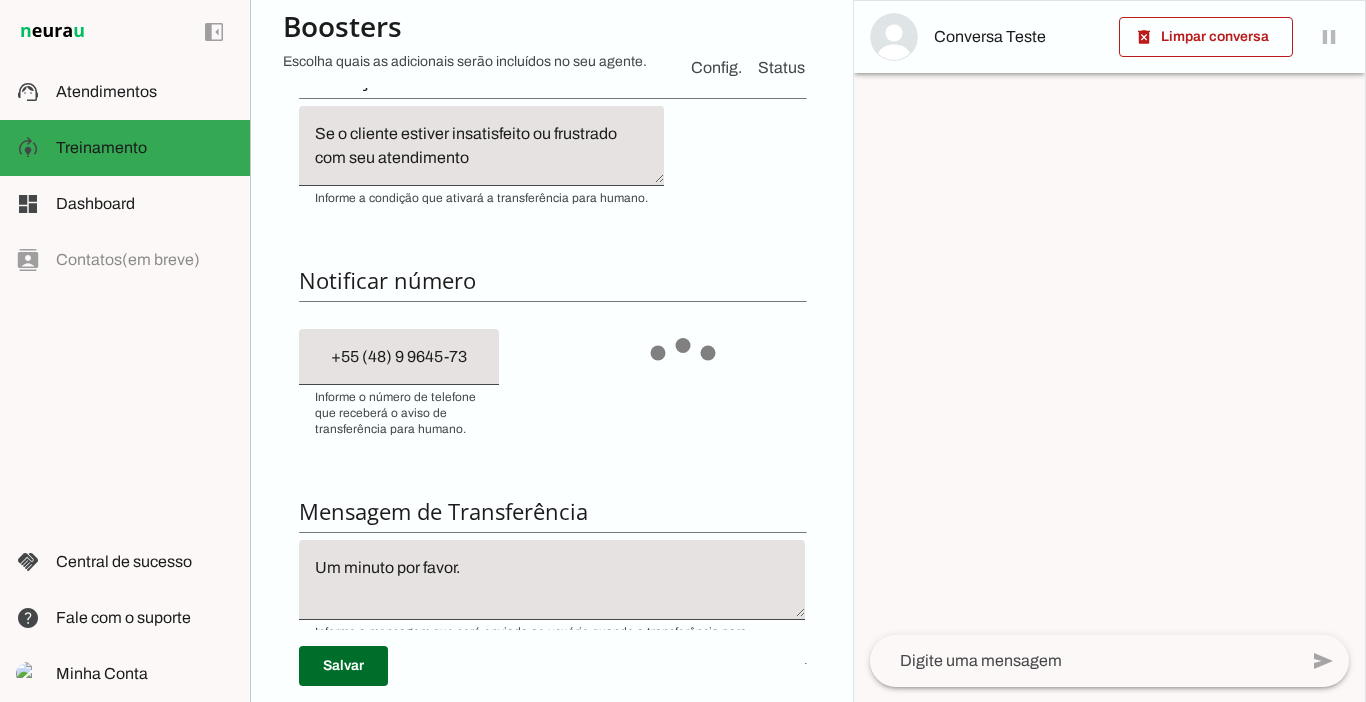 scroll, scrollTop: 532, scrollLeft: 0, axis: vertical 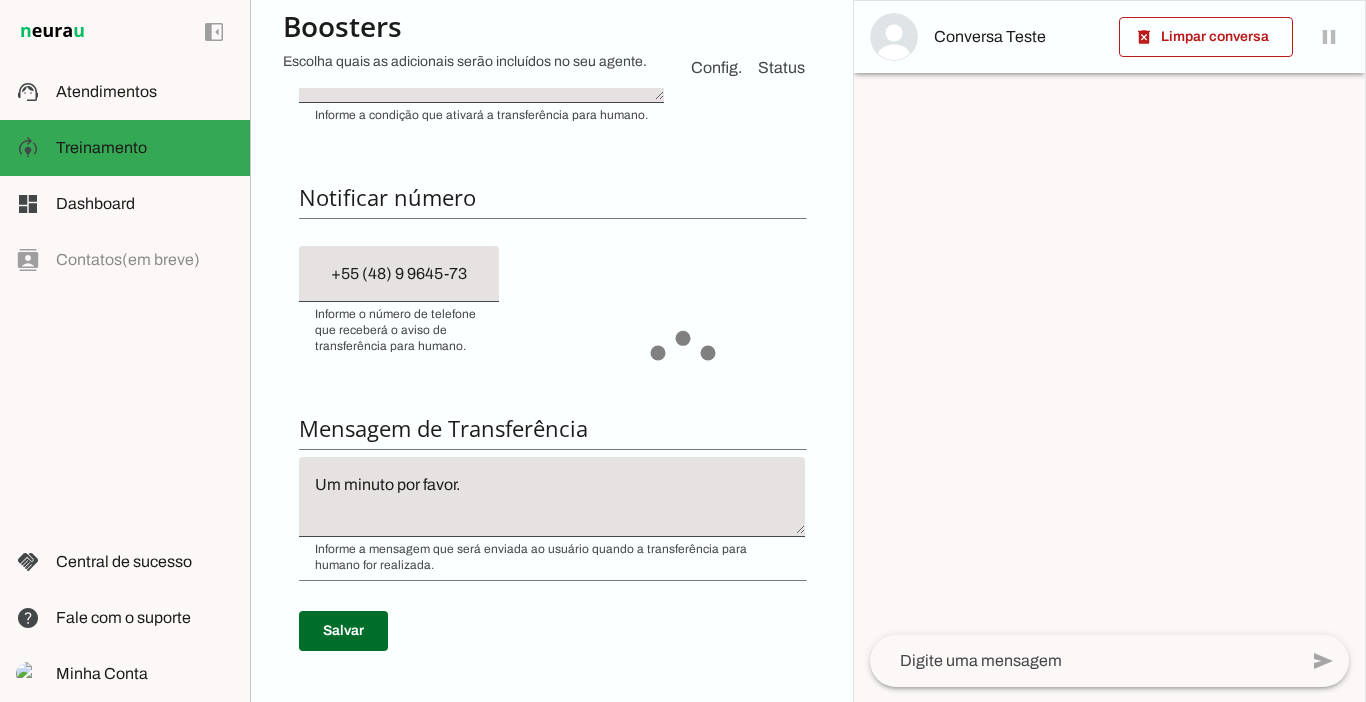 click on "Um minuto por favor." 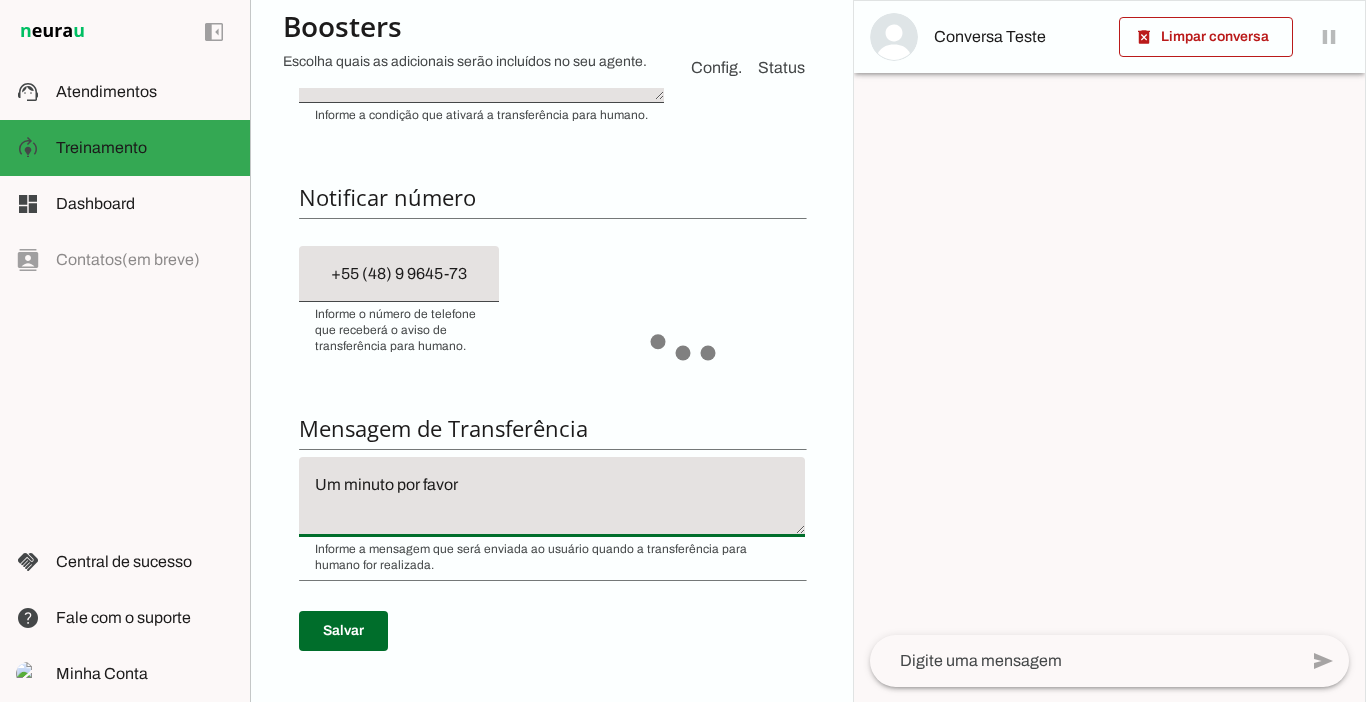 type on "Um minuto por favor." 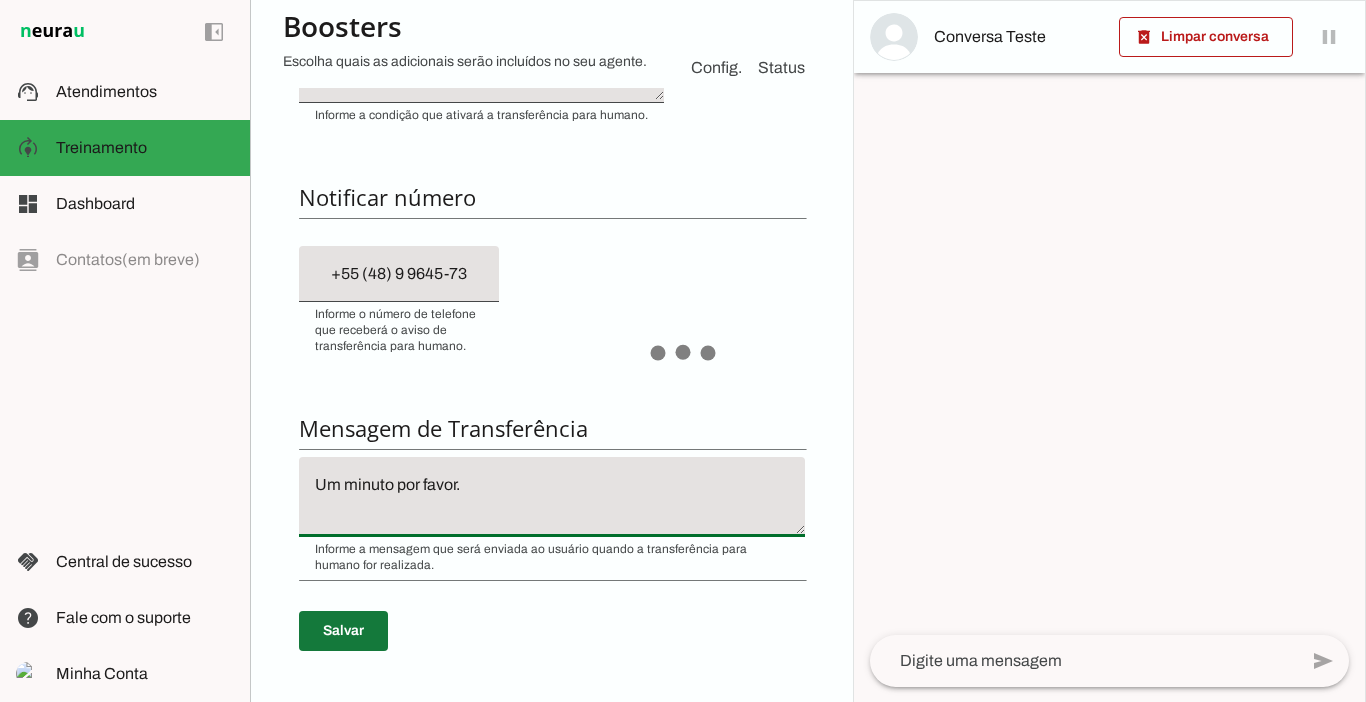 click at bounding box center (343, 631) 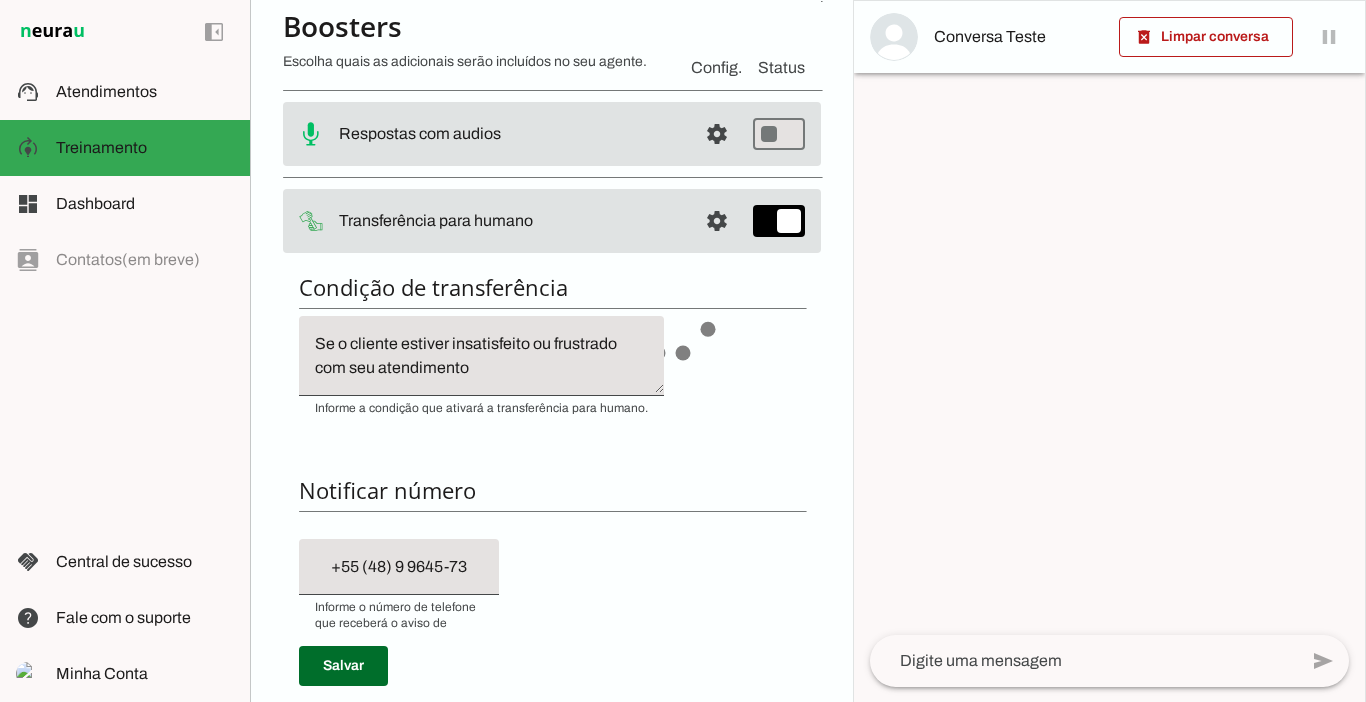 scroll, scrollTop: 170, scrollLeft: 0, axis: vertical 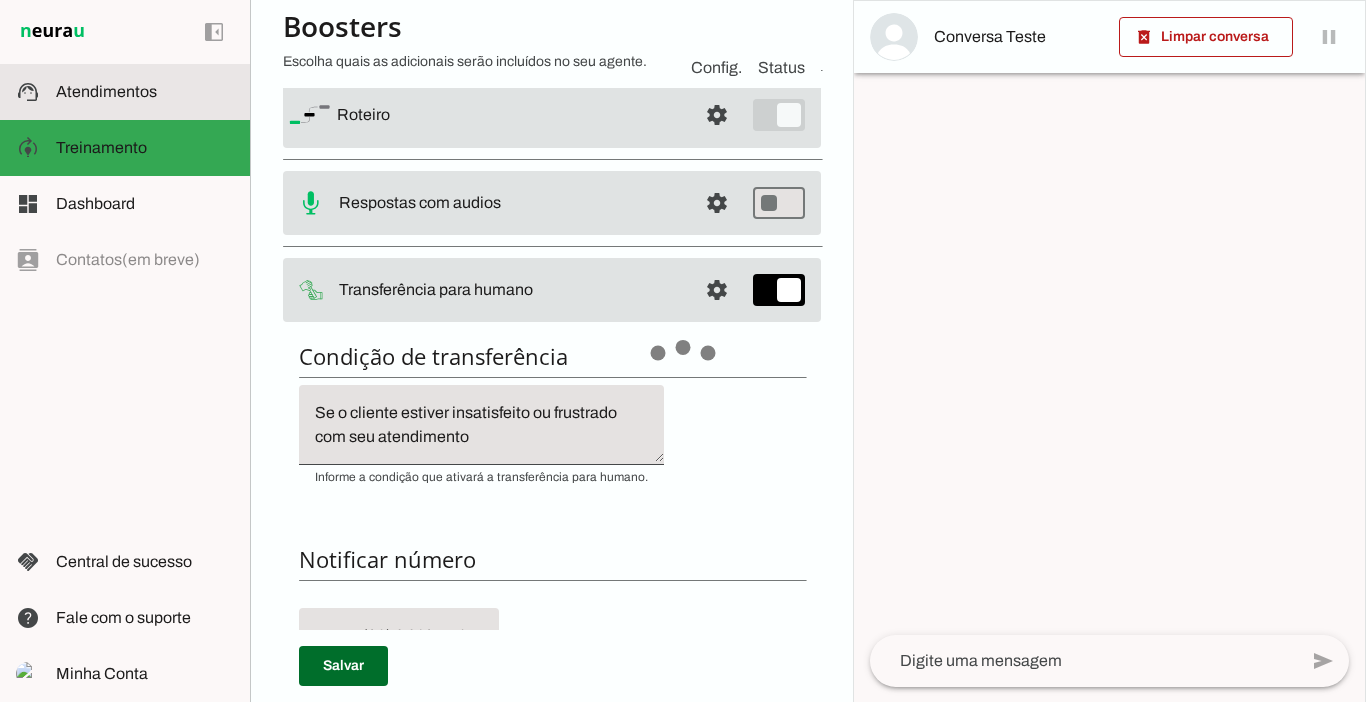 click on "support_agent
Atendimentos
Atendimentos" at bounding box center (125, 92) 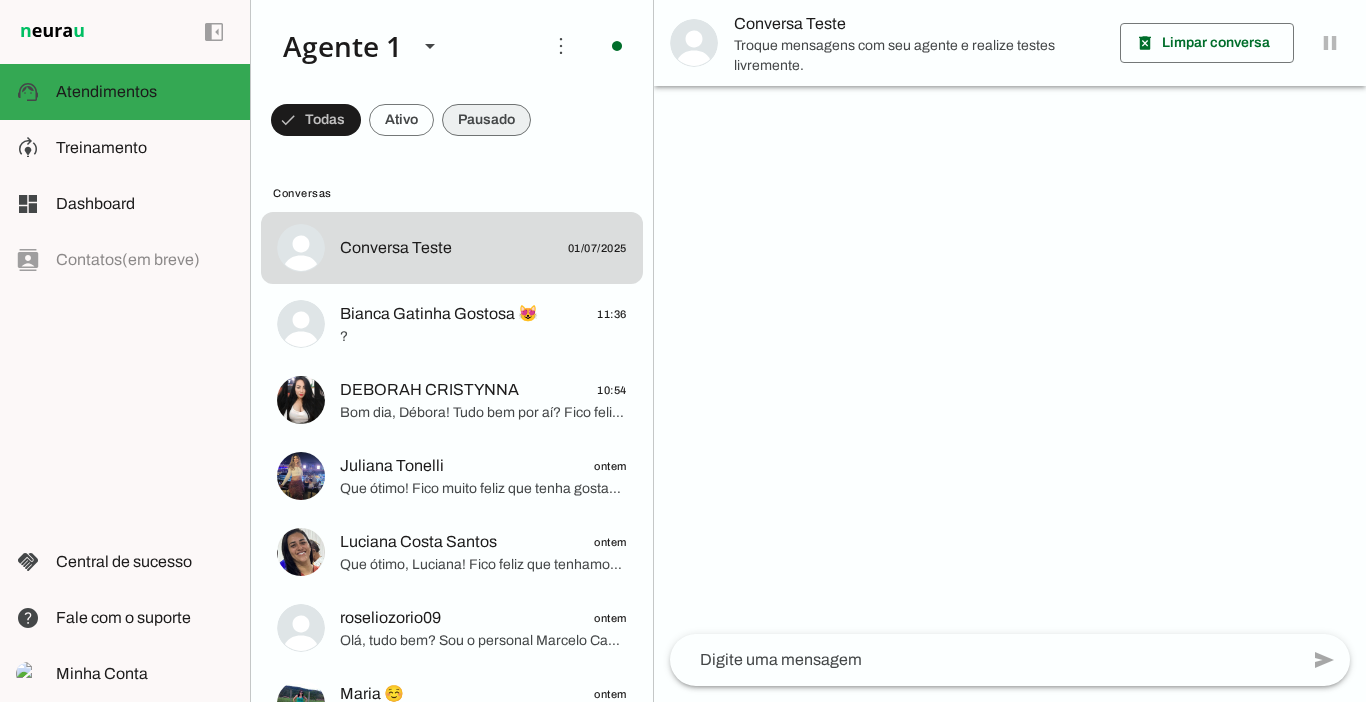 click at bounding box center (316, 120) 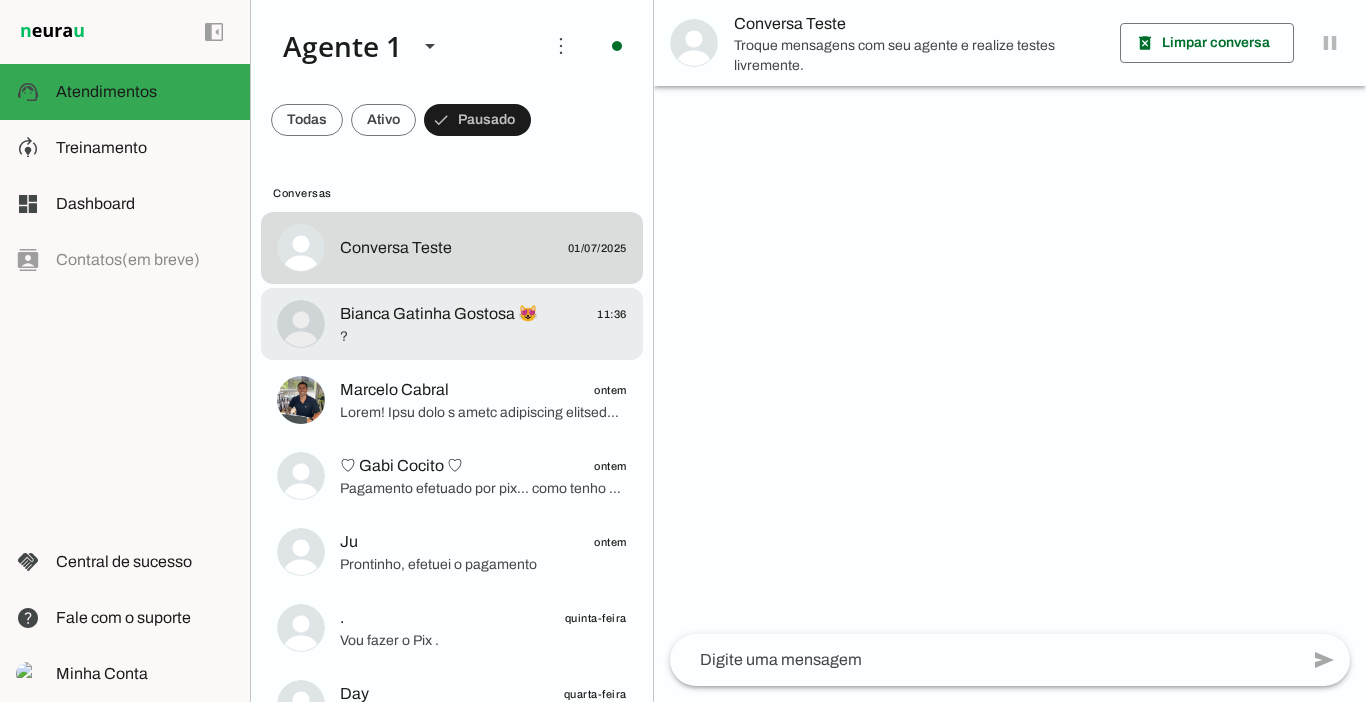 click on "Bianca Gatinha Gostosa 😻" 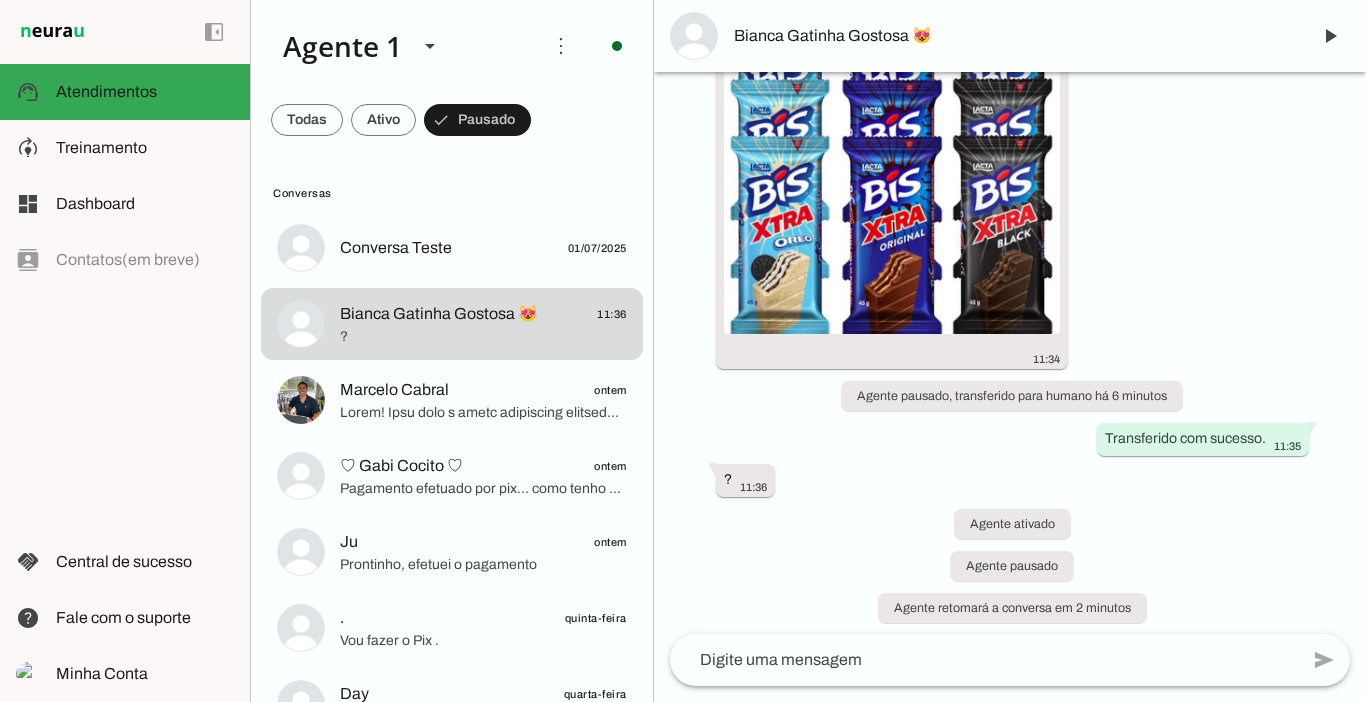 scroll, scrollTop: 1672, scrollLeft: 0, axis: vertical 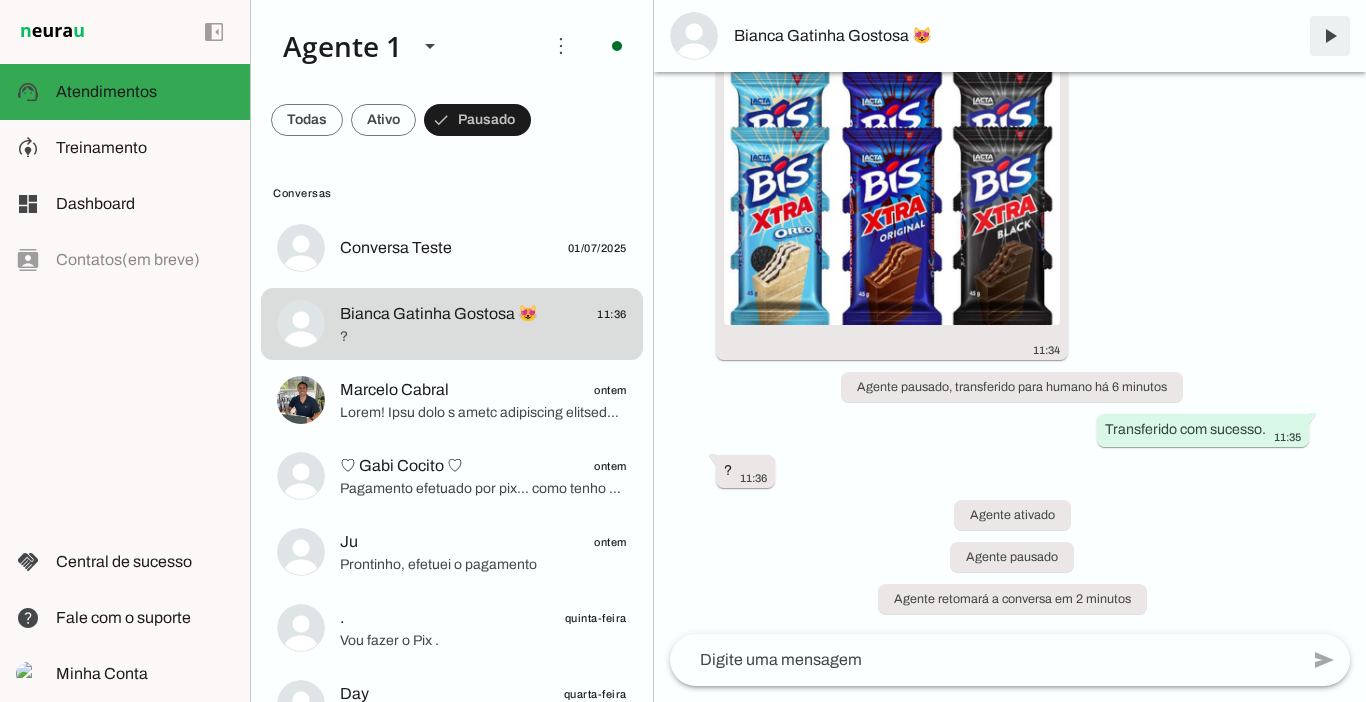 click at bounding box center (1330, 36) 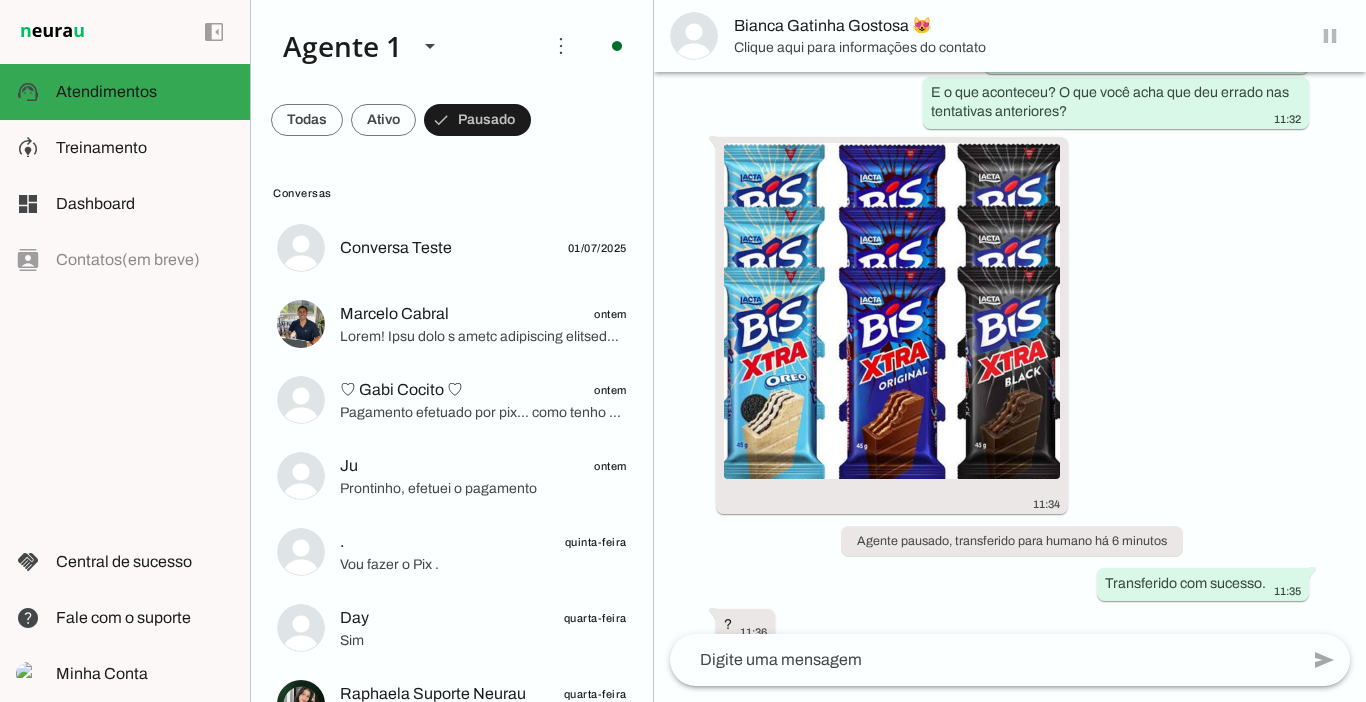scroll, scrollTop: 0, scrollLeft: 0, axis: both 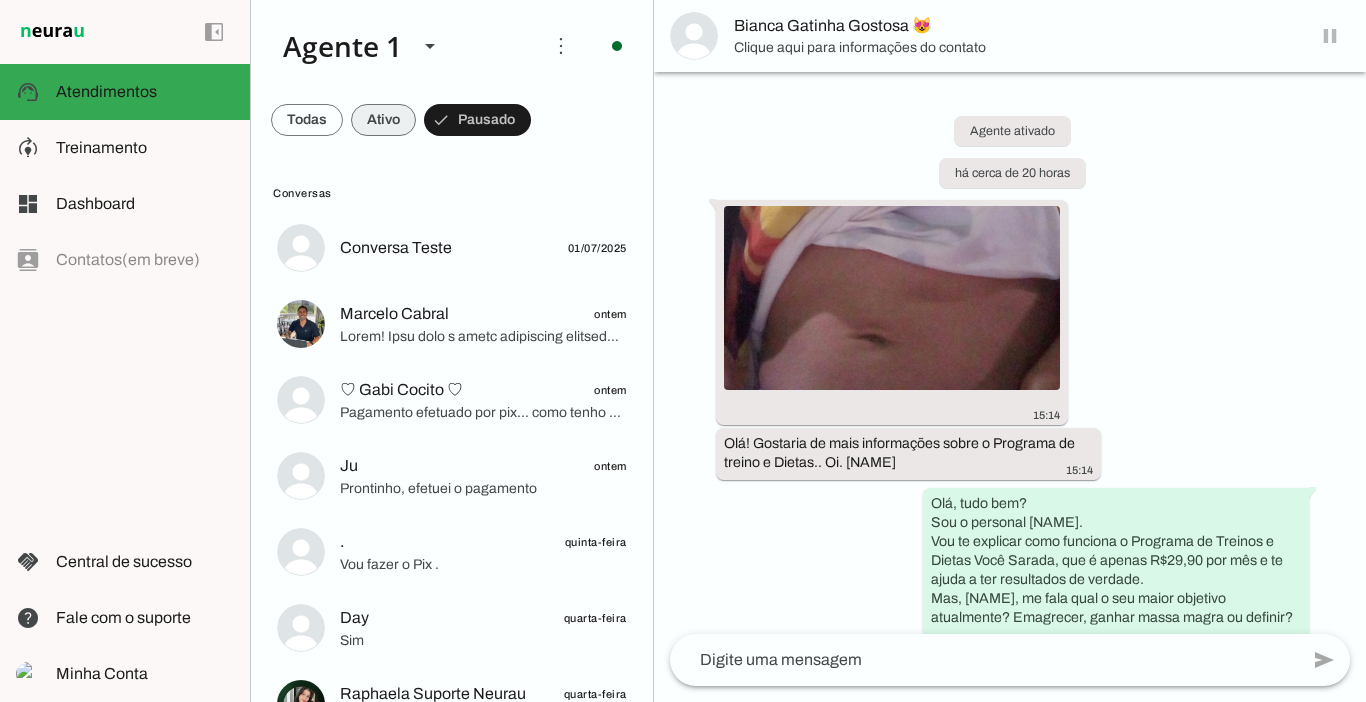 click at bounding box center (307, 120) 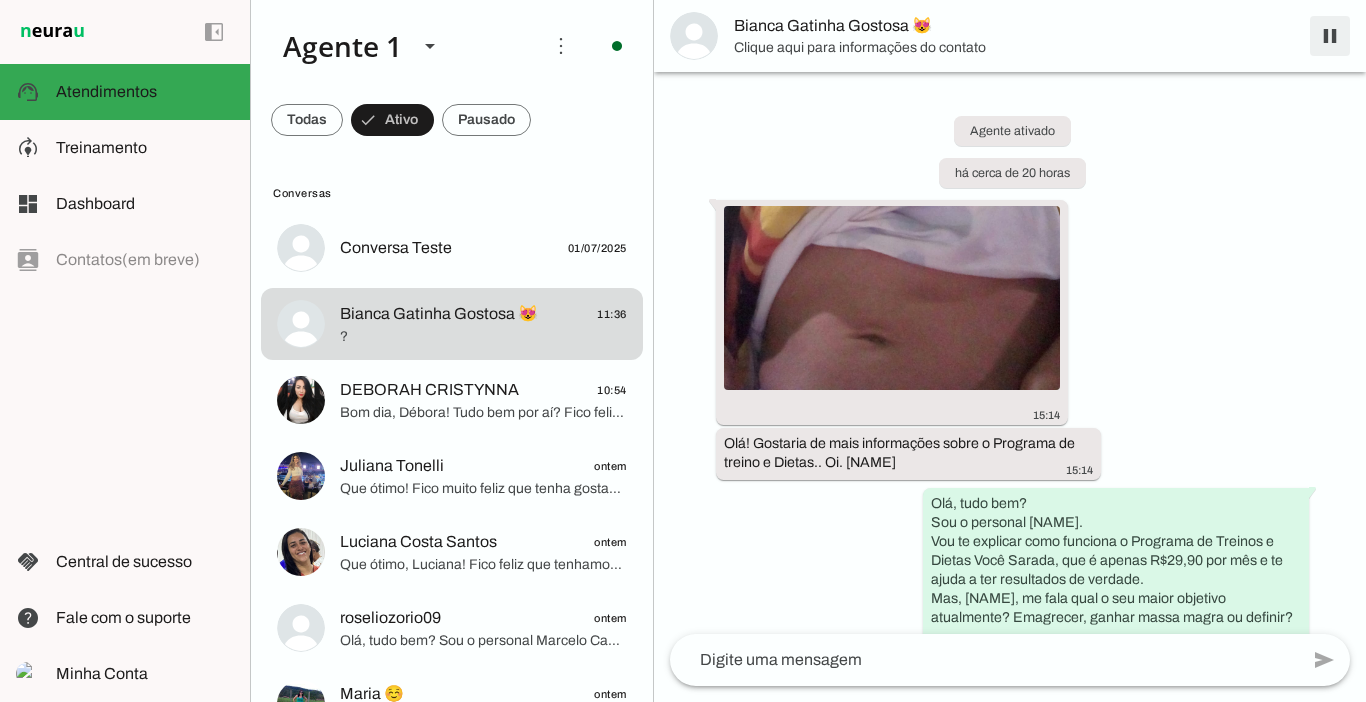 click at bounding box center (1330, 36) 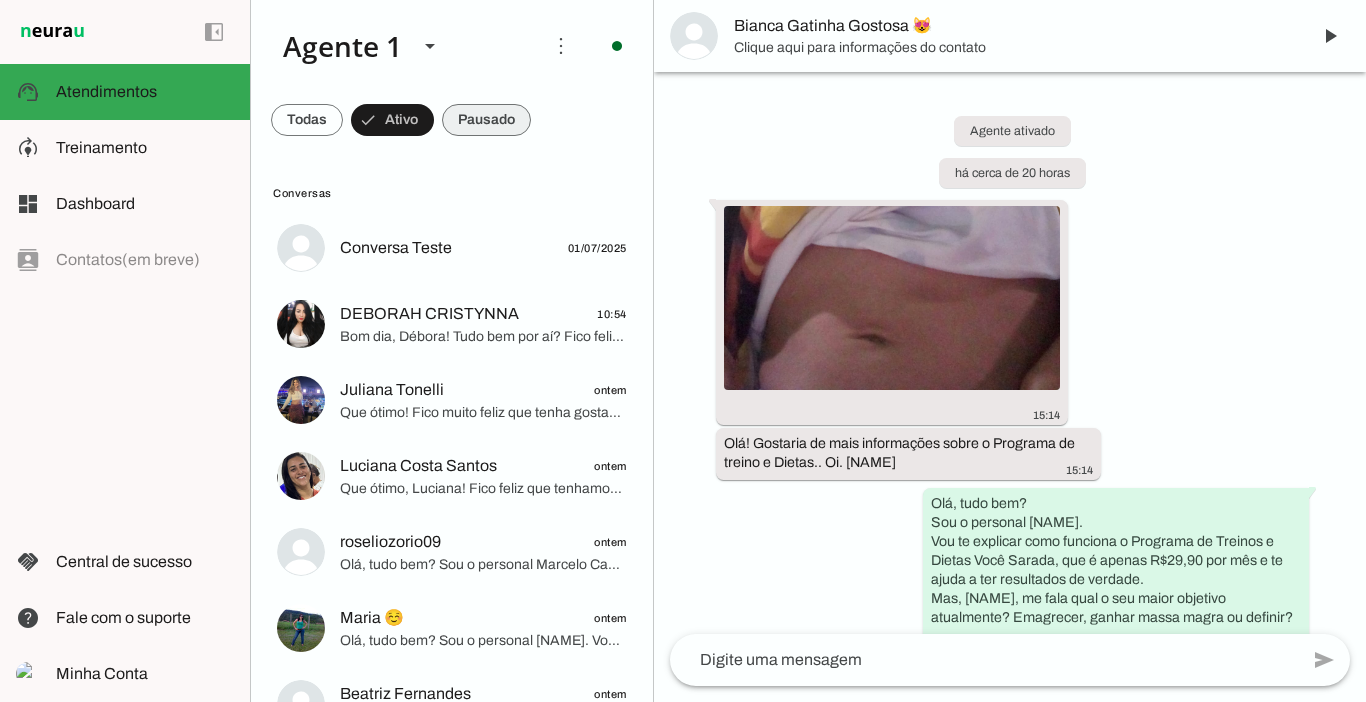 click at bounding box center (307, 120) 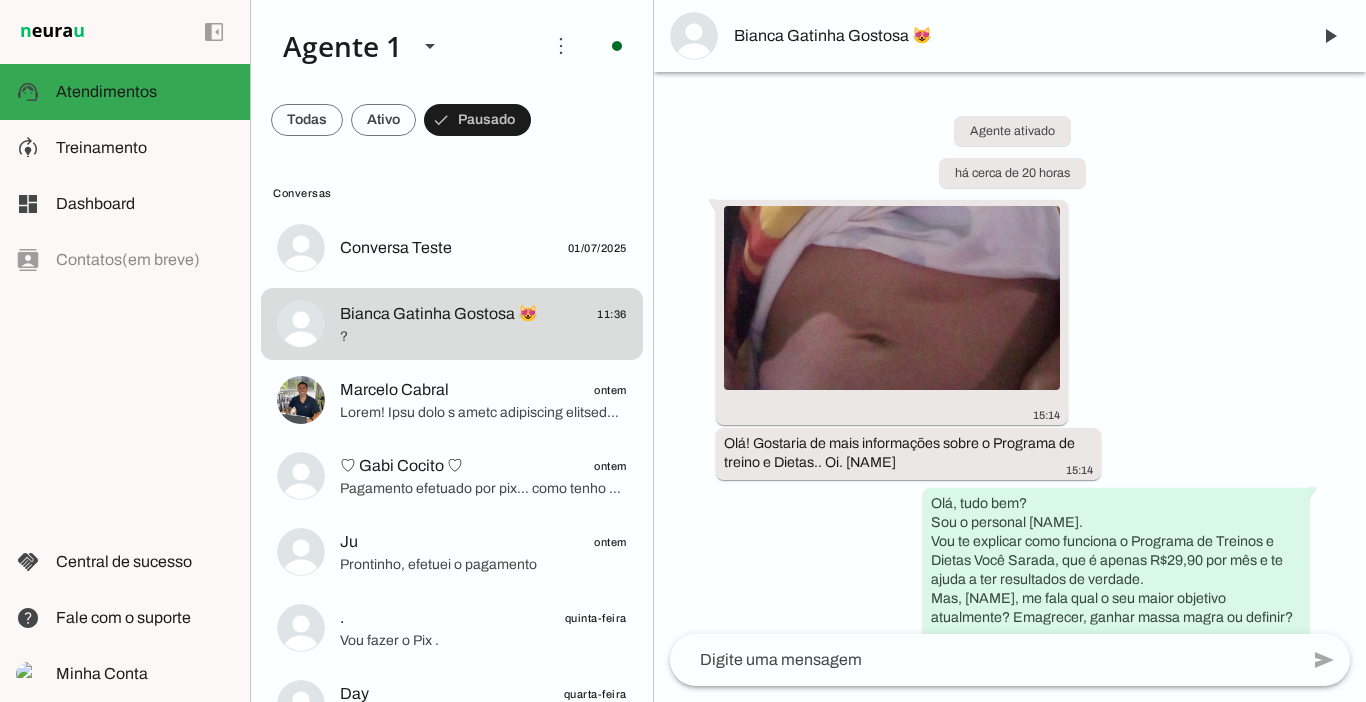 click on "Bianca Gatinha Gostosa 😻" at bounding box center (1014, 36) 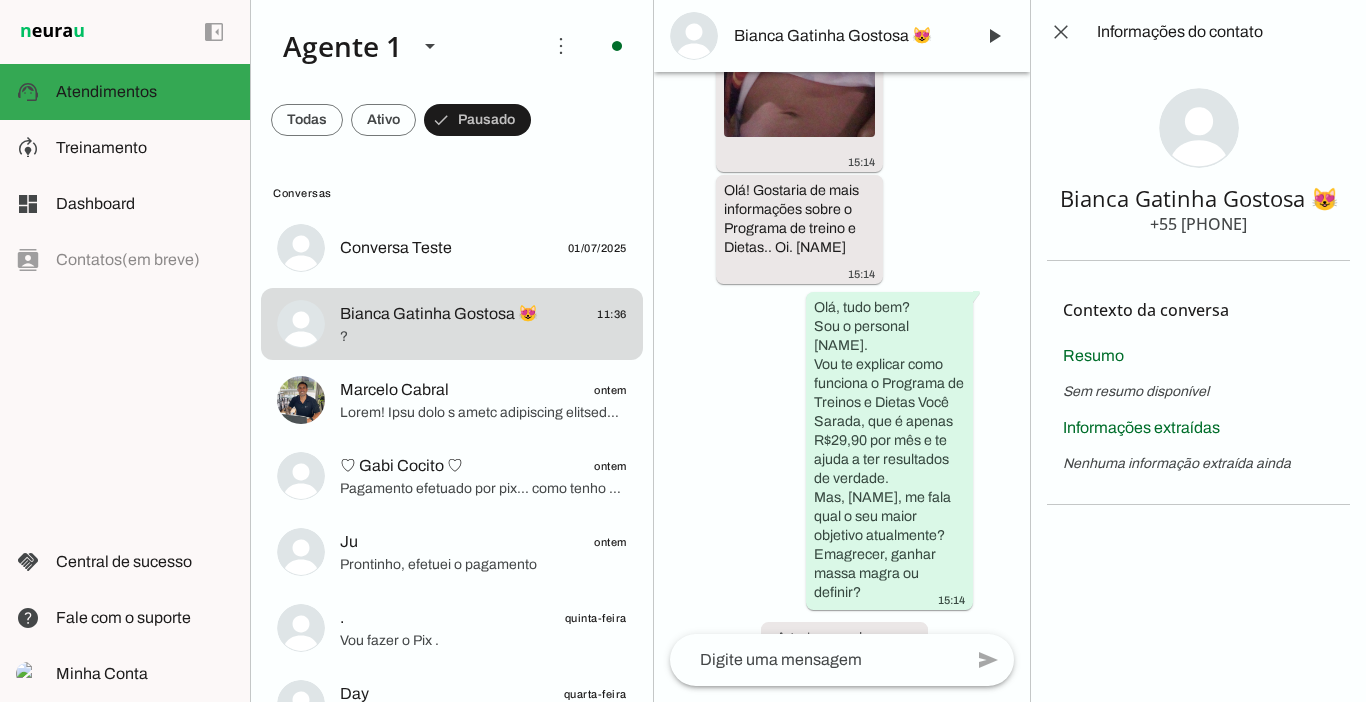 scroll, scrollTop: 0, scrollLeft: 0, axis: both 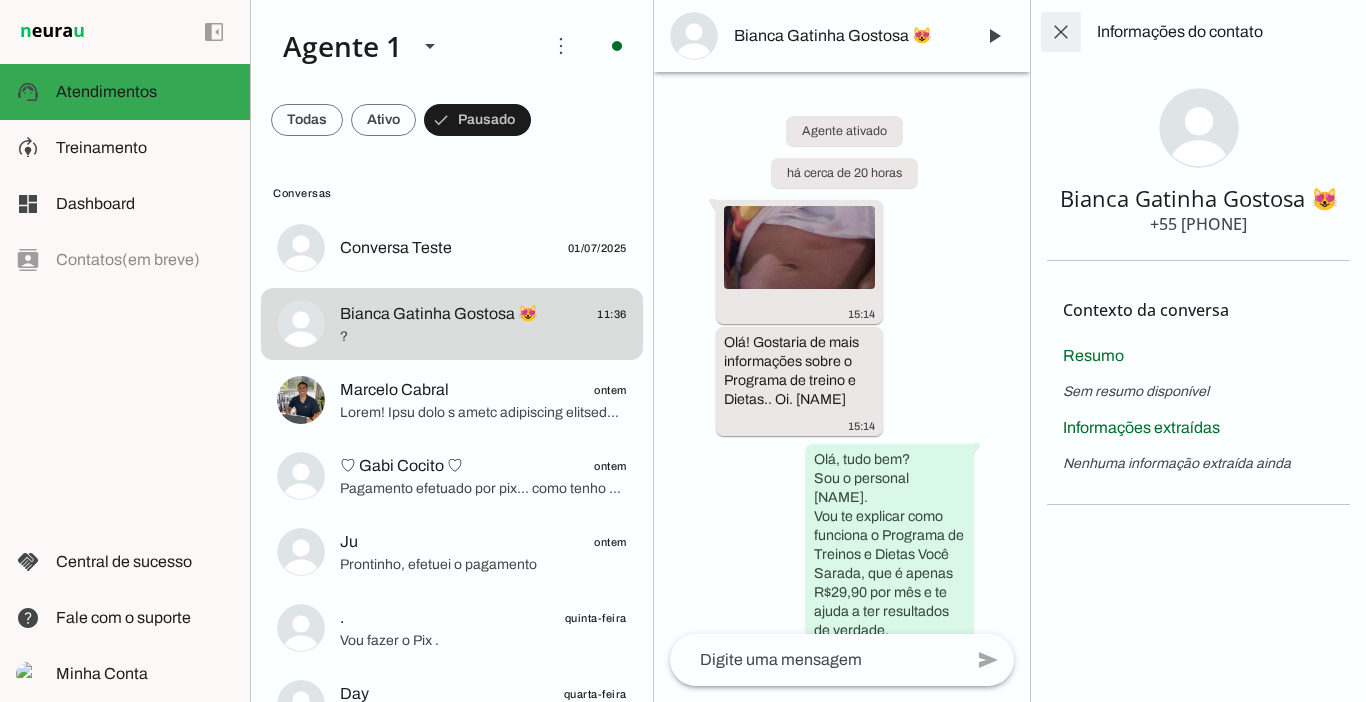 click at bounding box center (1061, 32) 